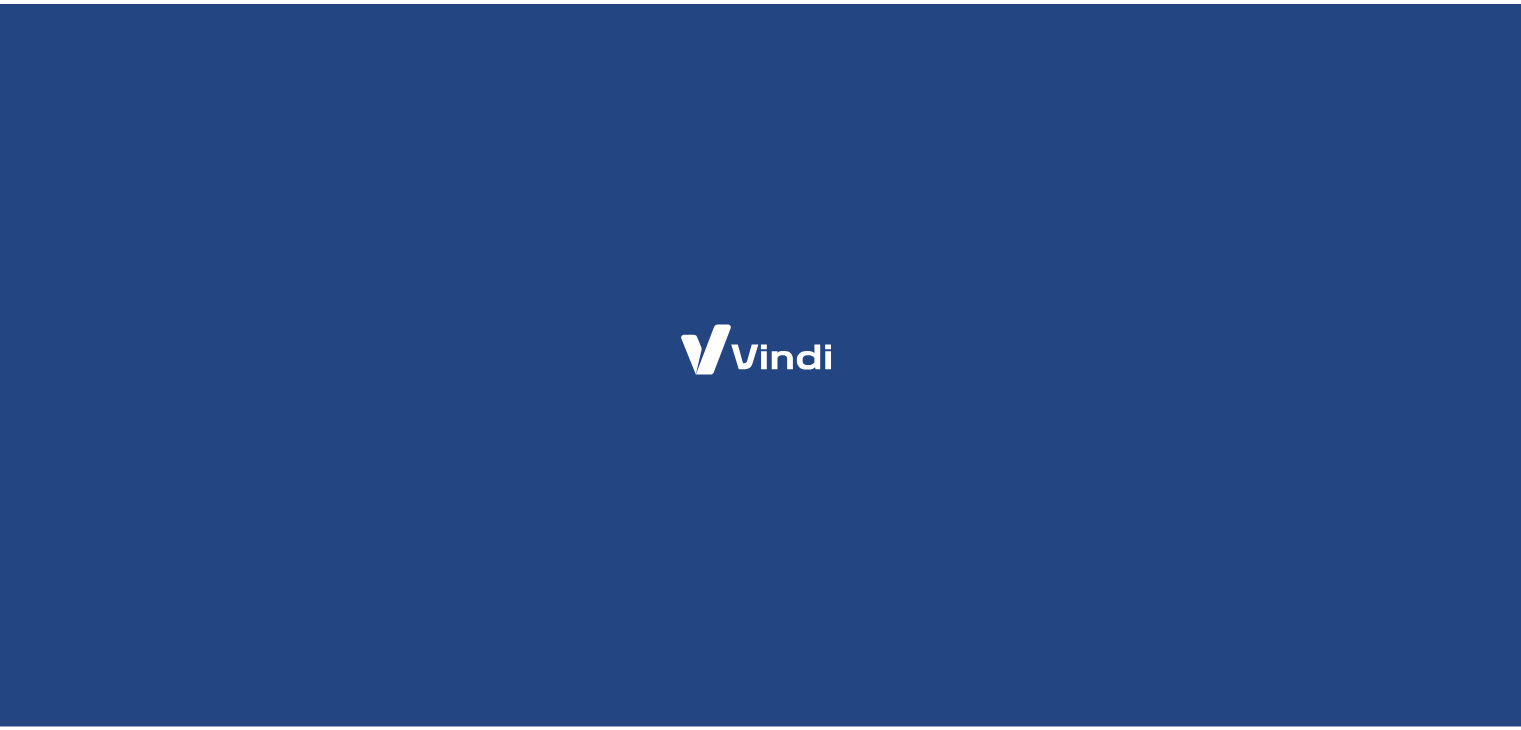 scroll, scrollTop: 0, scrollLeft: 0, axis: both 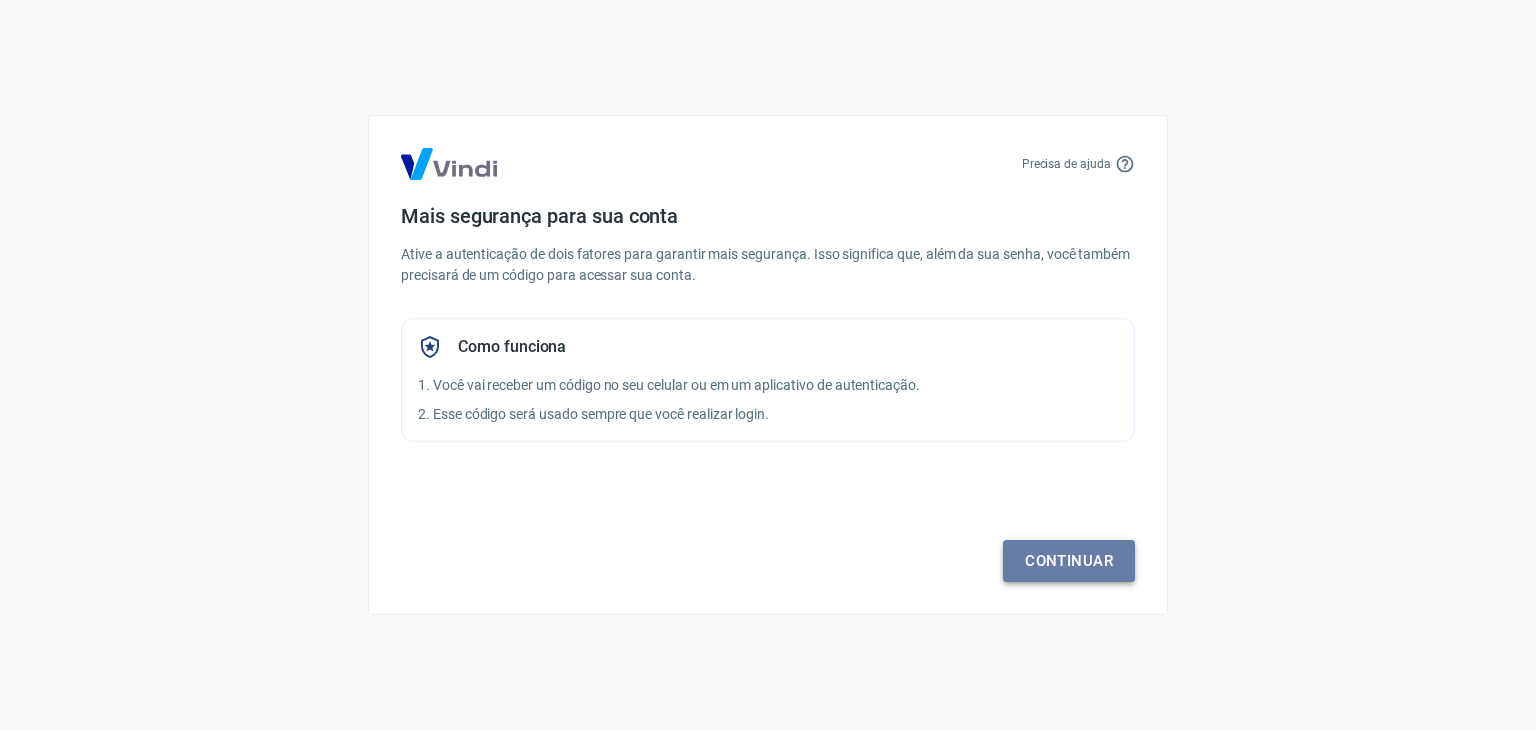 click on "Continuar" at bounding box center (1069, 561) 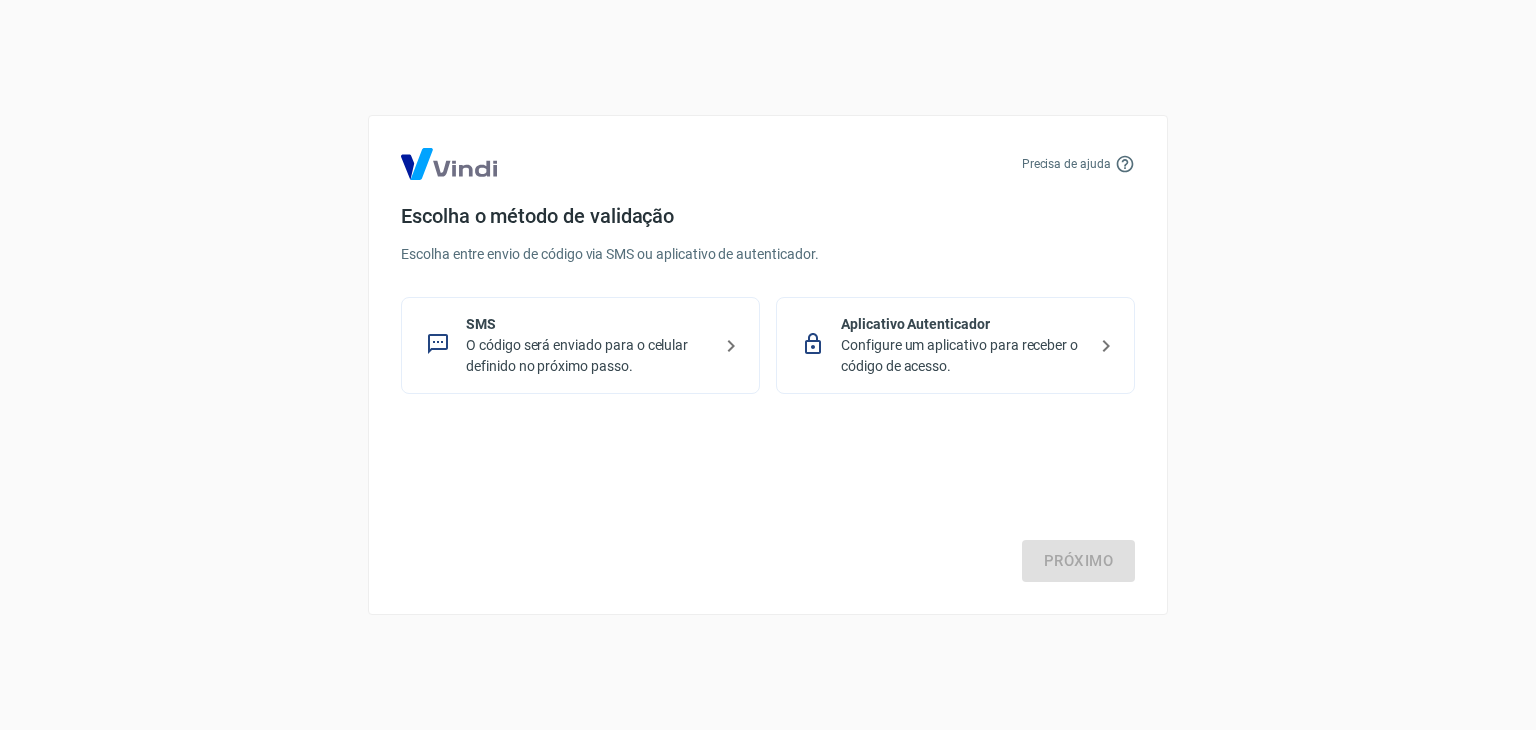 click on "Configure um aplicativo para receber o código de acesso." at bounding box center (963, 356) 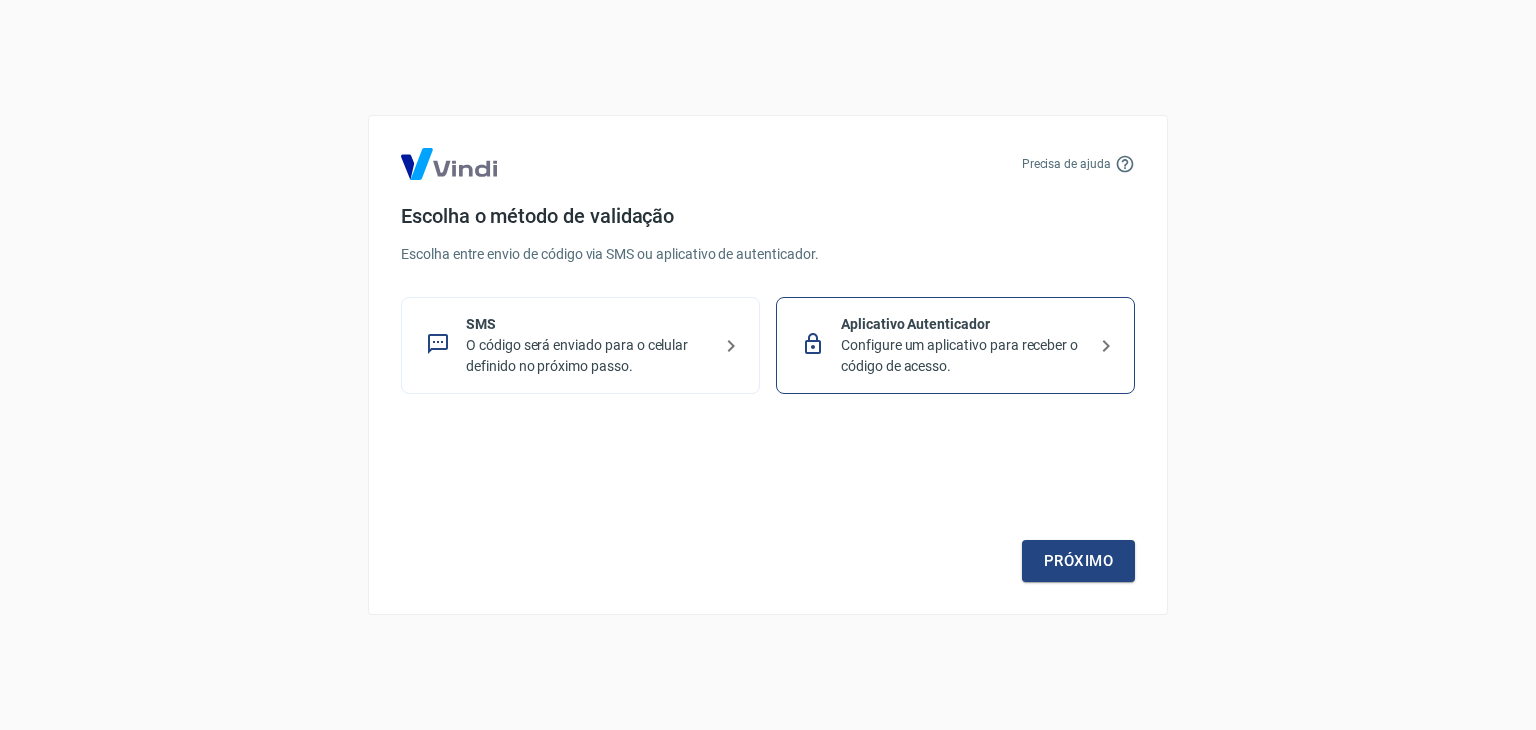 click on "SMS" at bounding box center [588, 324] 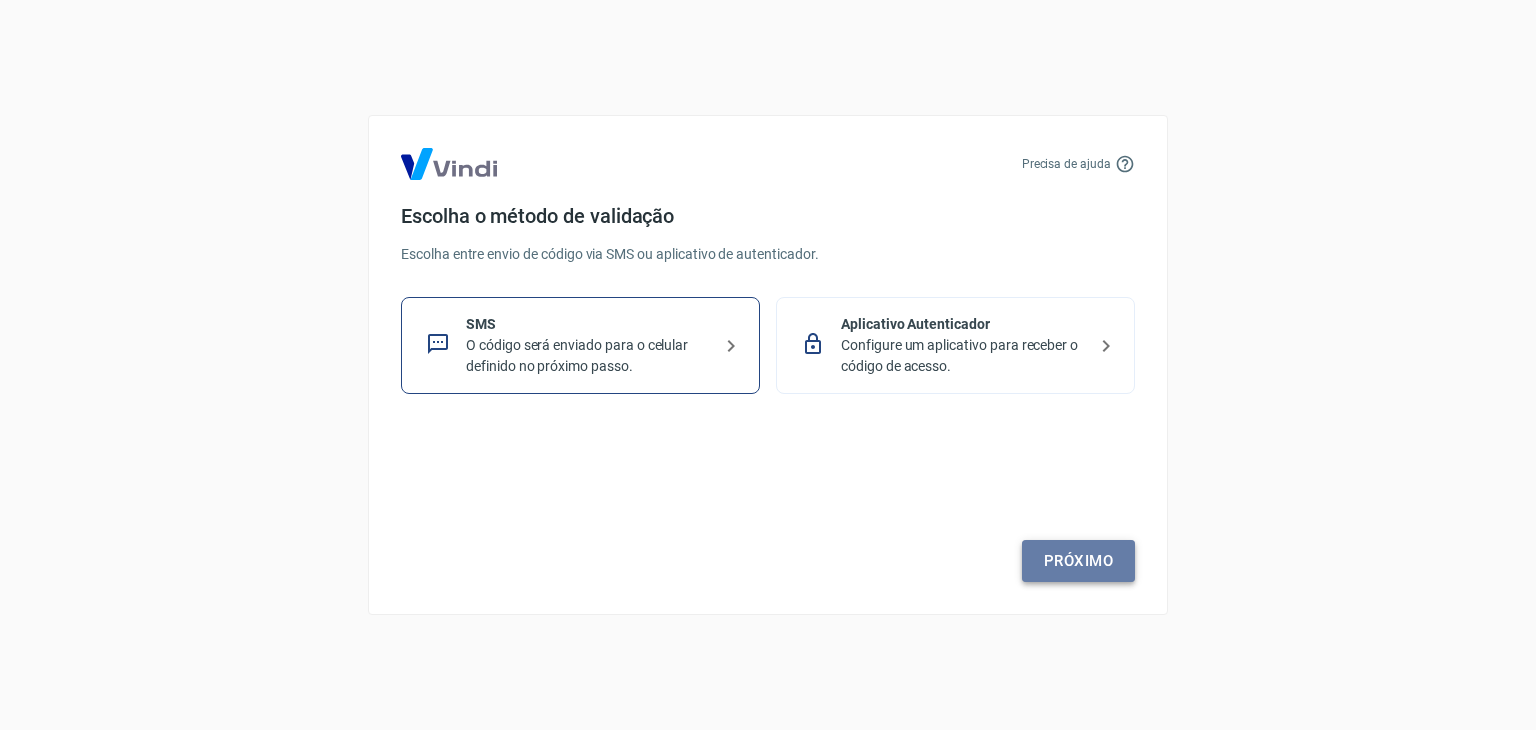 click on "Próximo" at bounding box center (1078, 561) 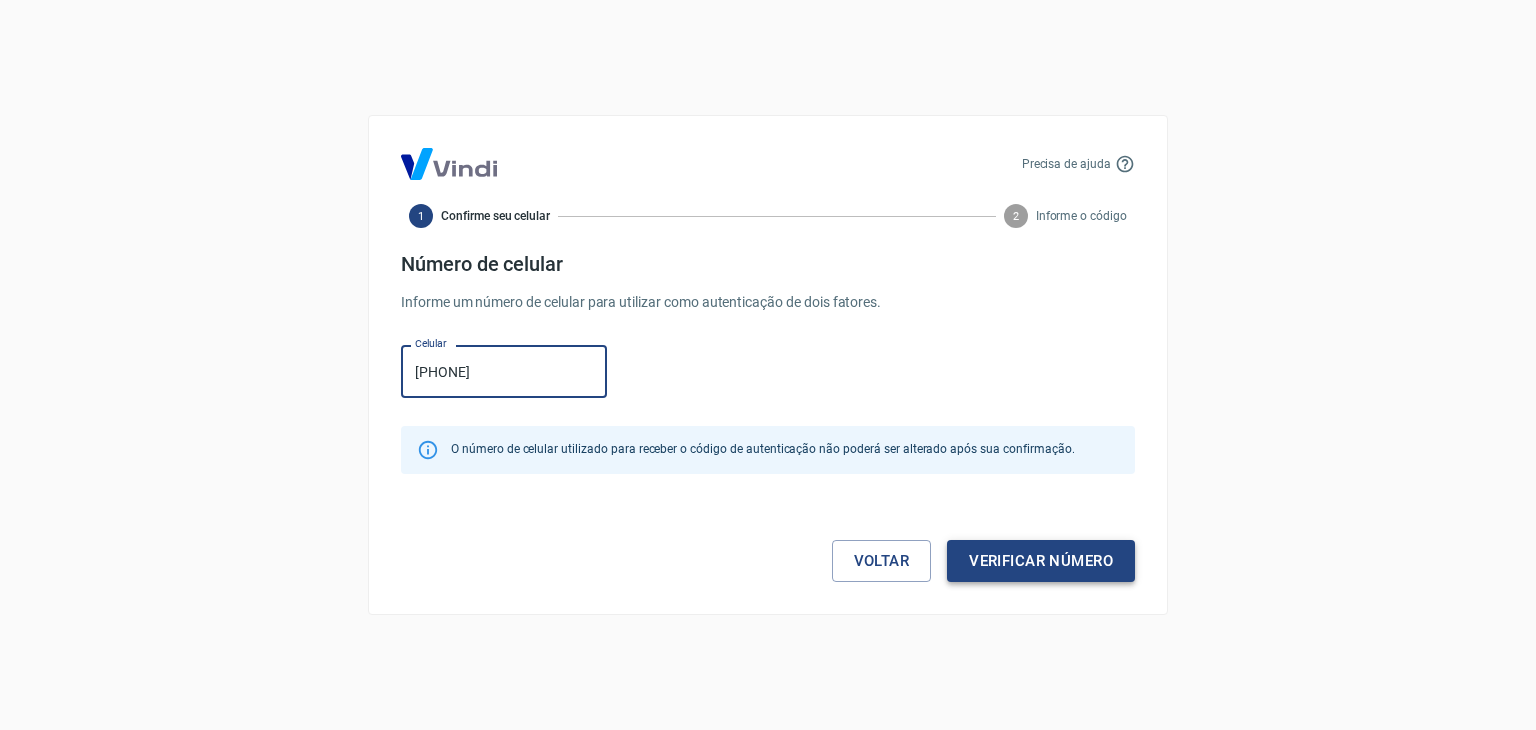 type on "[PHONE]" 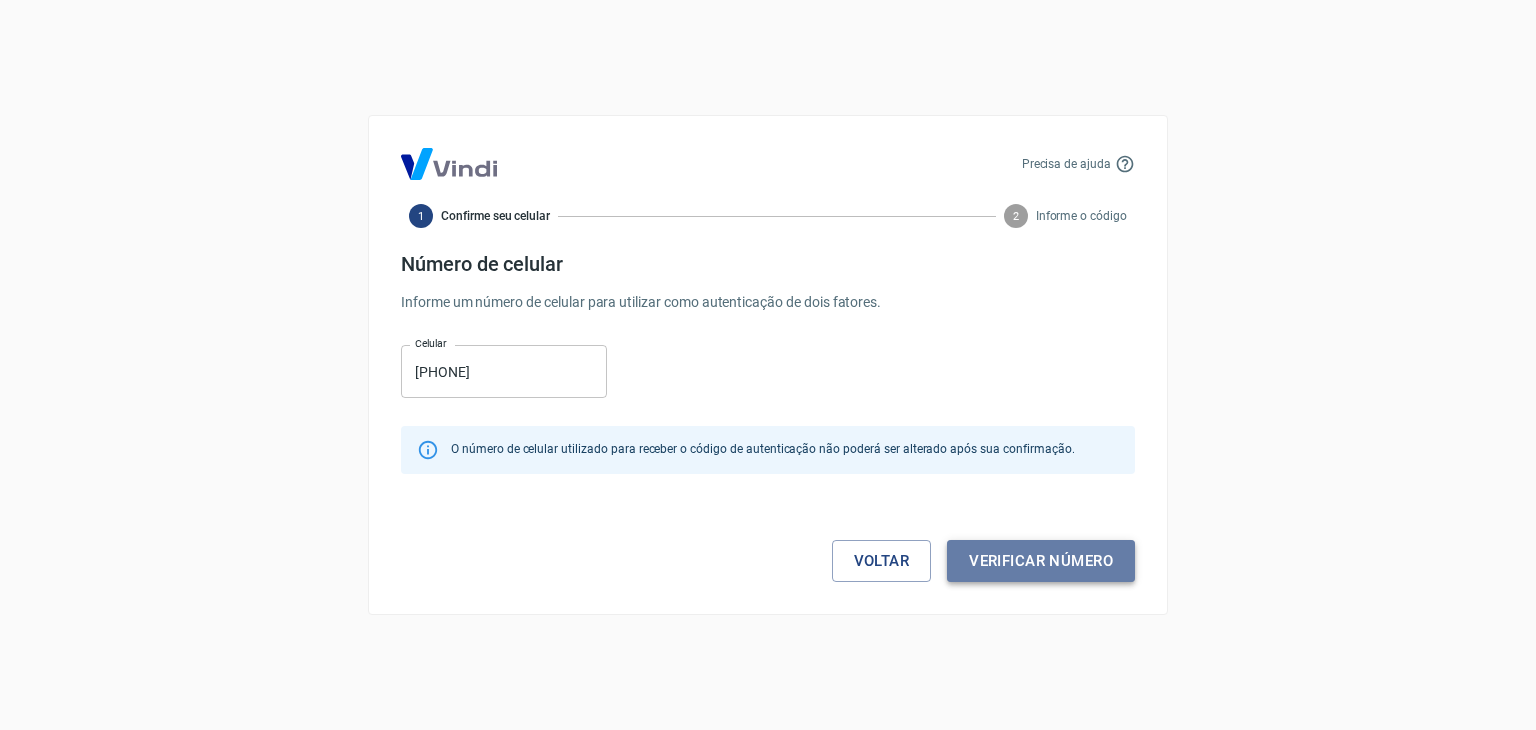 click on "Verificar número" at bounding box center [1041, 561] 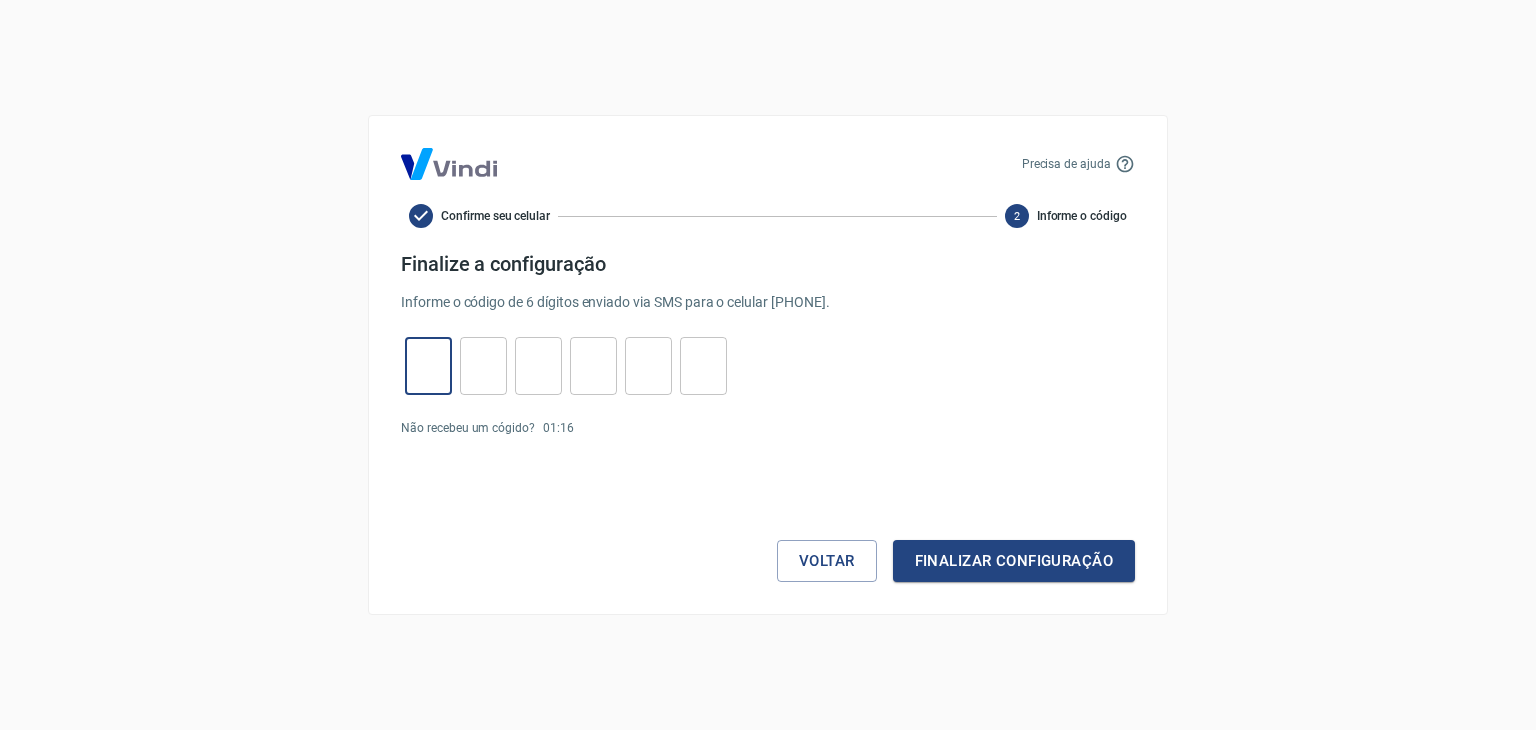 click at bounding box center (428, 366) 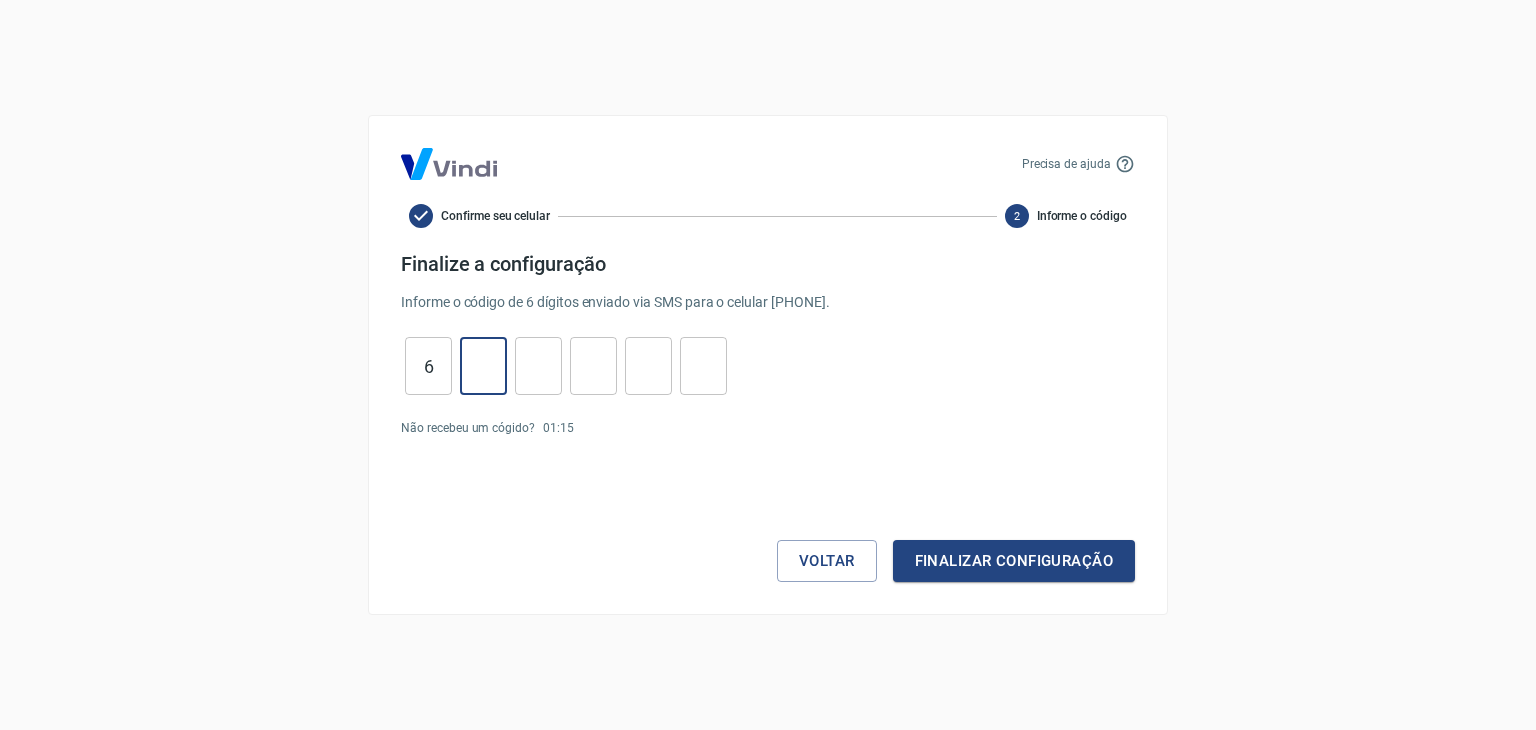 type on "7" 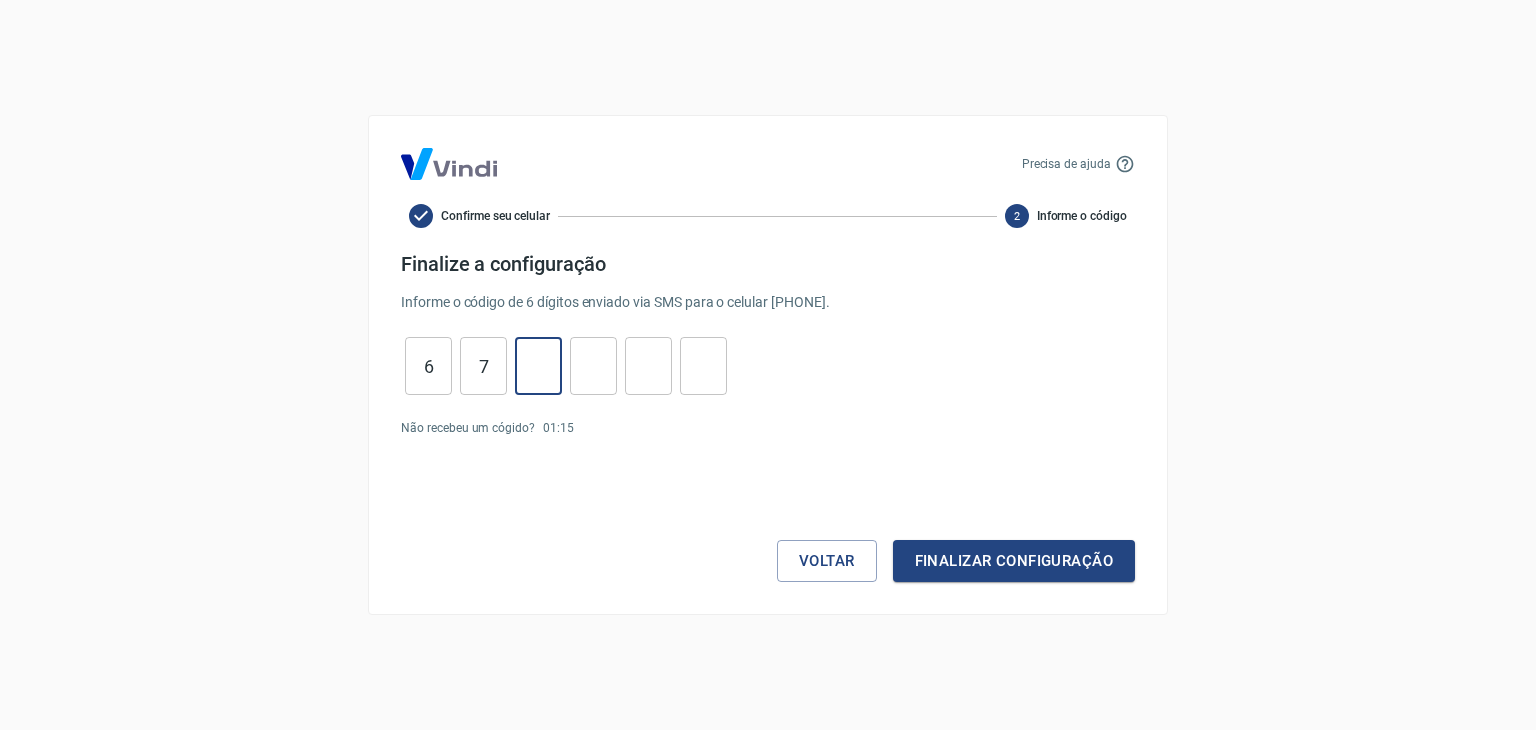 type on "7" 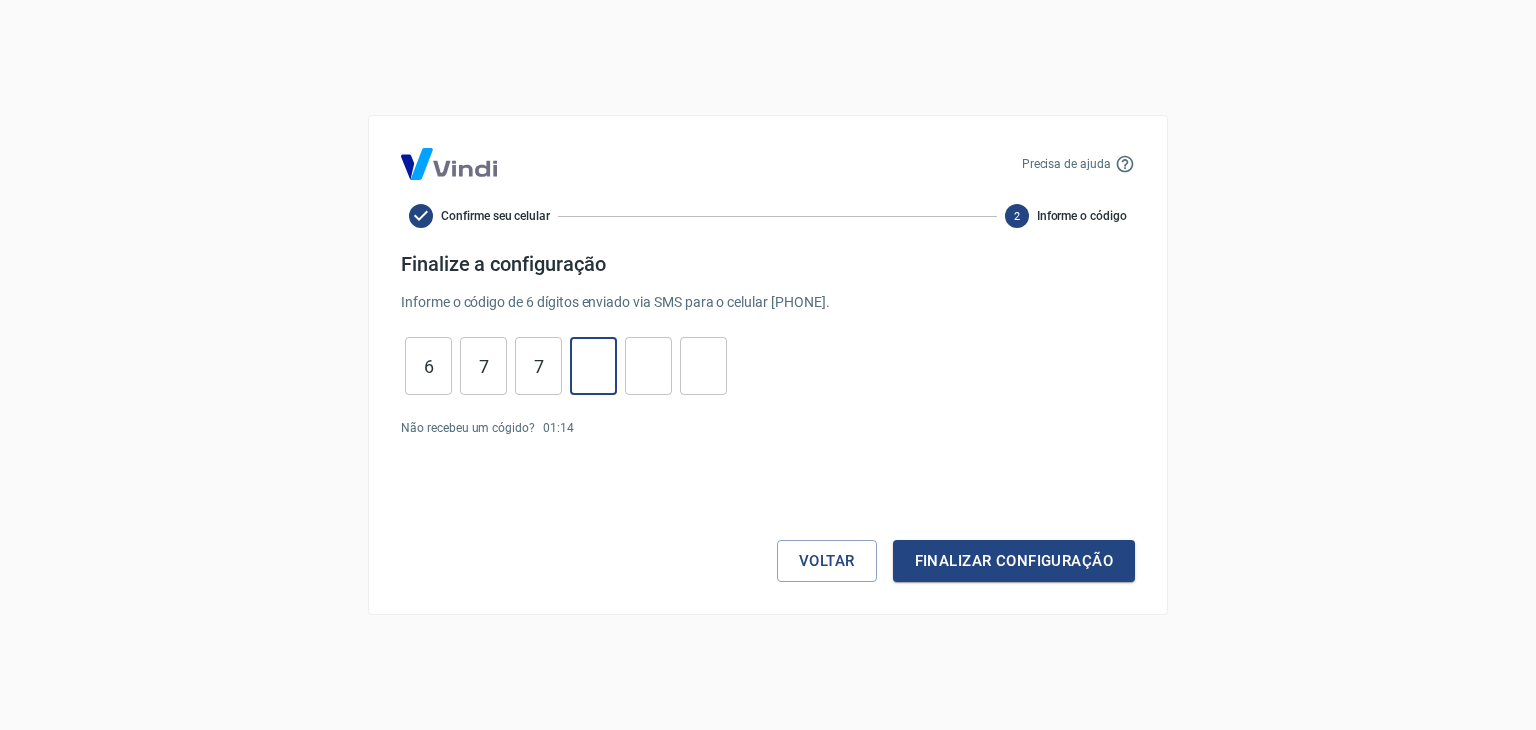 type on "3" 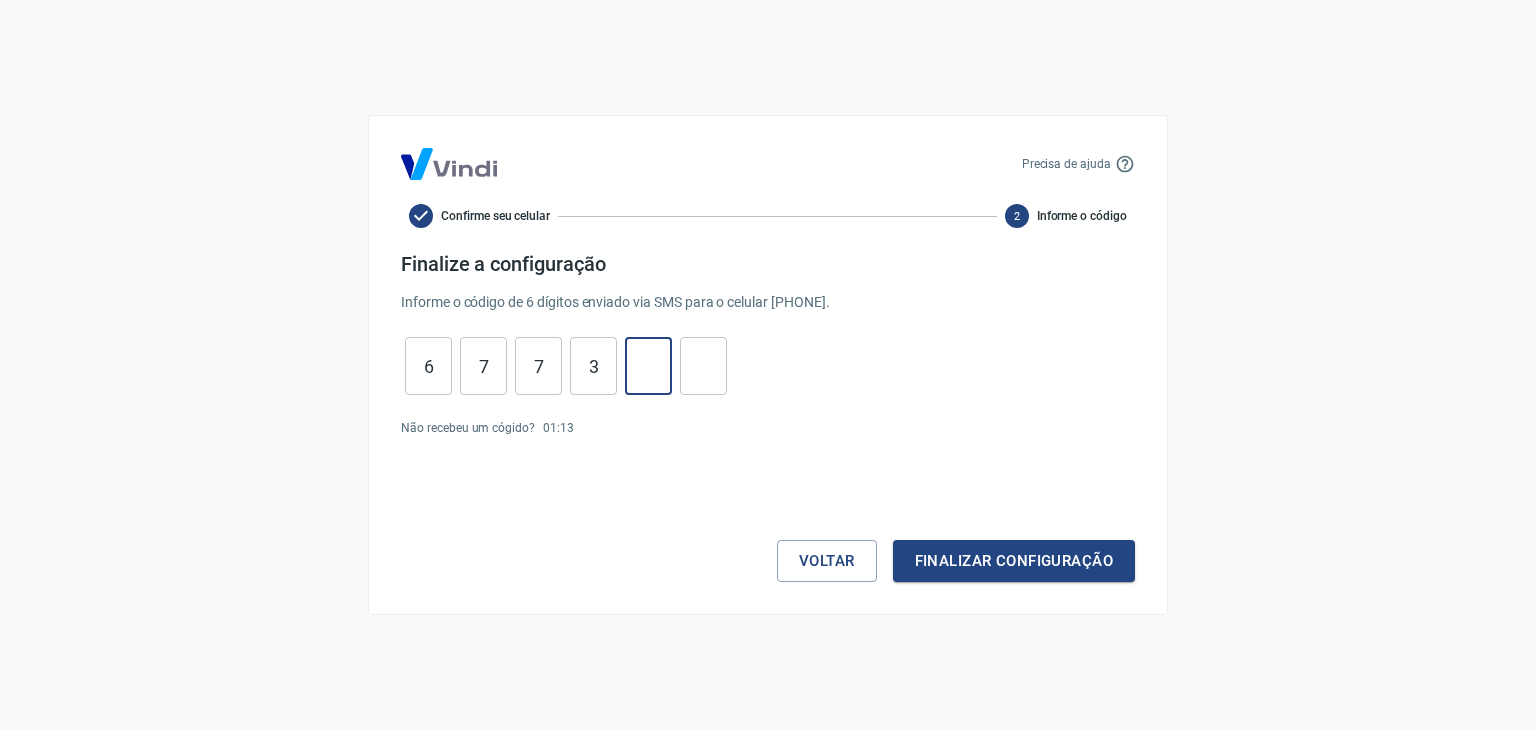 type on "6" 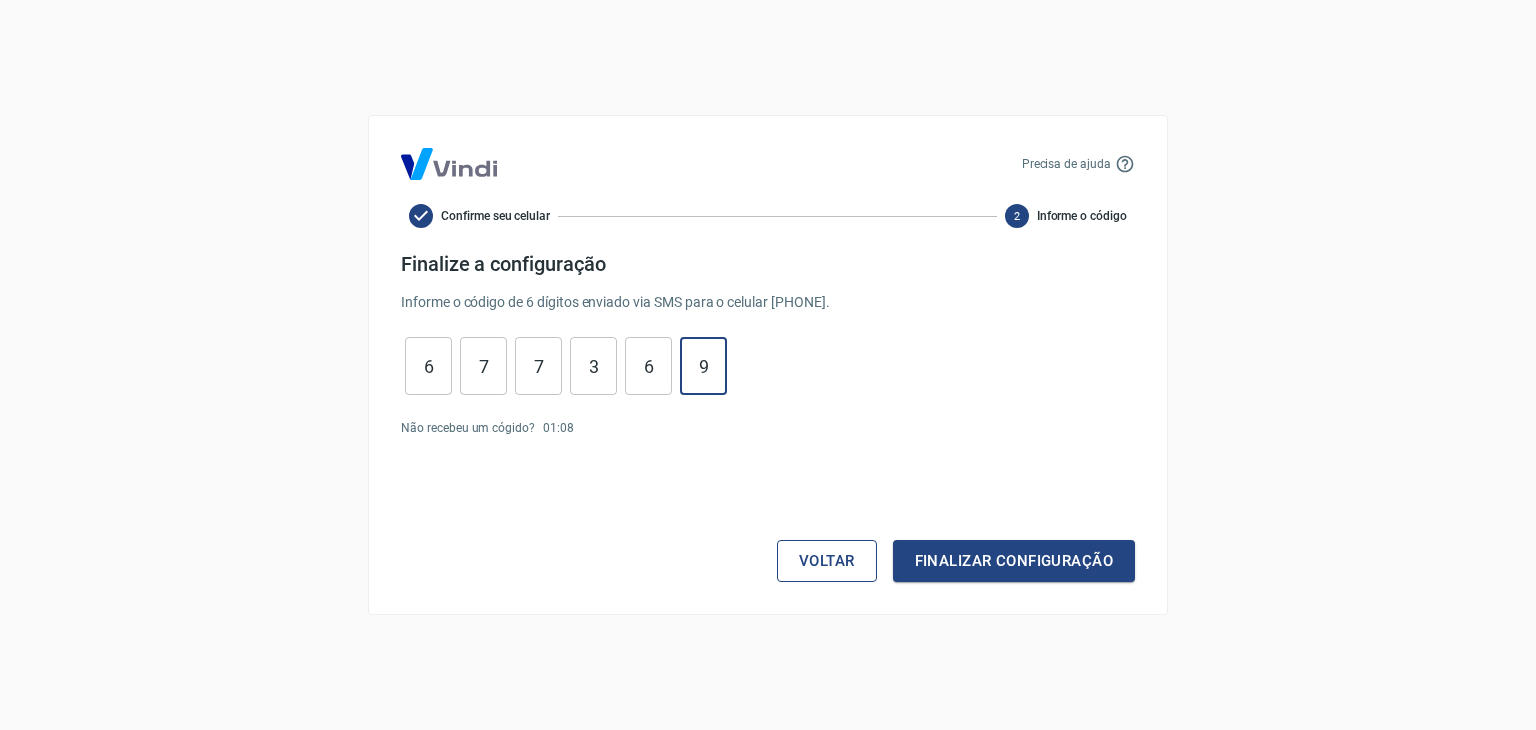 type on "9" 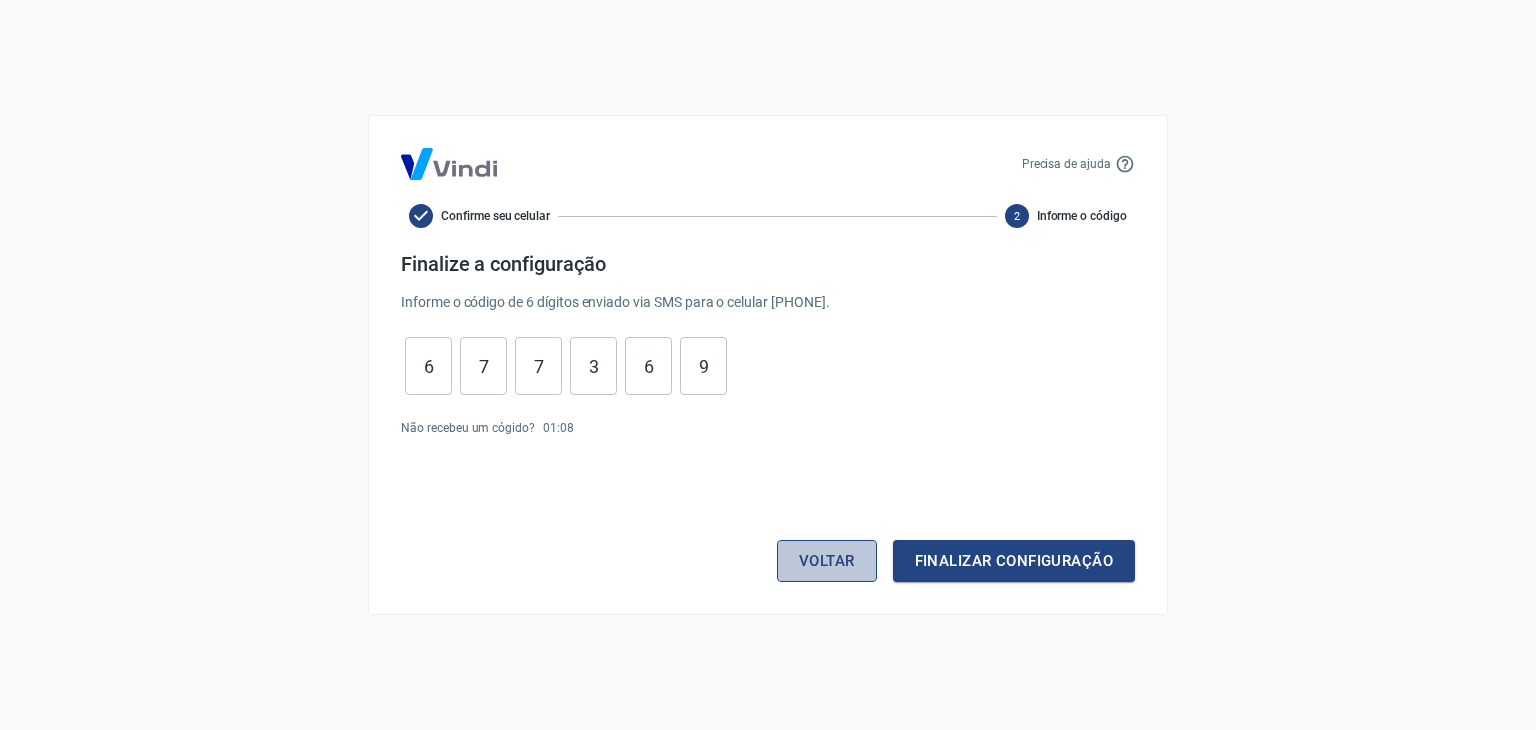 click on "Voltar" at bounding box center [827, 561] 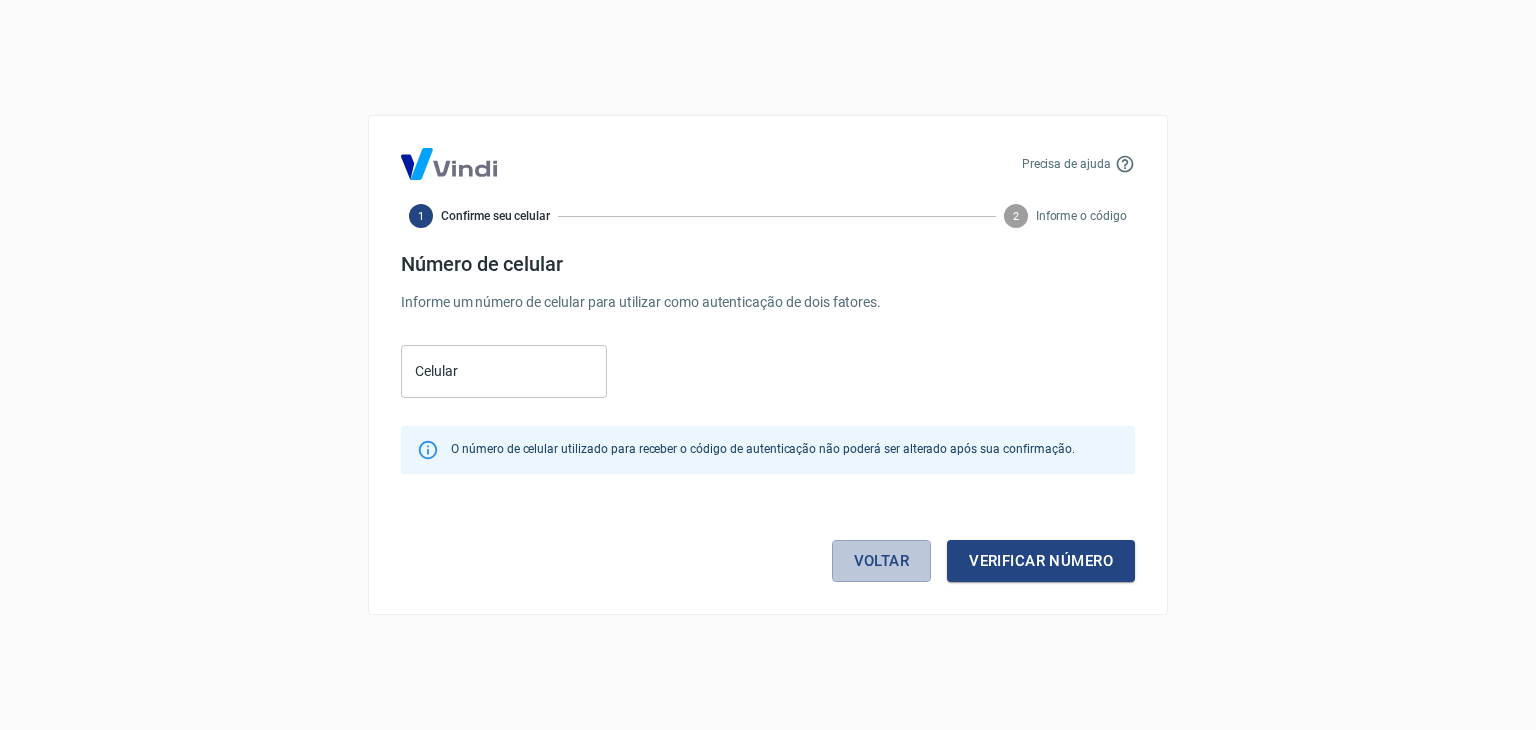 click on "Voltar" at bounding box center (882, 561) 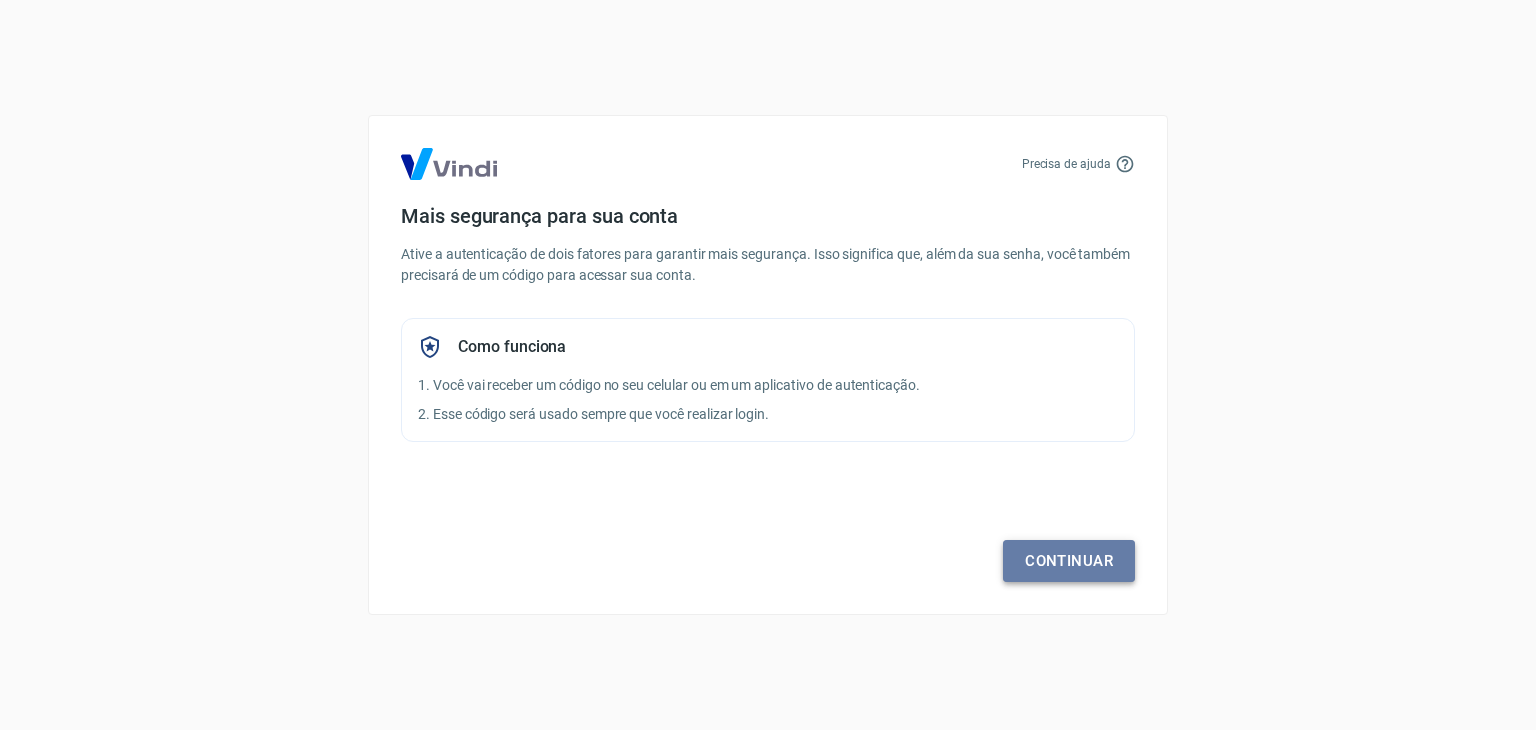 click on "Continuar" at bounding box center [1069, 561] 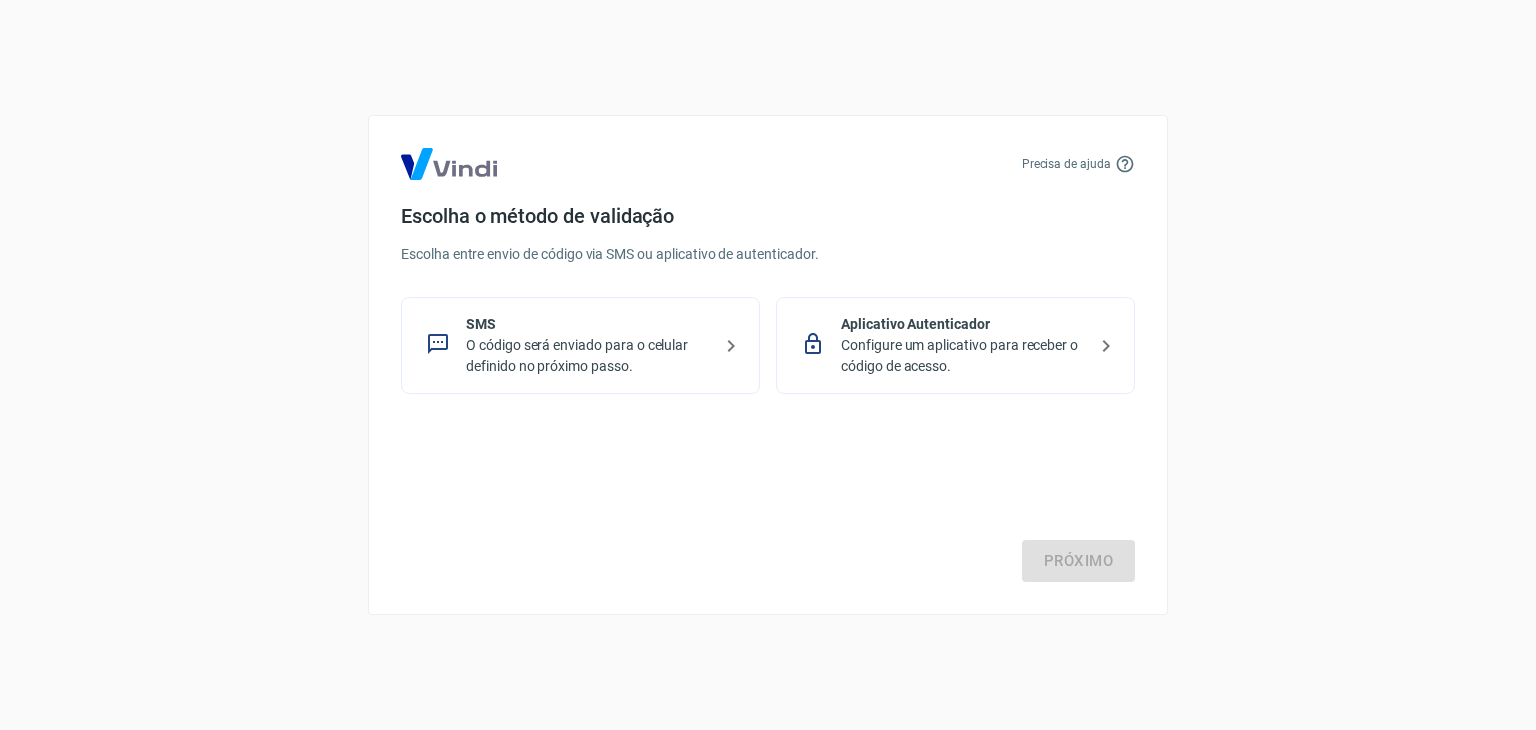 click on "SMS" at bounding box center [588, 324] 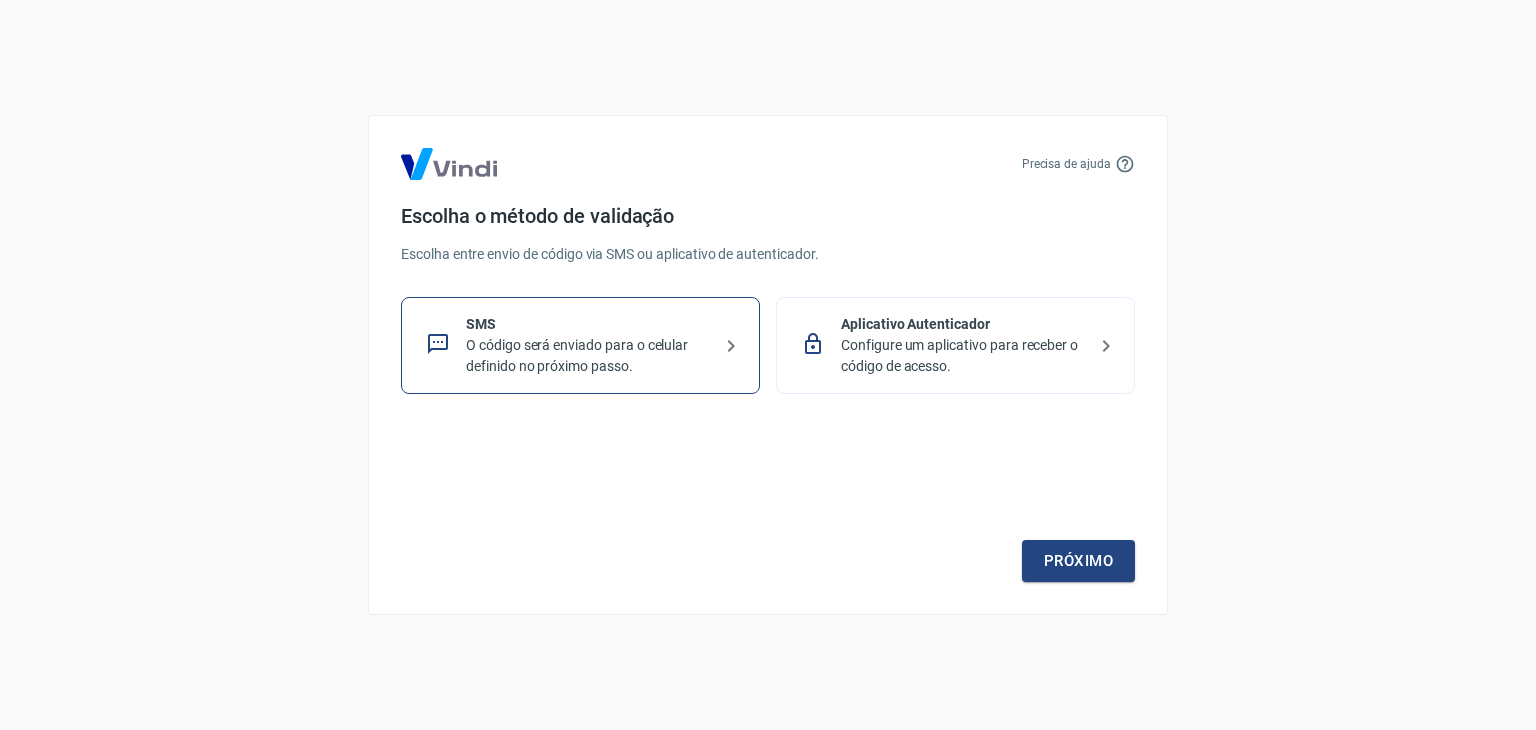 click on "Precisa de ajuda Escolha o método de validação Escolha entre envio de código via SMS ou aplicativo de autenticador. SMS O código será enviado para o celular definido no próximo passo. Aplicativo Autenticador Configure um aplicativo para receber o código de acesso. Próximo" at bounding box center [768, 365] 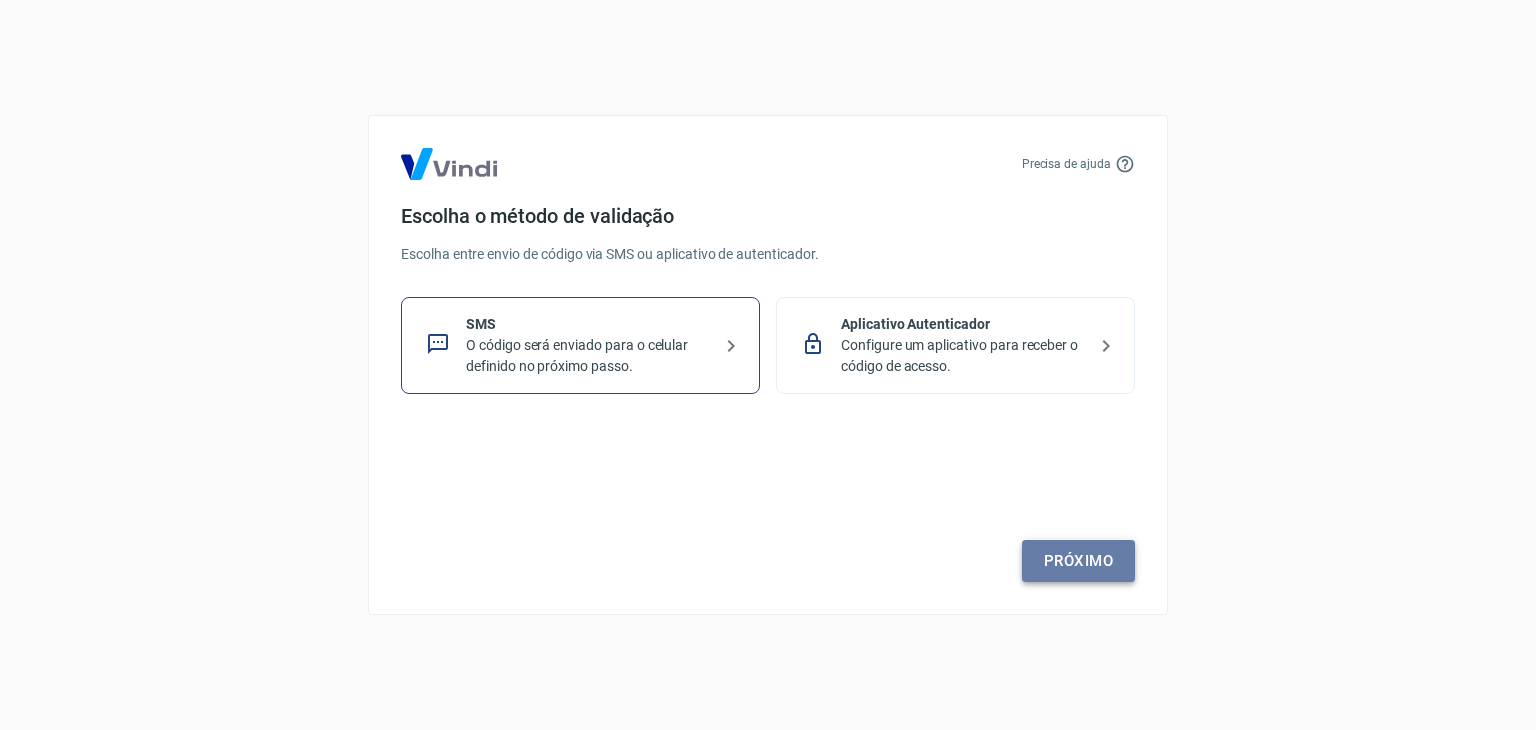 click on "Próximo" at bounding box center (1078, 561) 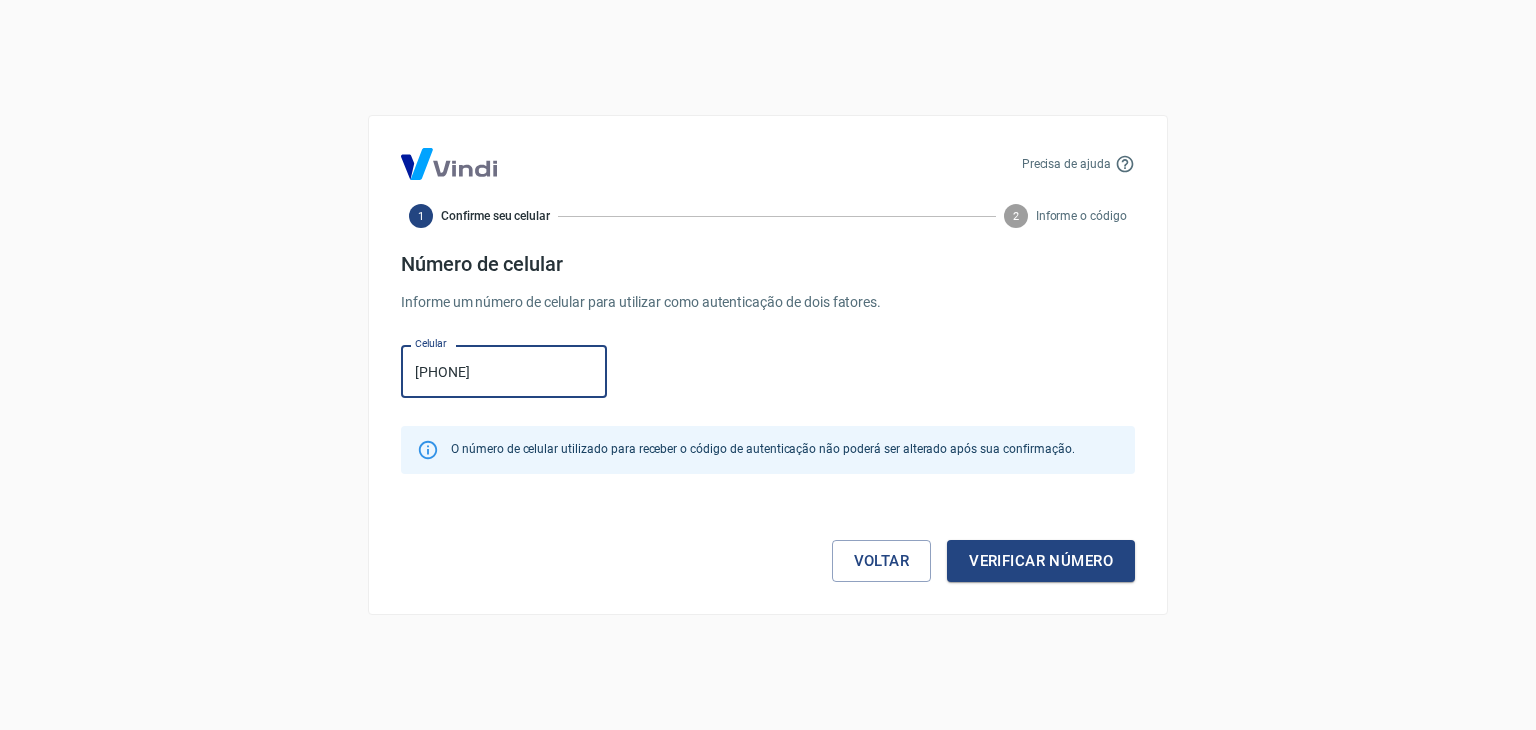 type on "[PHONE]" 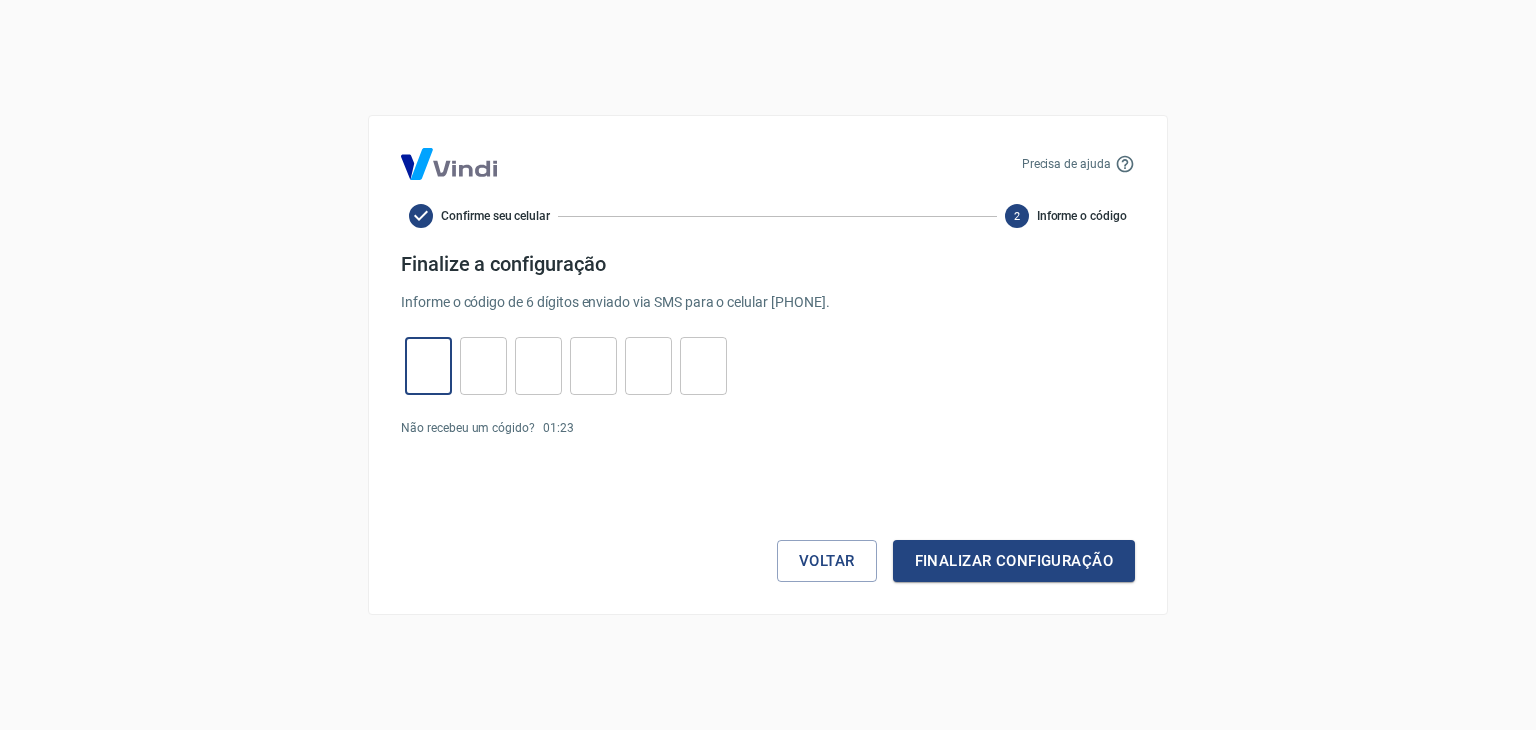 click at bounding box center (428, 366) 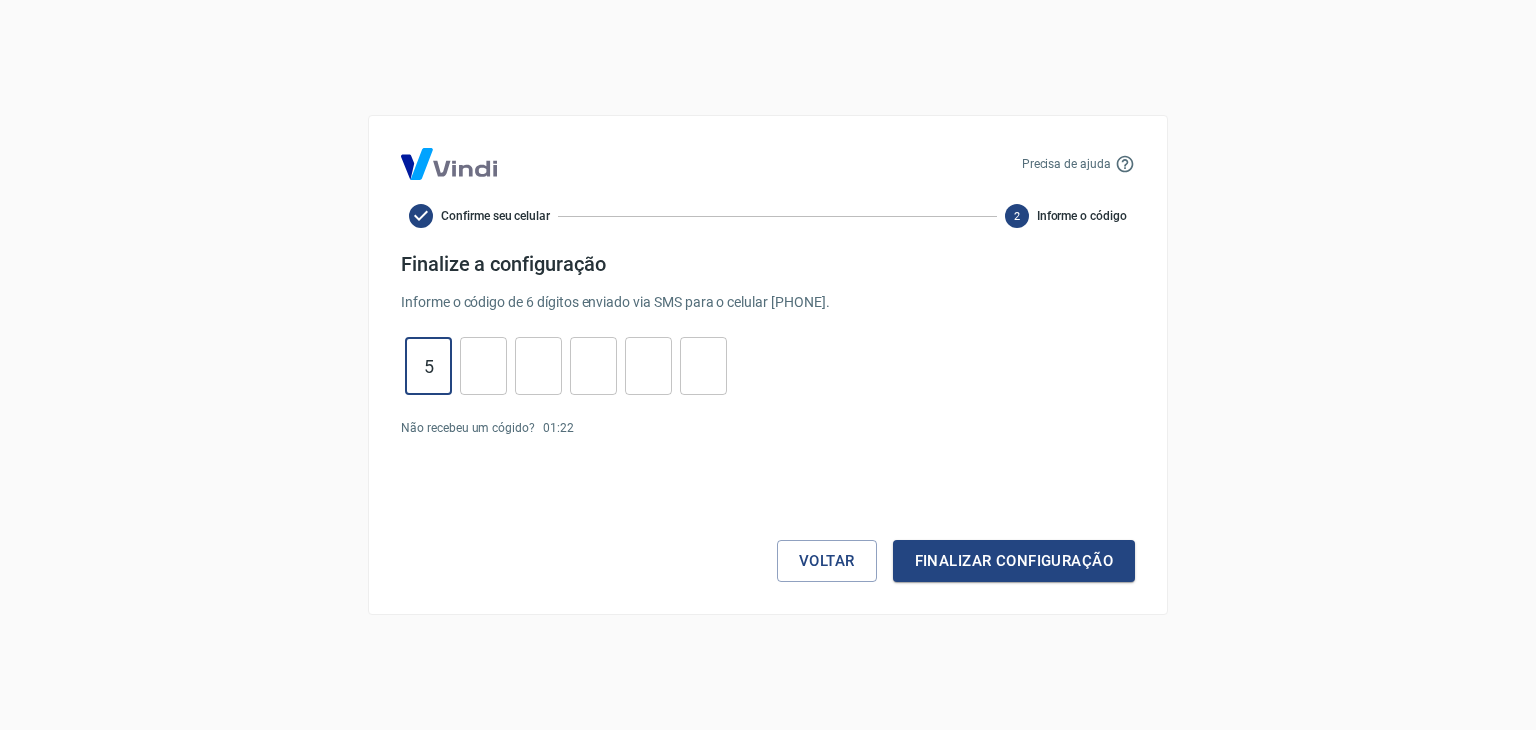 type on "5" 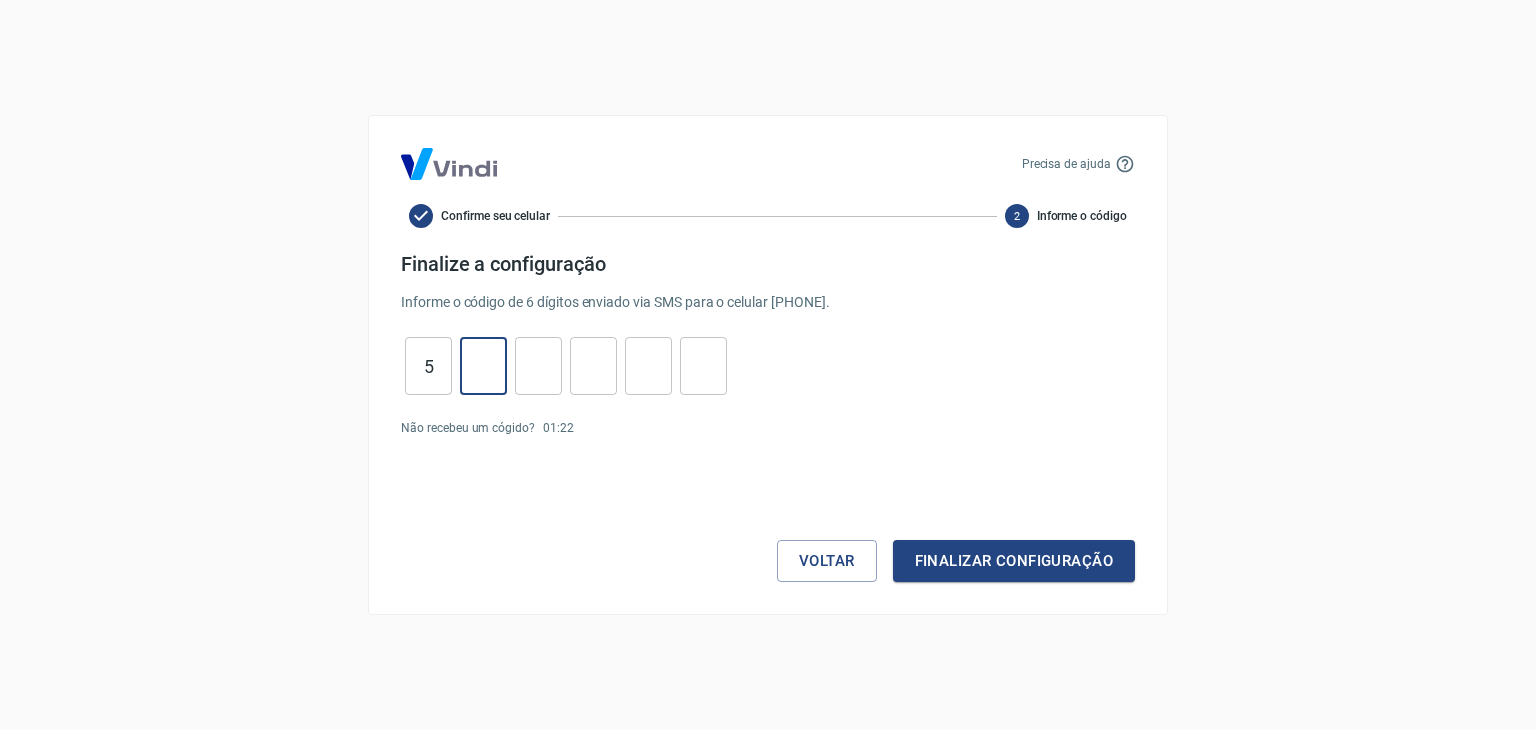 type on "5" 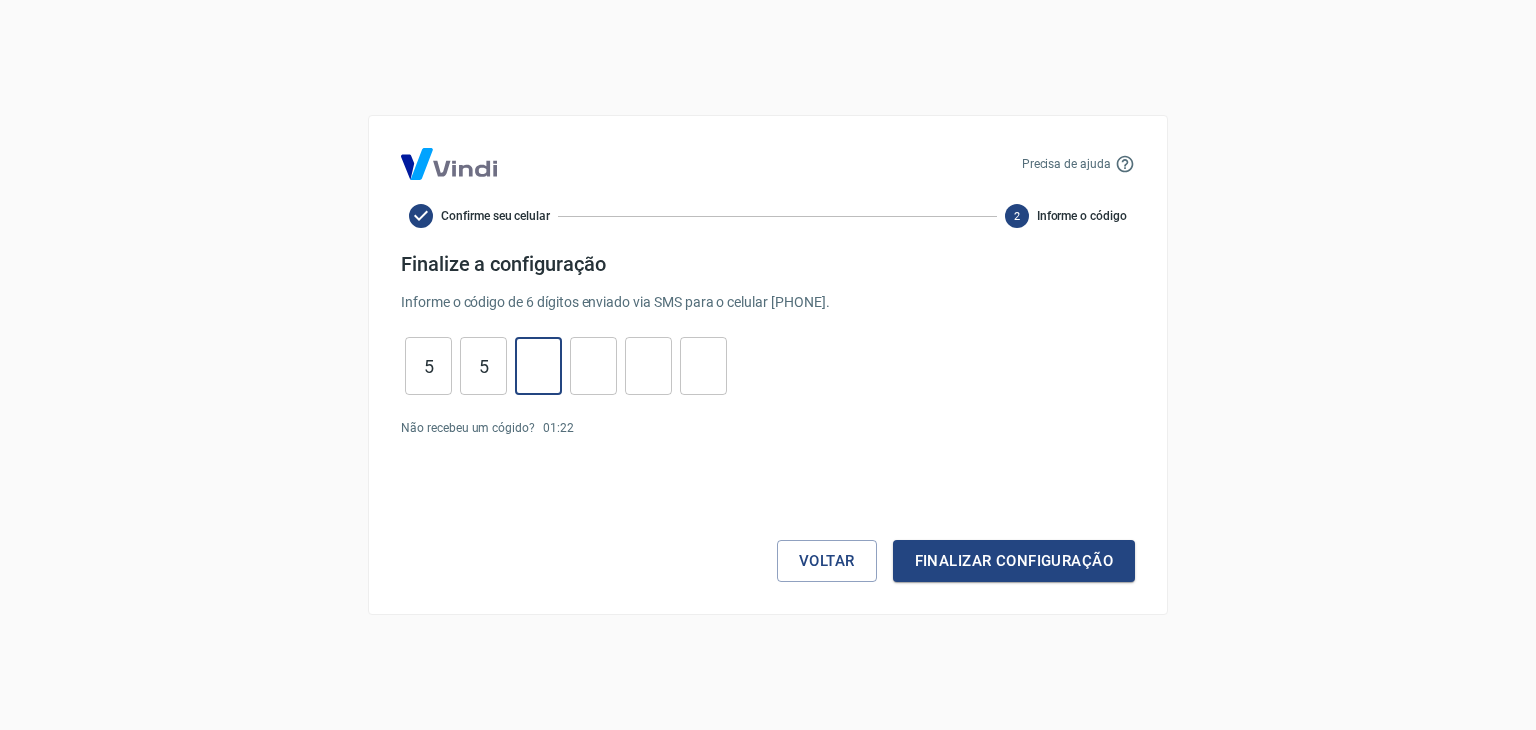type on "7" 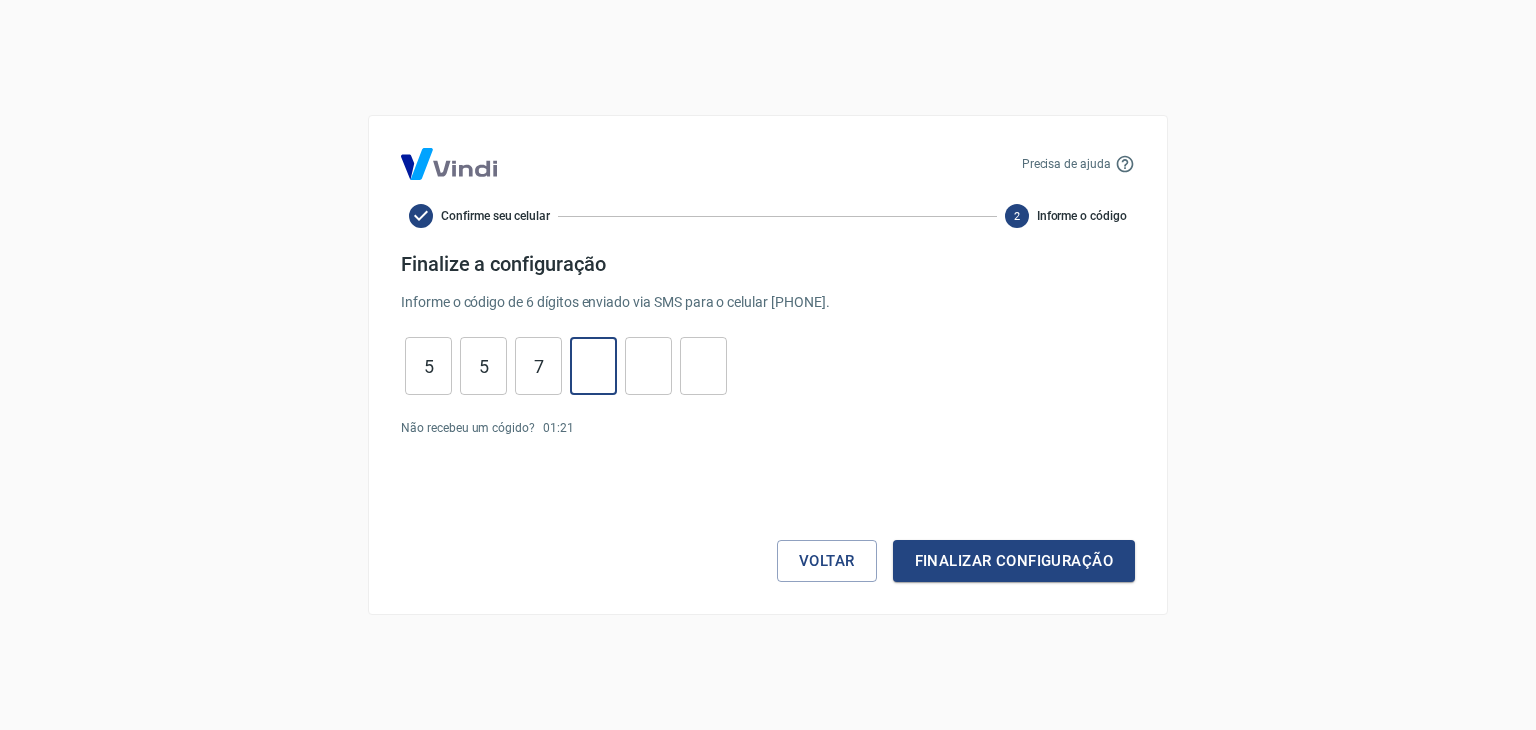 type on "2" 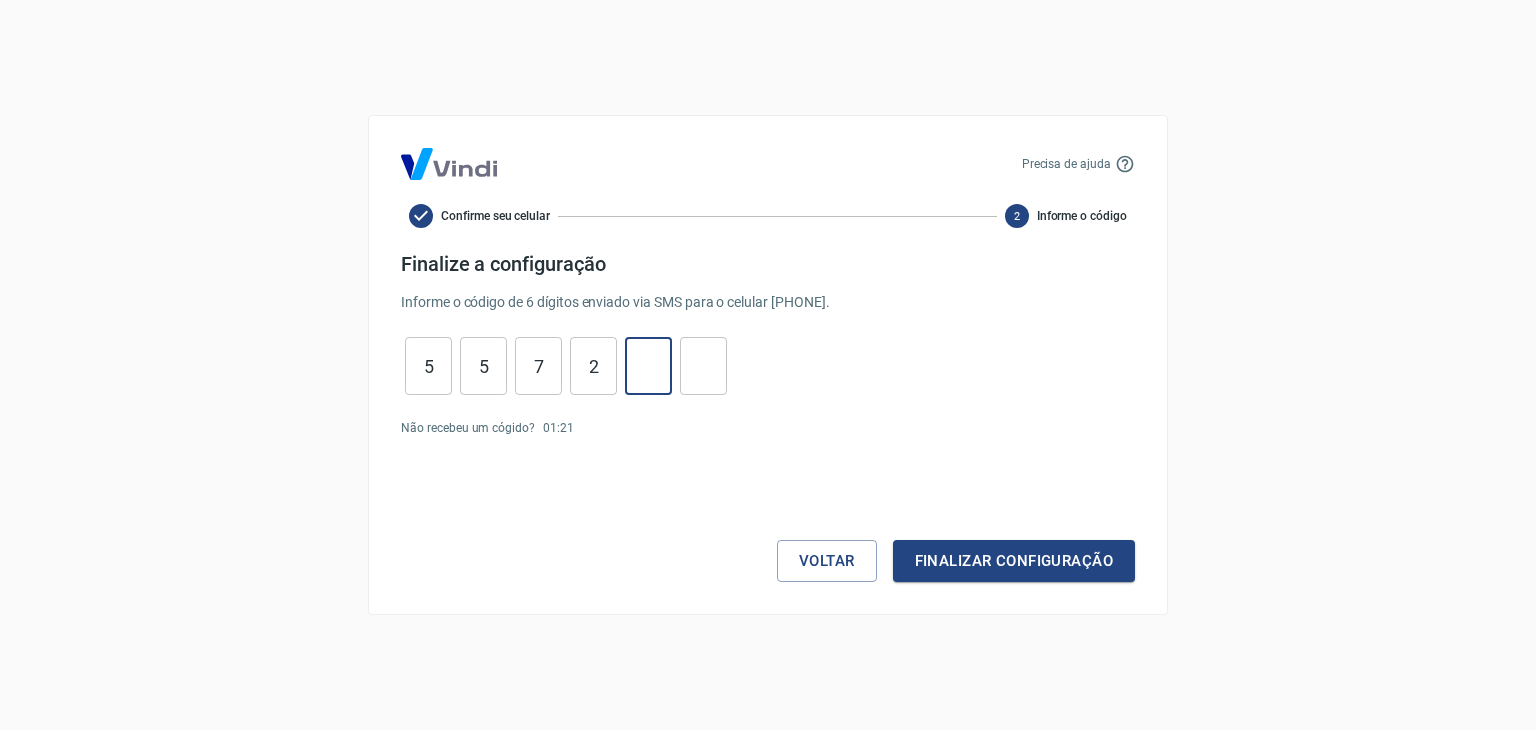 type on "7" 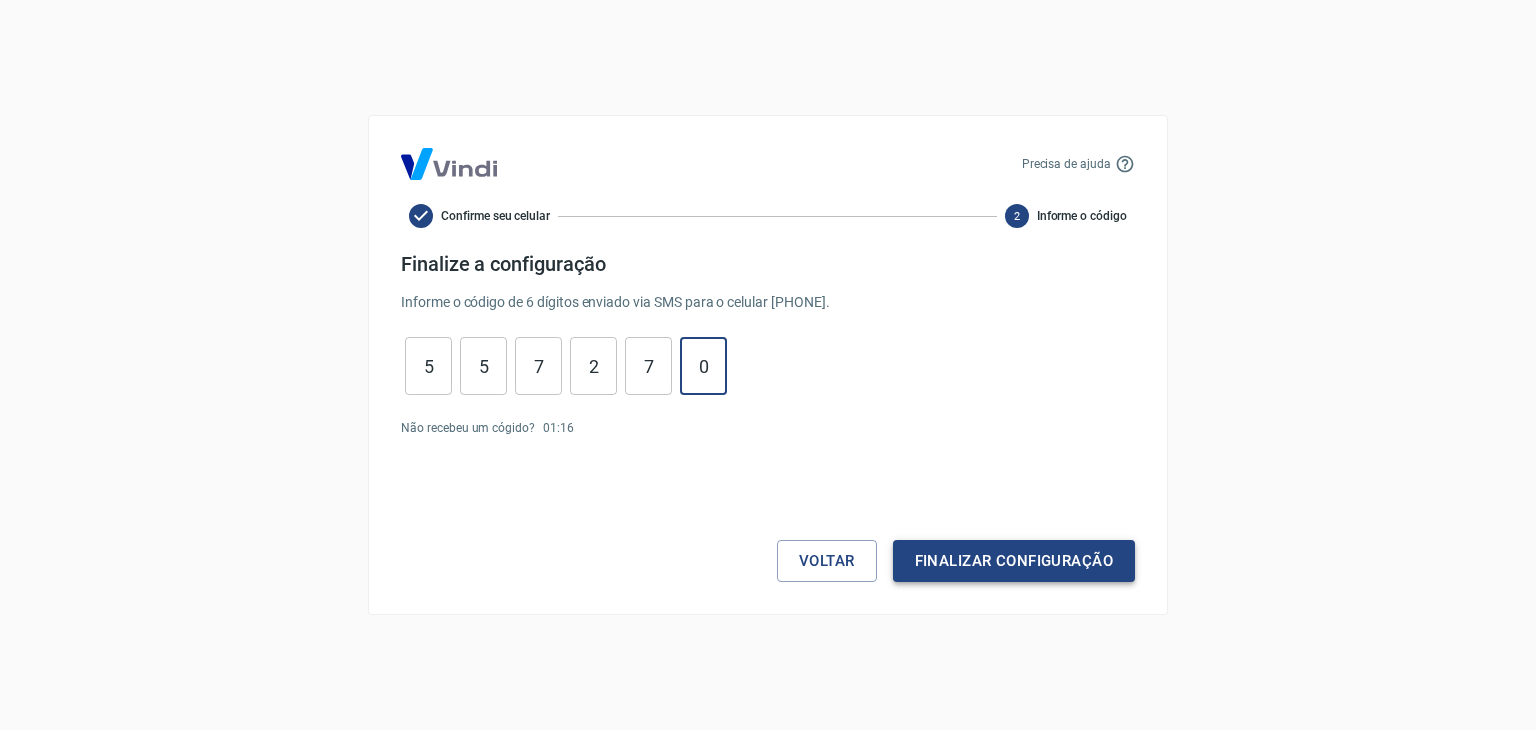 type on "0" 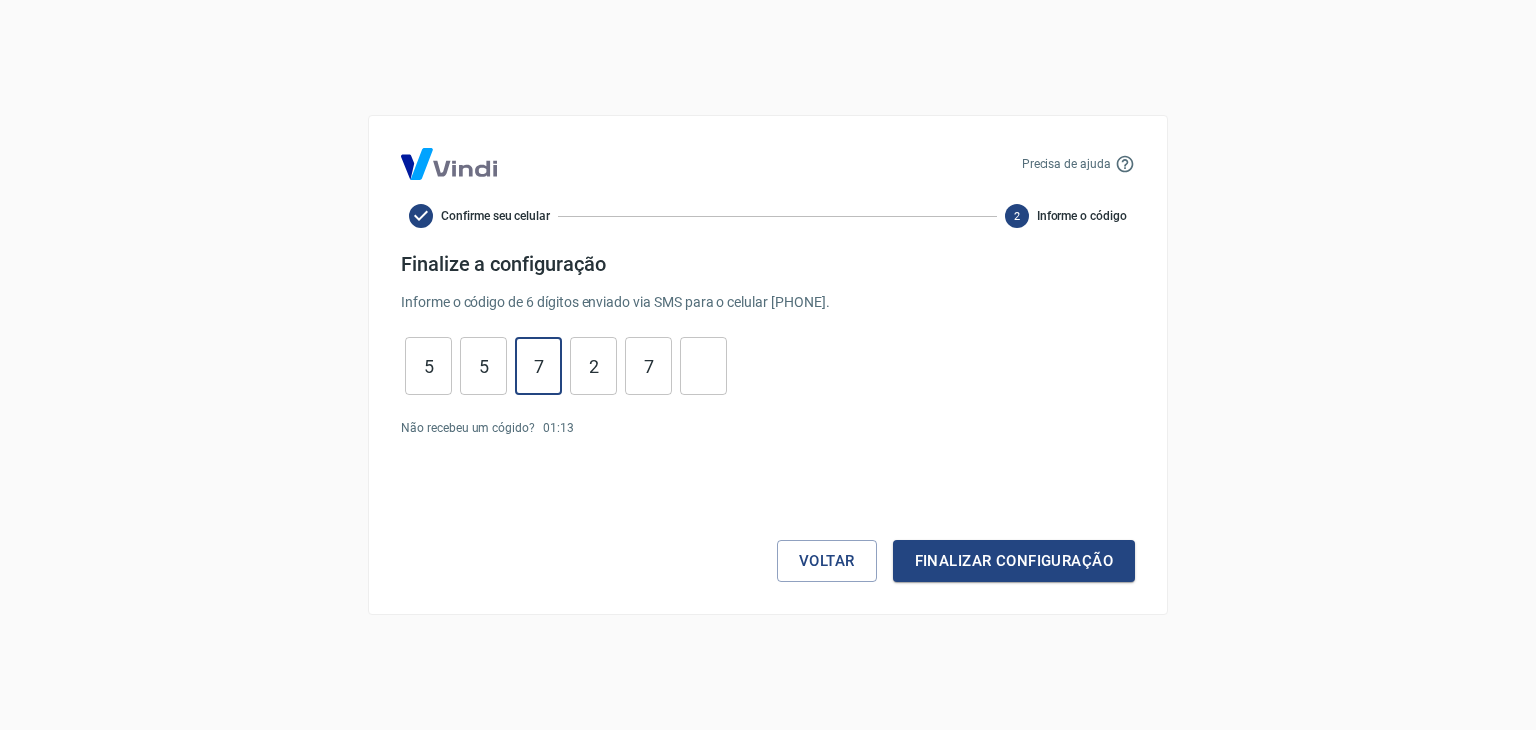 click on "7" at bounding box center (538, 366) 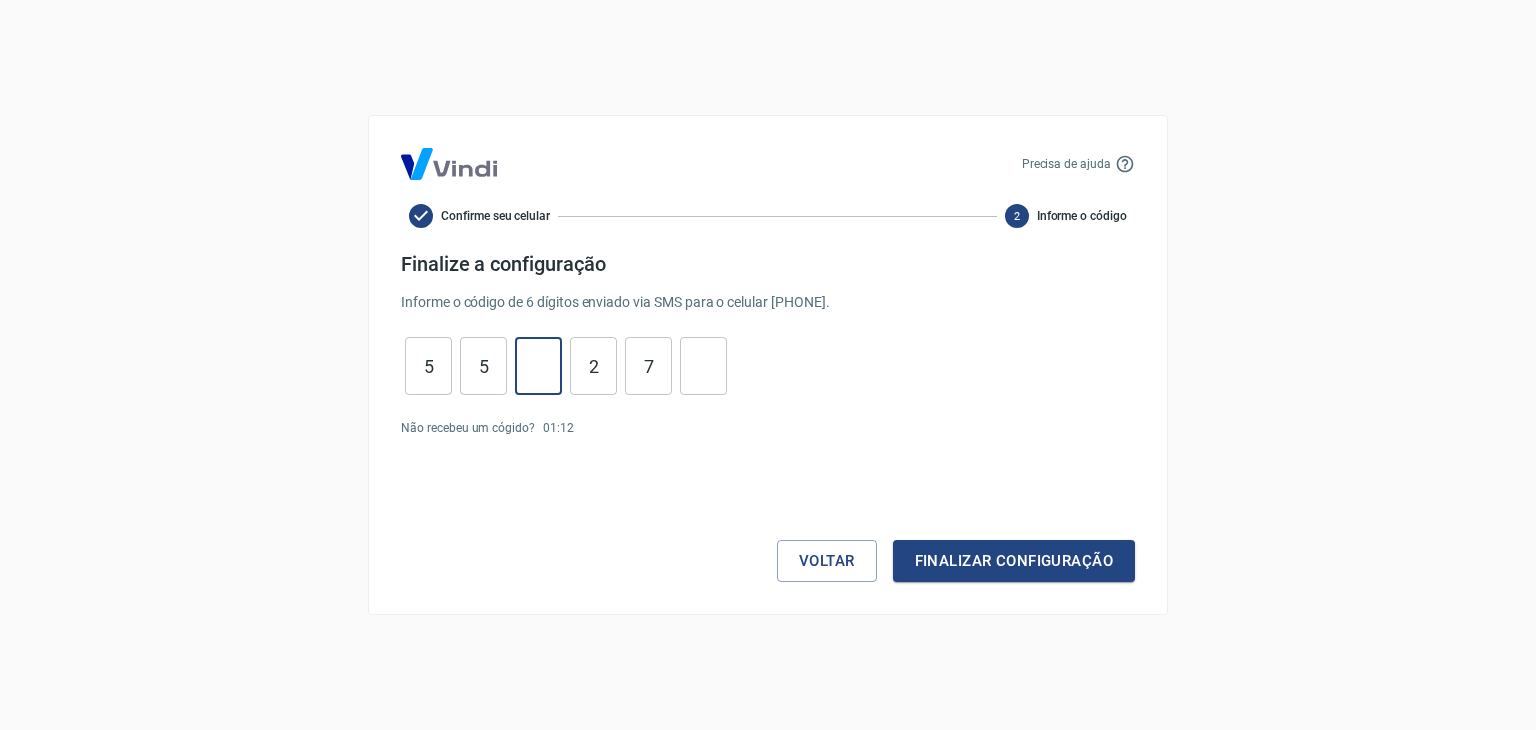 type on "4" 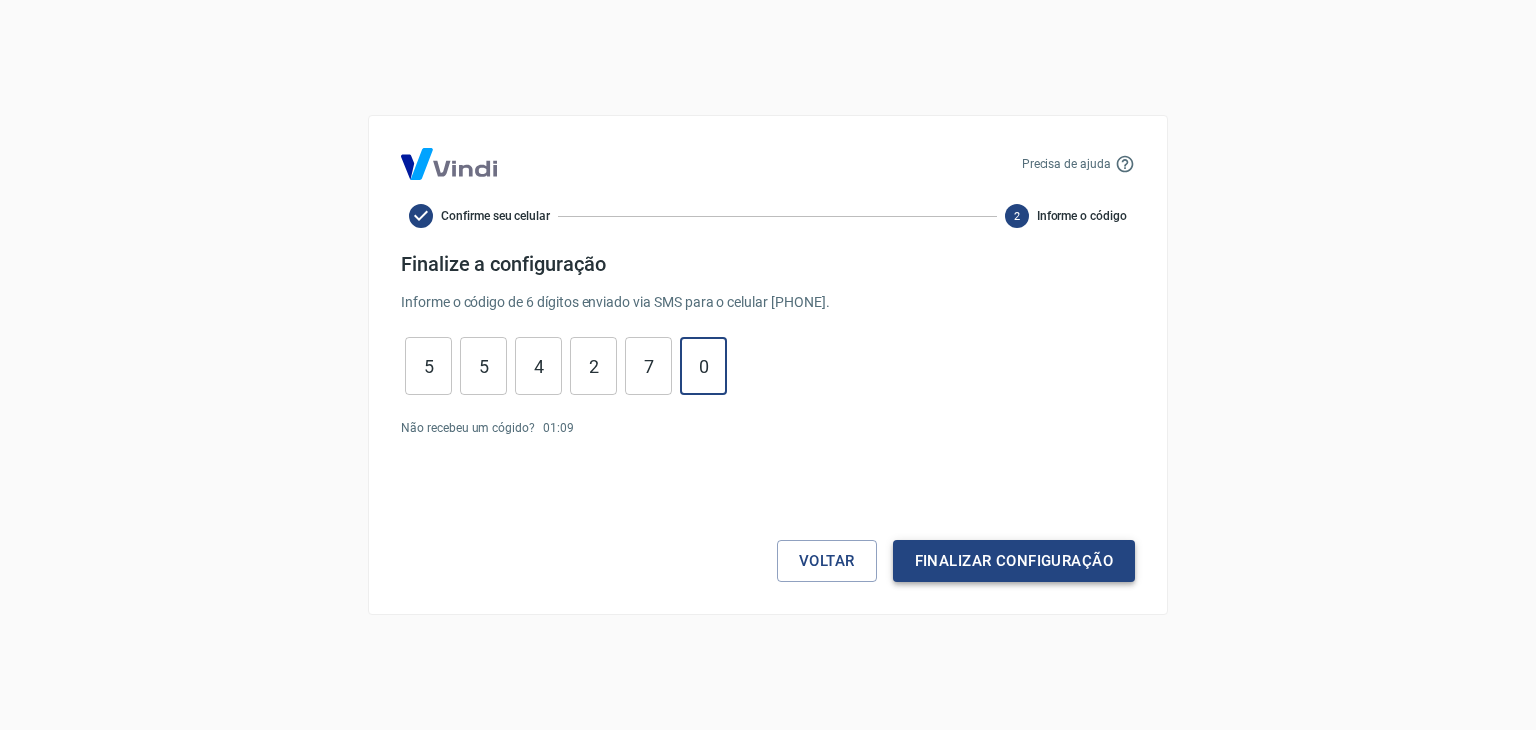 type on "0" 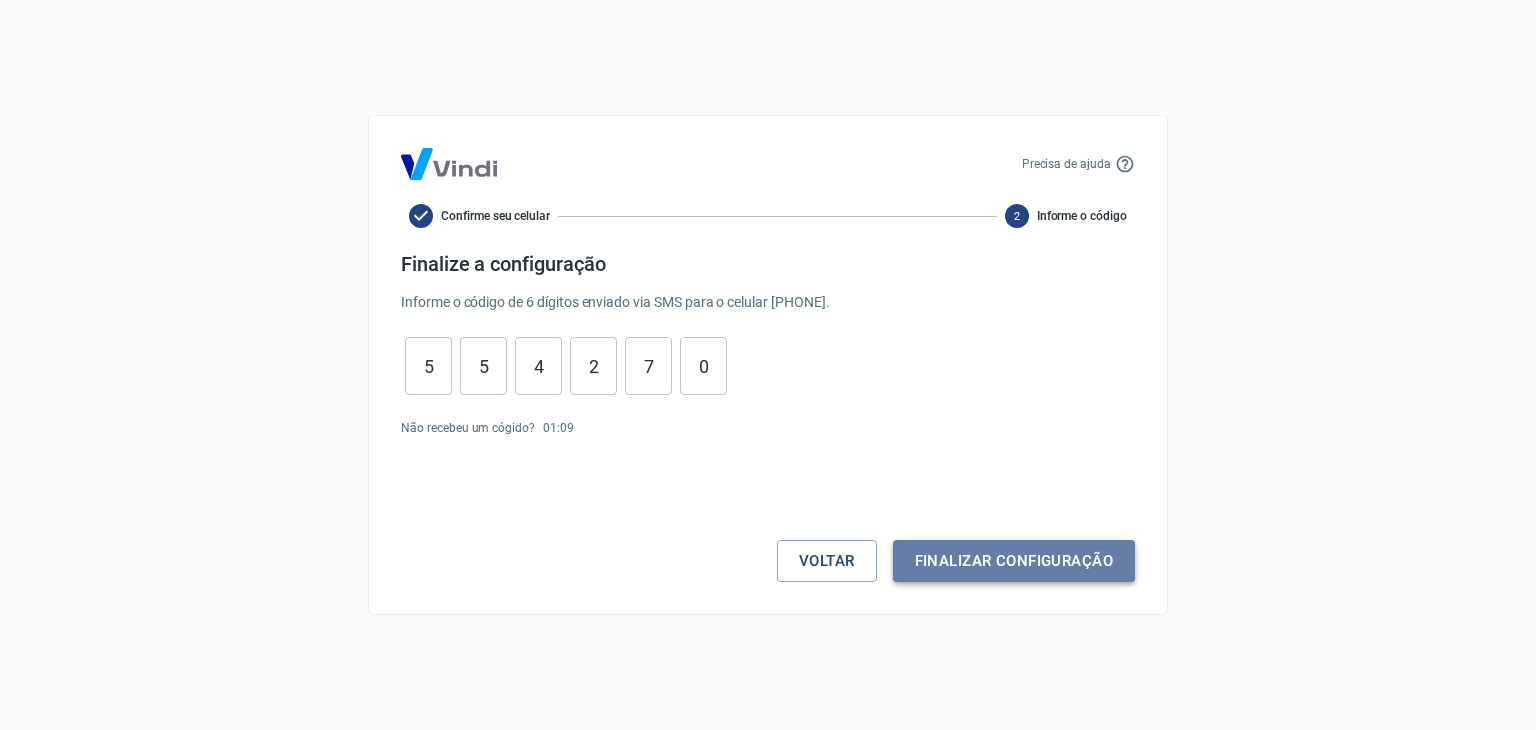 click on "Finalizar configuração" at bounding box center (1014, 561) 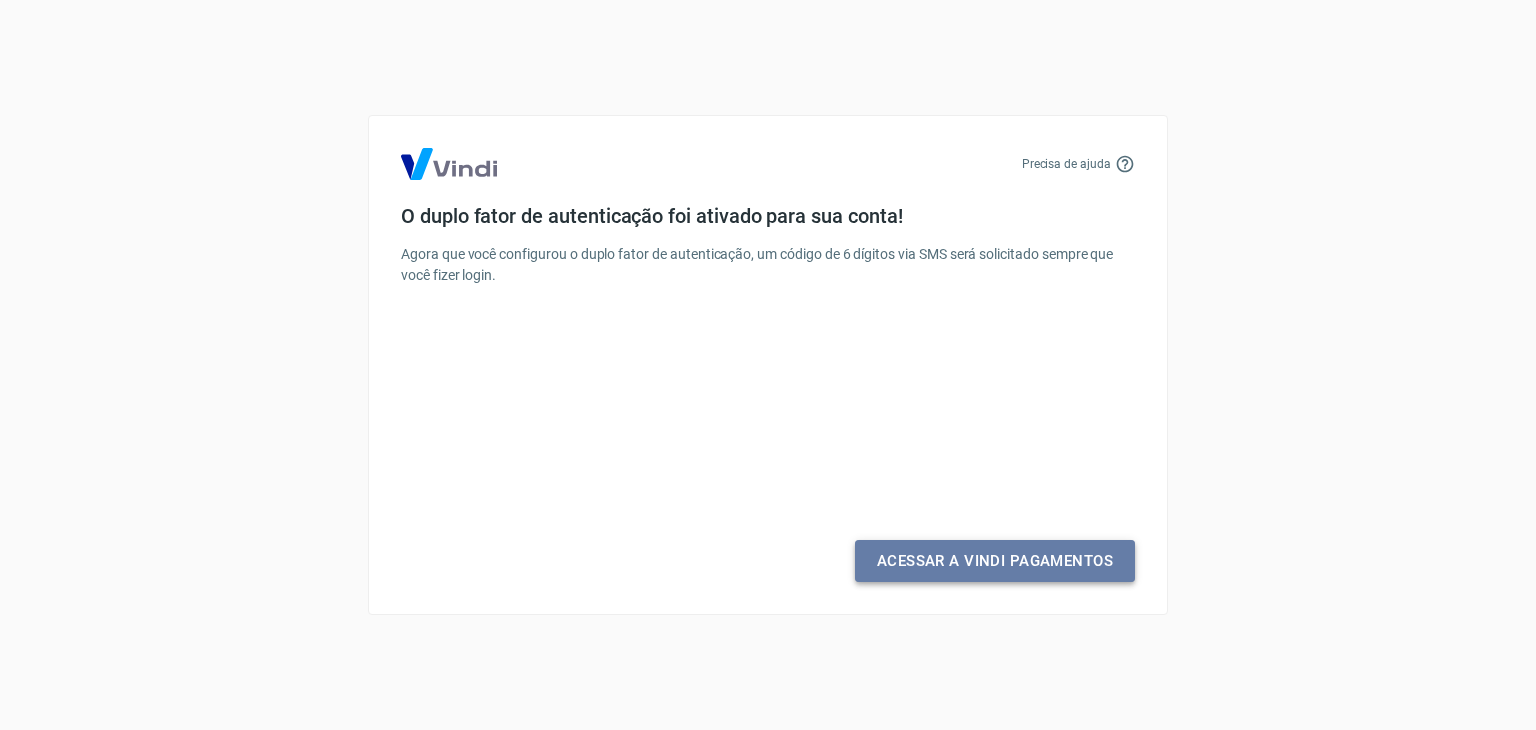 click on "Acessar a Vindi Pagamentos" at bounding box center [995, 561] 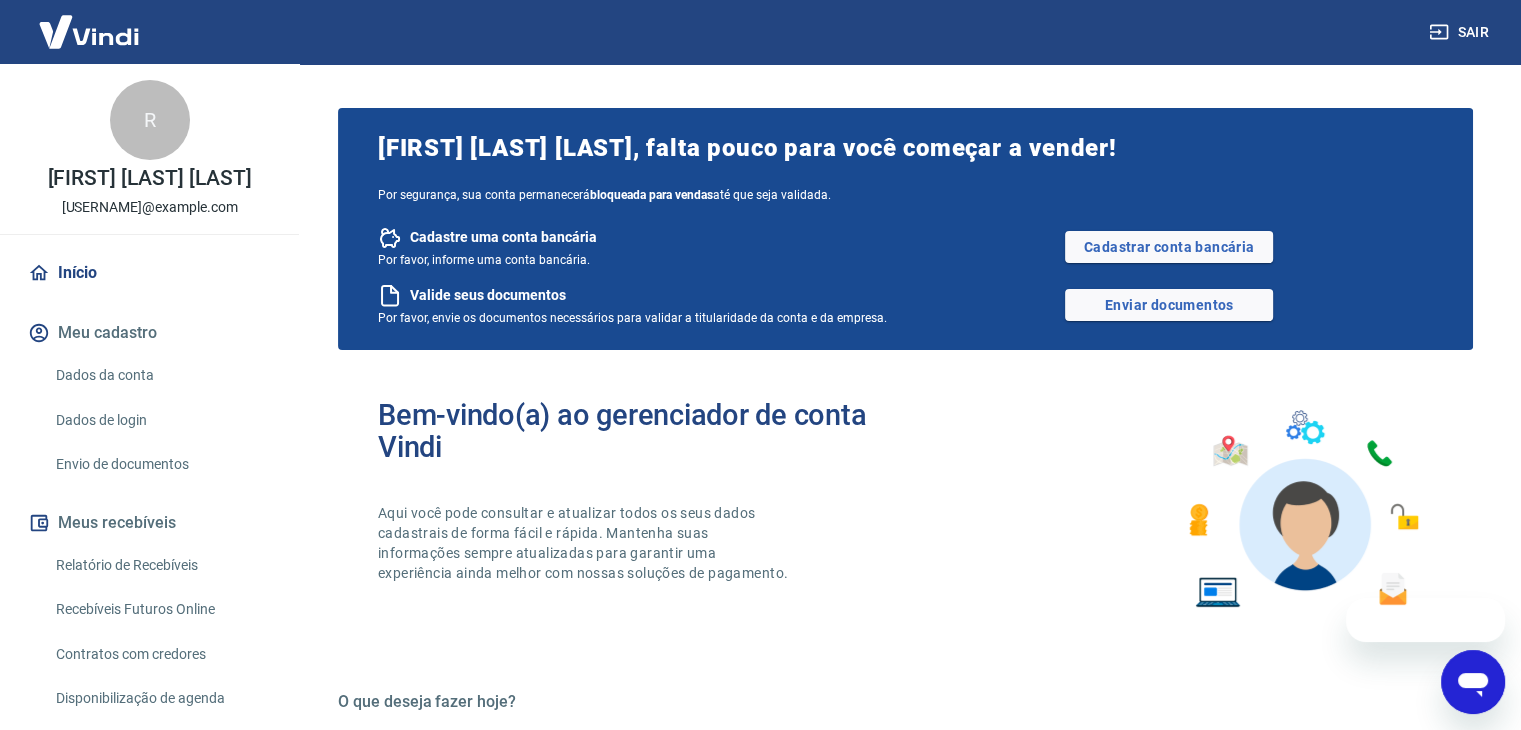scroll, scrollTop: 0, scrollLeft: 0, axis: both 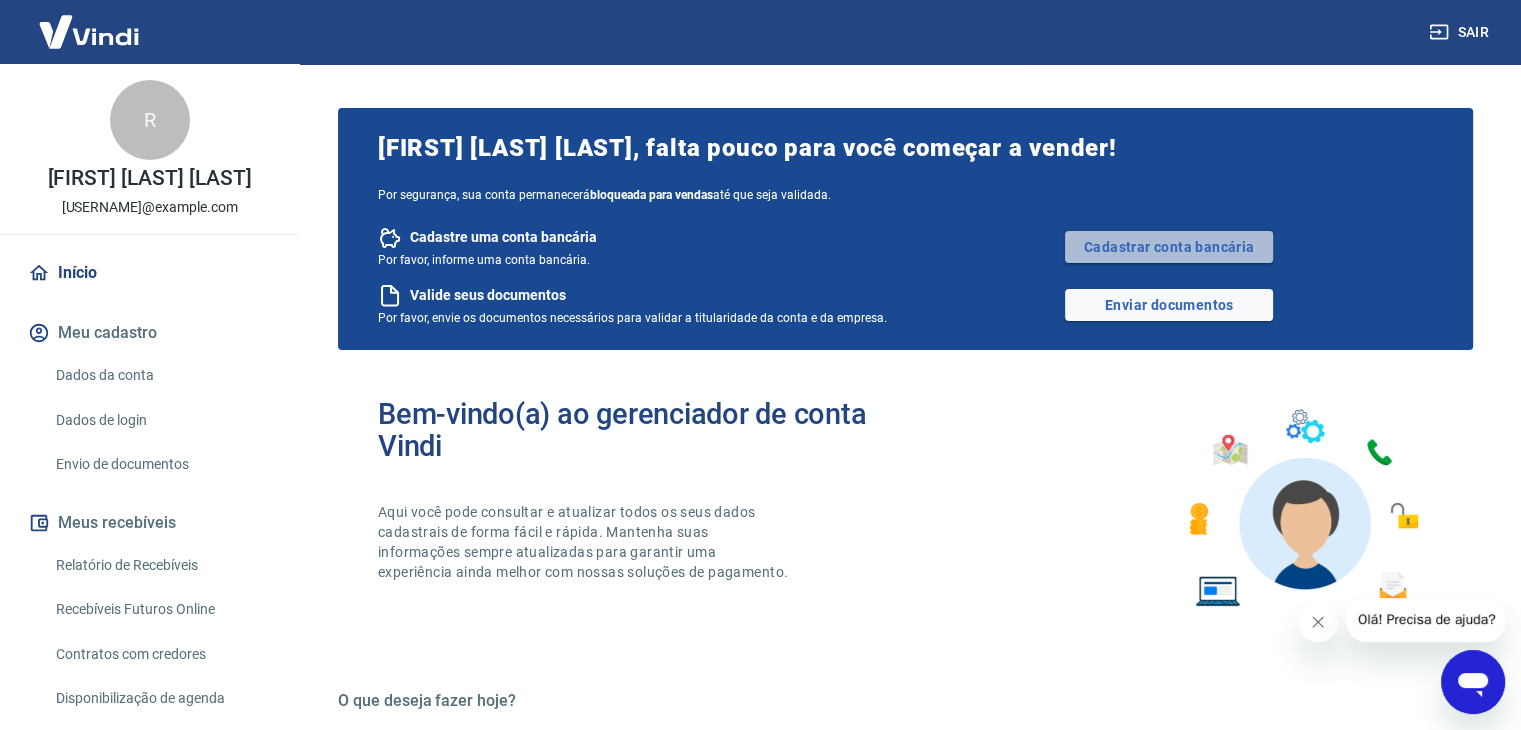 click on "Cadastrar conta bancária" at bounding box center [1169, 247] 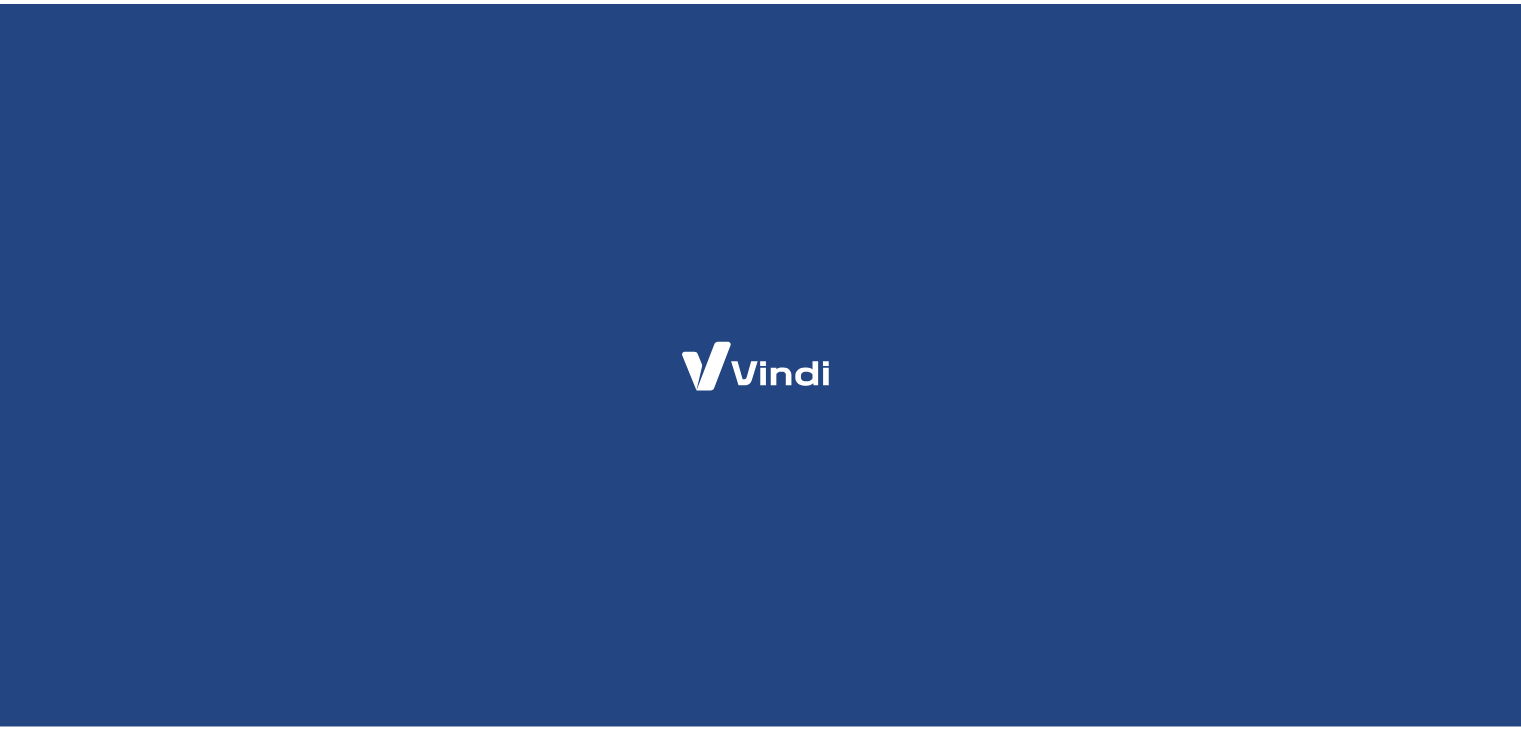 scroll, scrollTop: 0, scrollLeft: 0, axis: both 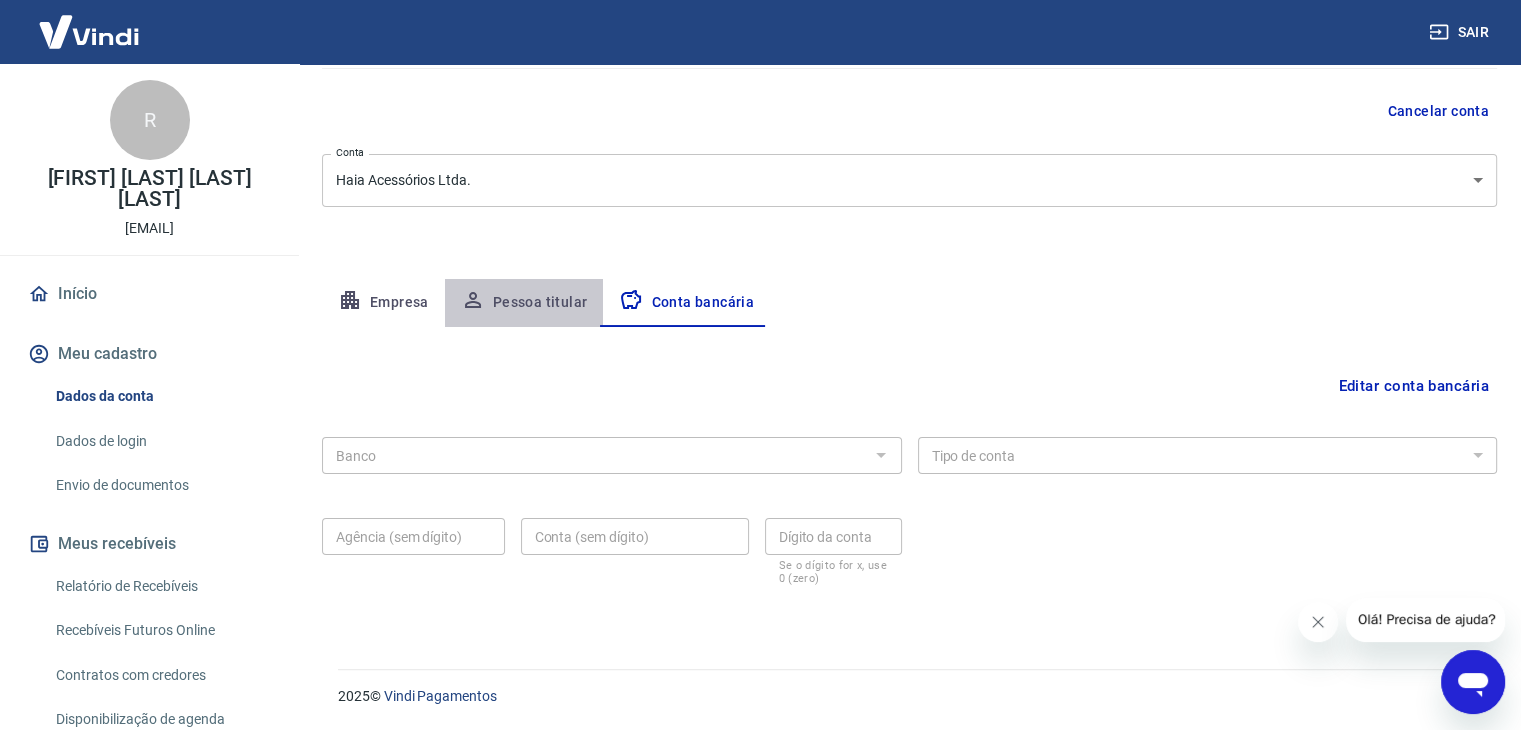 click on "Pessoa titular" at bounding box center (524, 303) 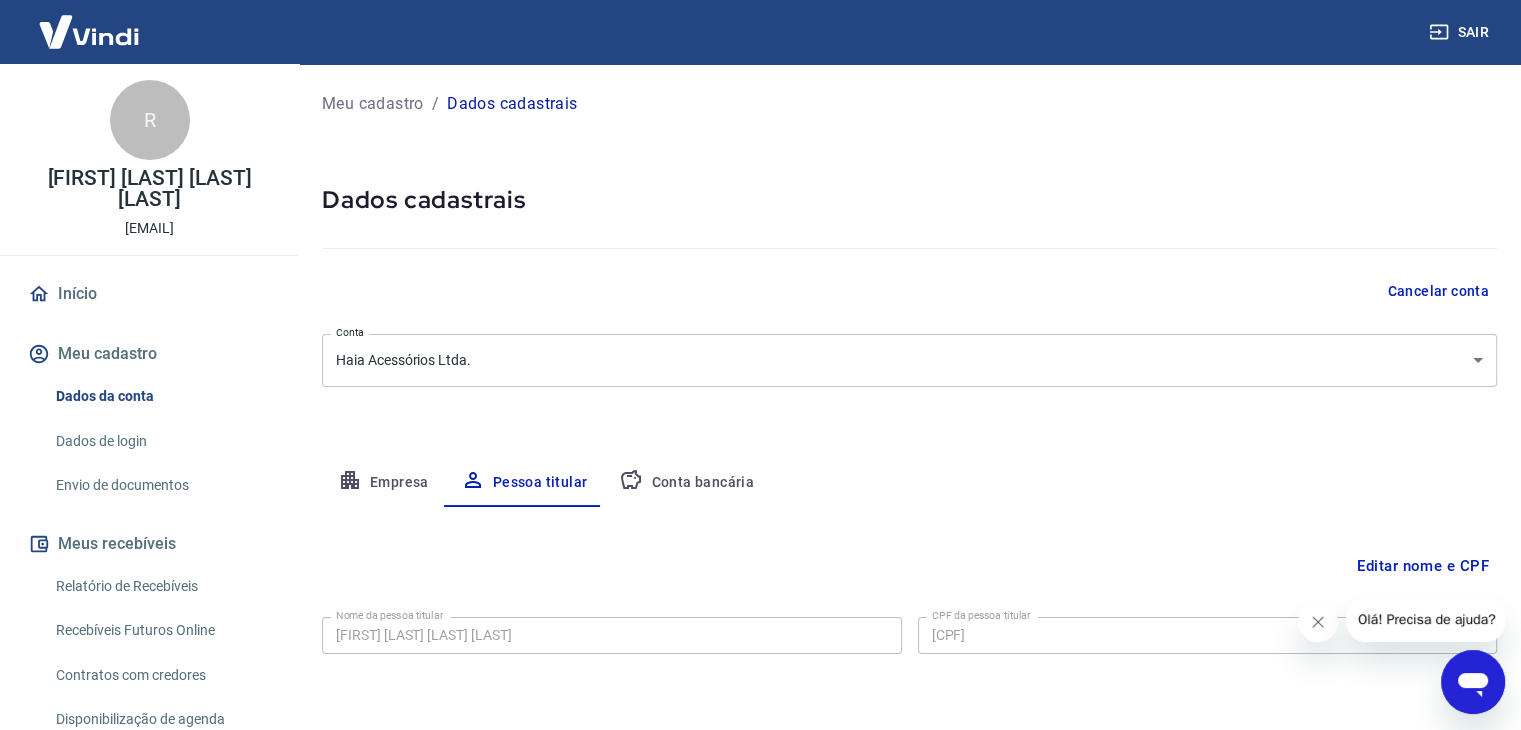 scroll, scrollTop: 69, scrollLeft: 0, axis: vertical 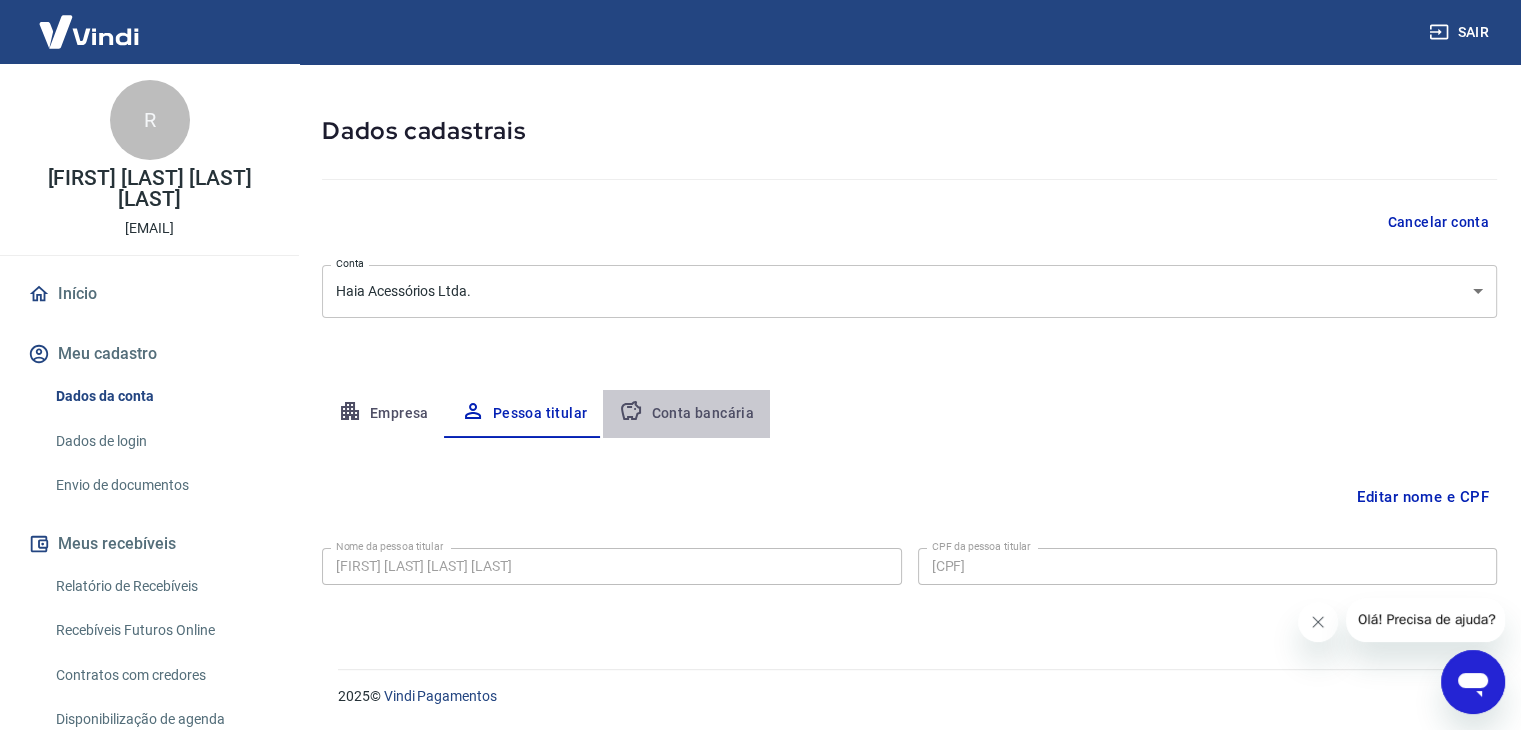 click on "Conta bancária" at bounding box center (686, 414) 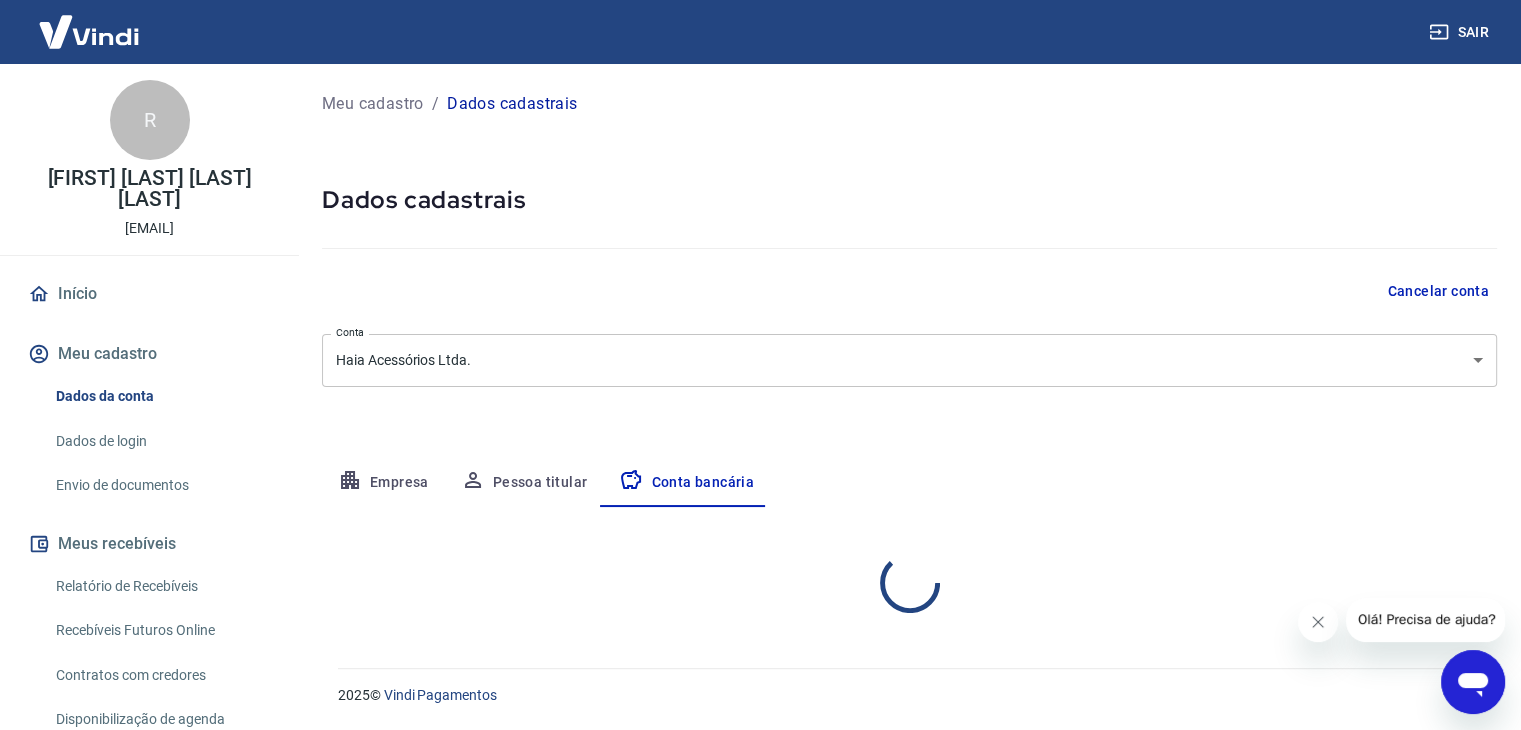 scroll, scrollTop: 0, scrollLeft: 0, axis: both 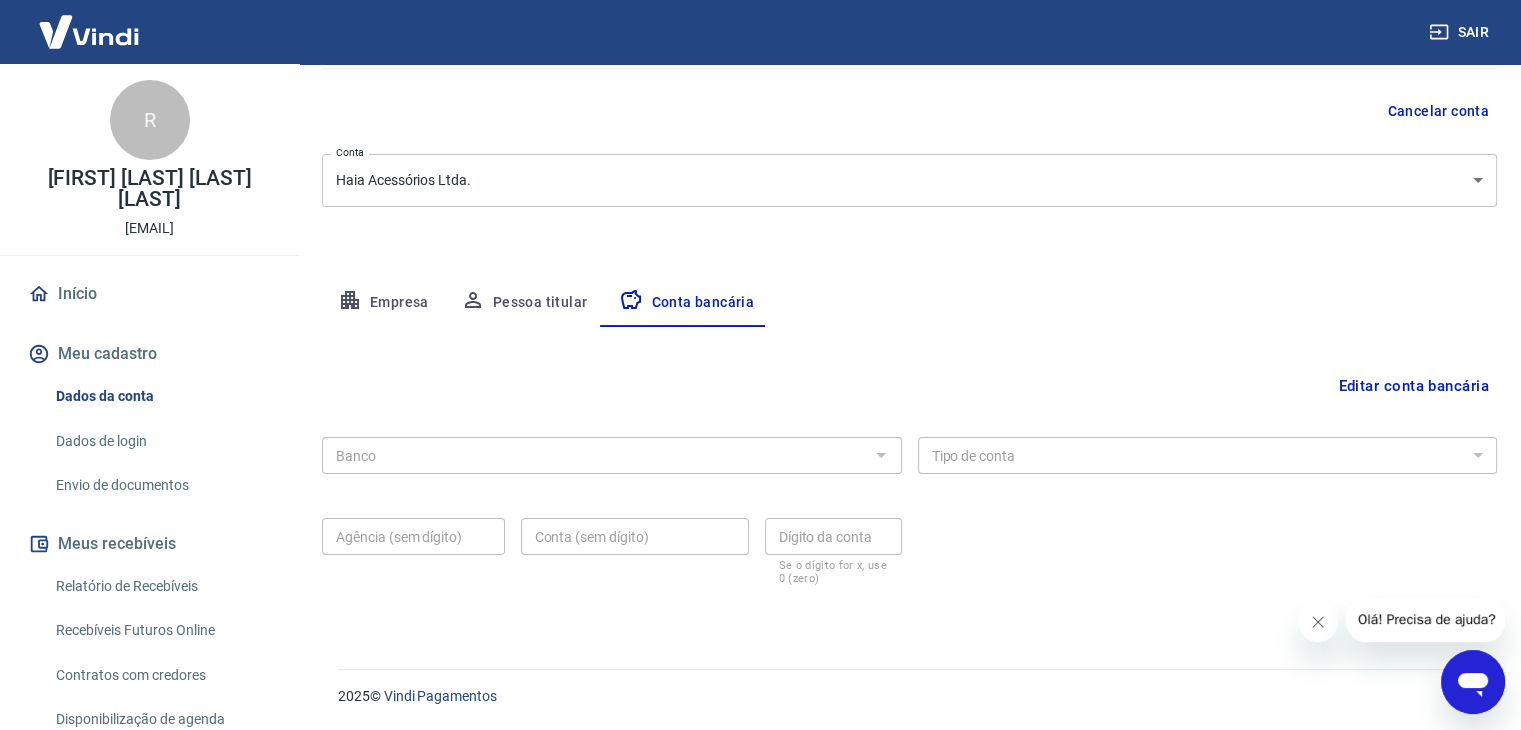 click at bounding box center [880, 455] 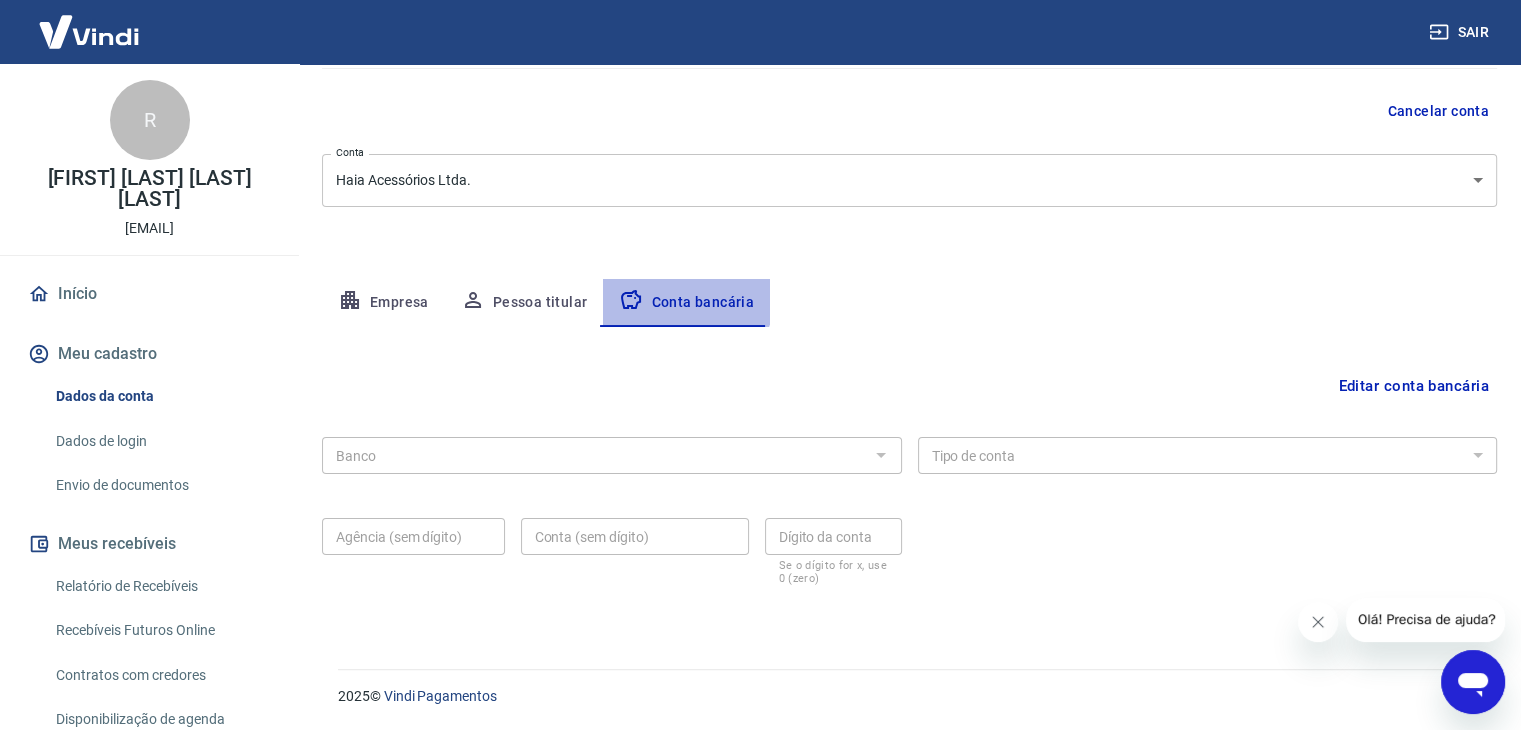 click on "Conta bancária" at bounding box center (686, 303) 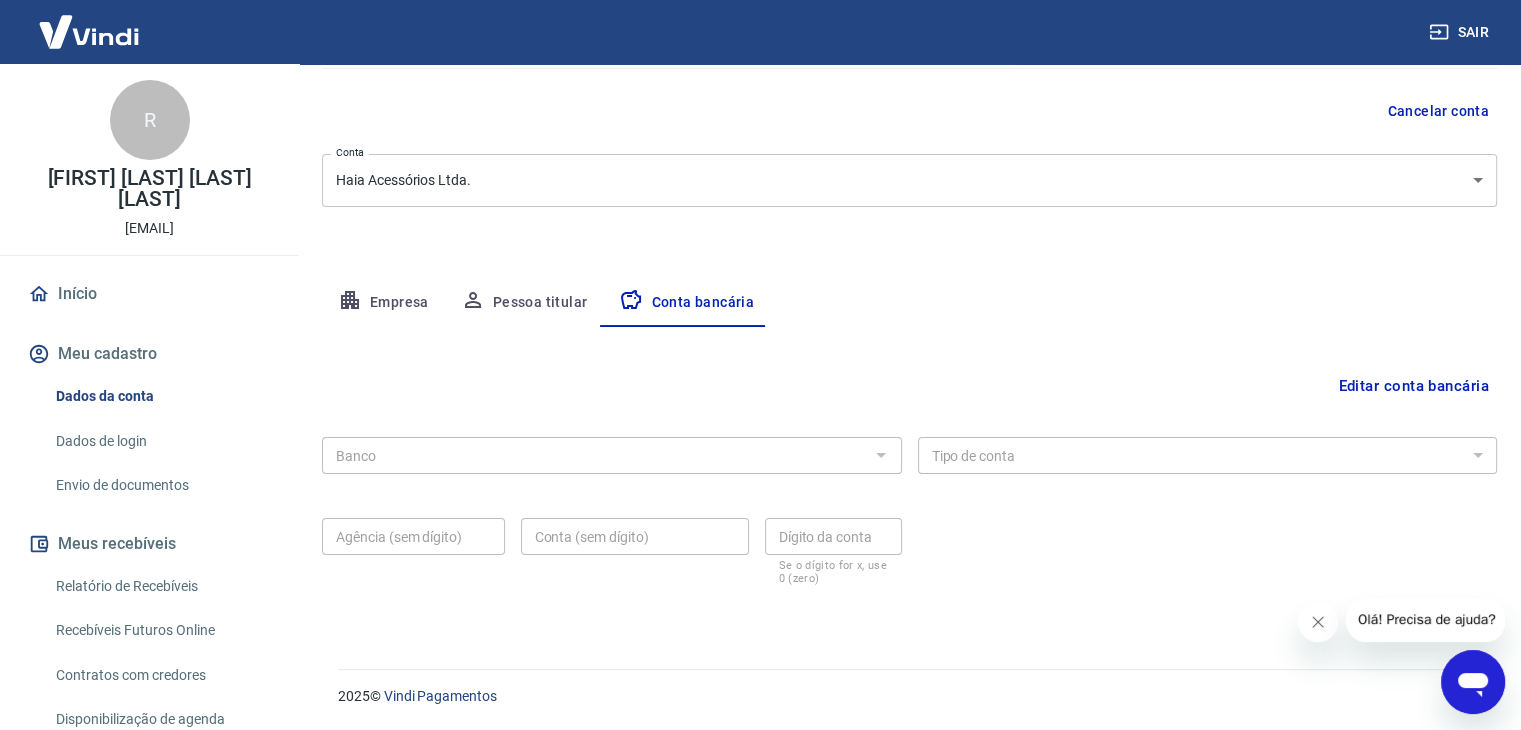click on "Conta bancária" at bounding box center [686, 303] 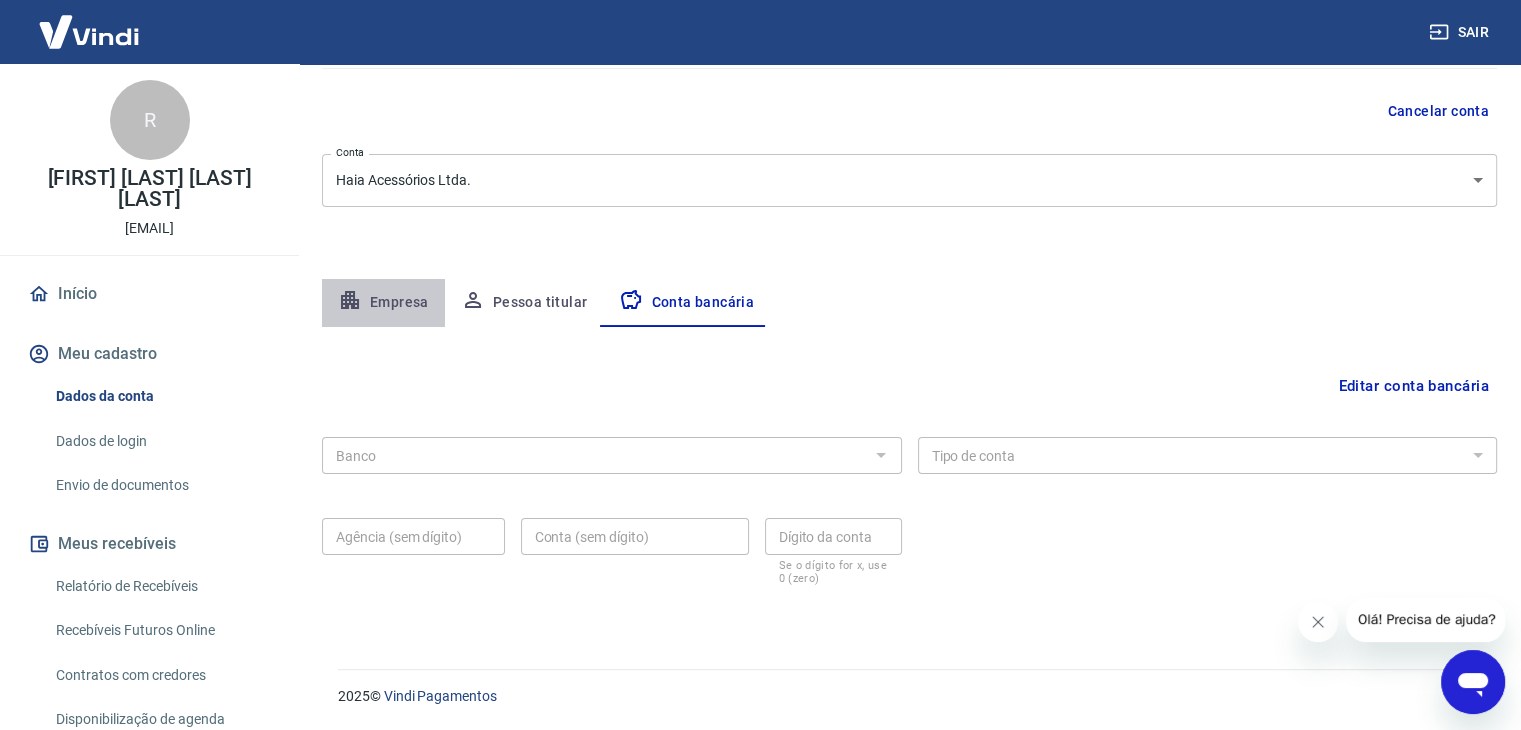 click on "Empresa" at bounding box center [383, 303] 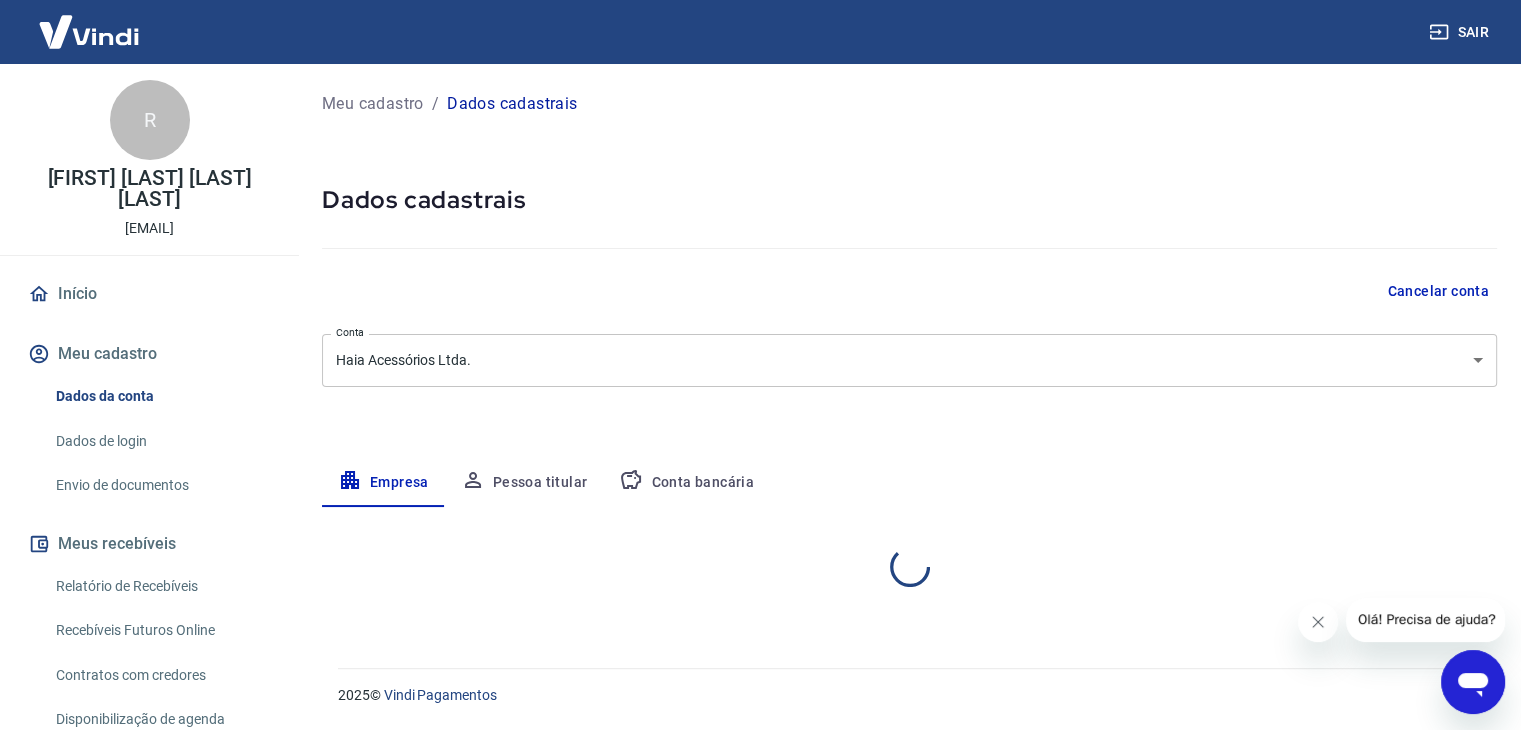 scroll, scrollTop: 0, scrollLeft: 0, axis: both 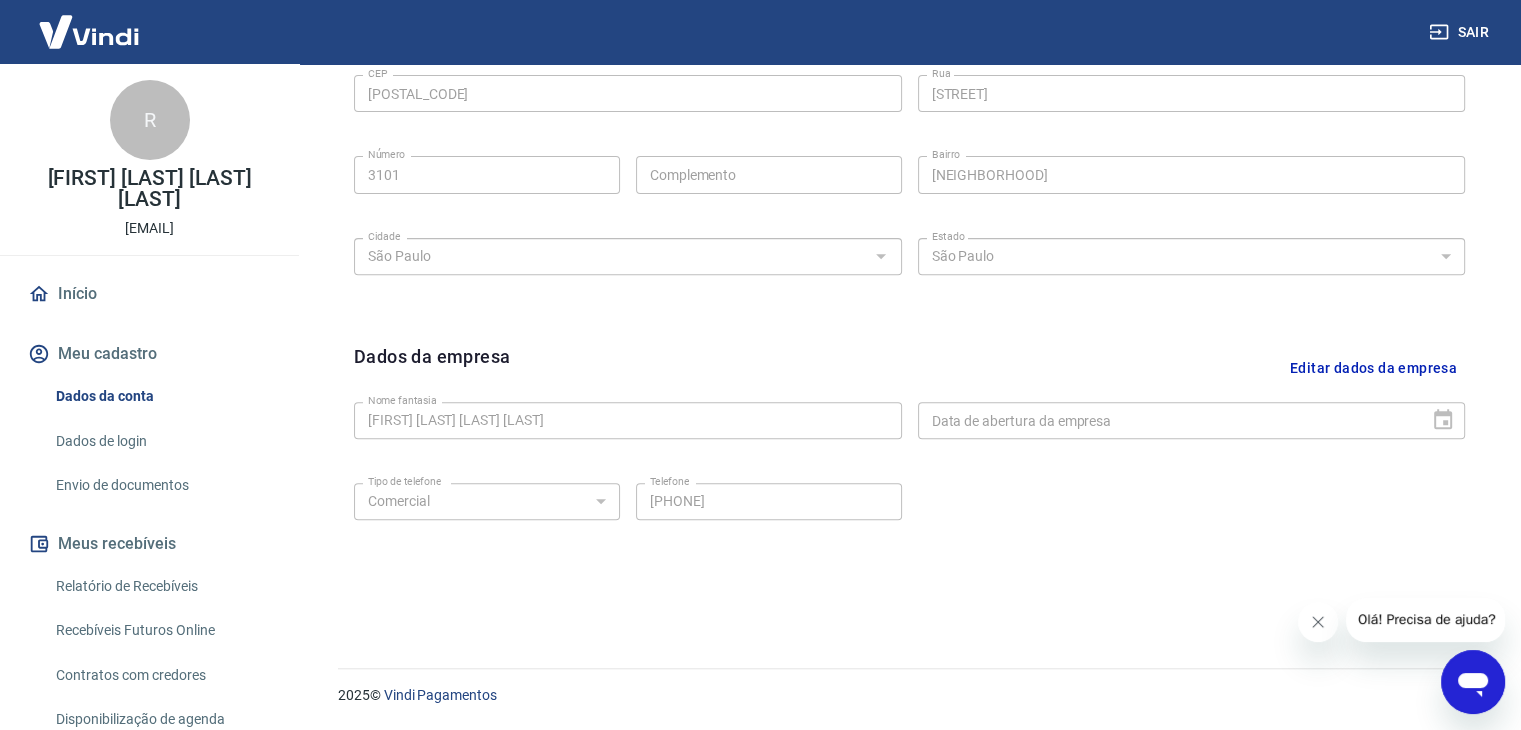 drag, startPoint x: 1438, startPoint y: 430, endPoint x: 1440, endPoint y: 417, distance: 13.152946 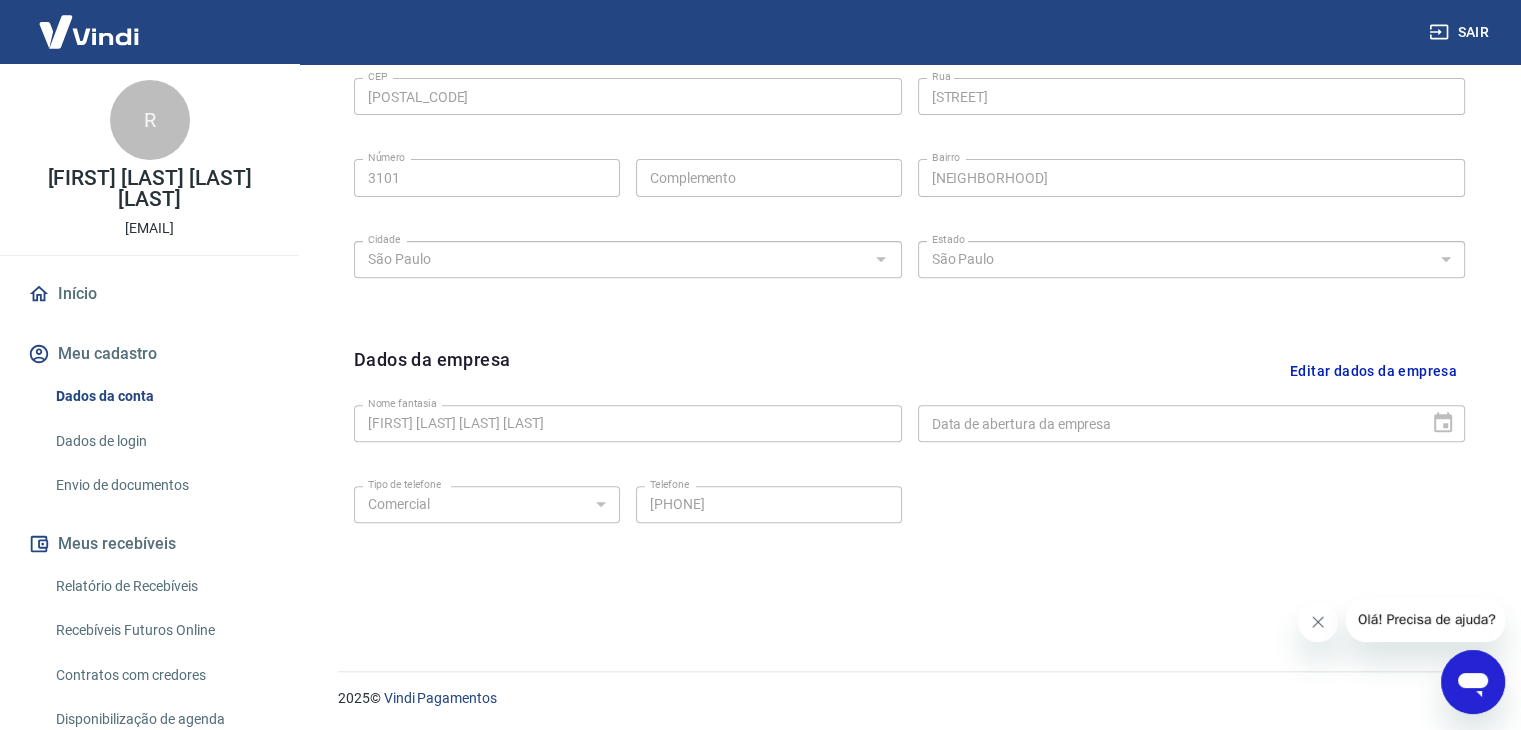 scroll, scrollTop: 712, scrollLeft: 0, axis: vertical 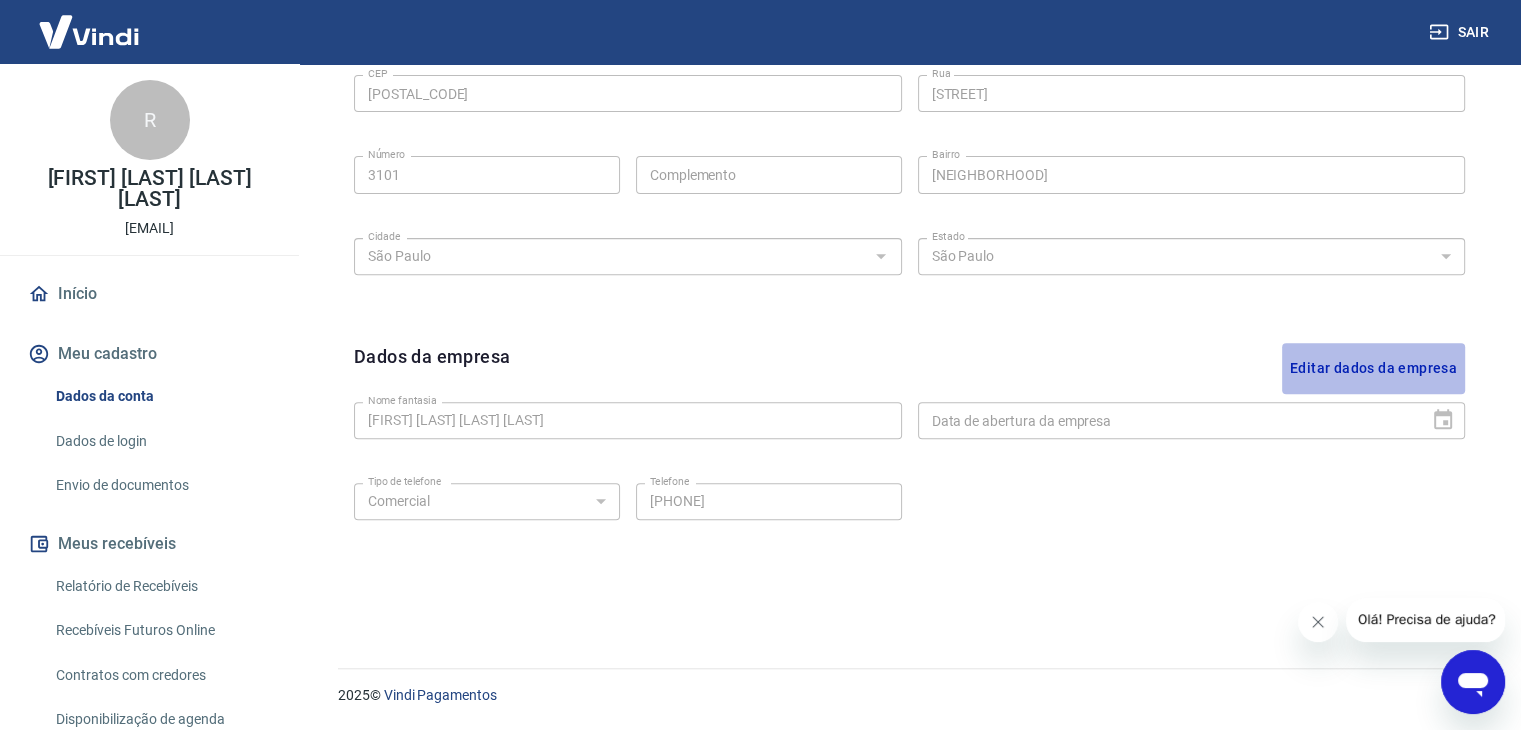 click on "Editar dados da empresa" at bounding box center (1373, 368) 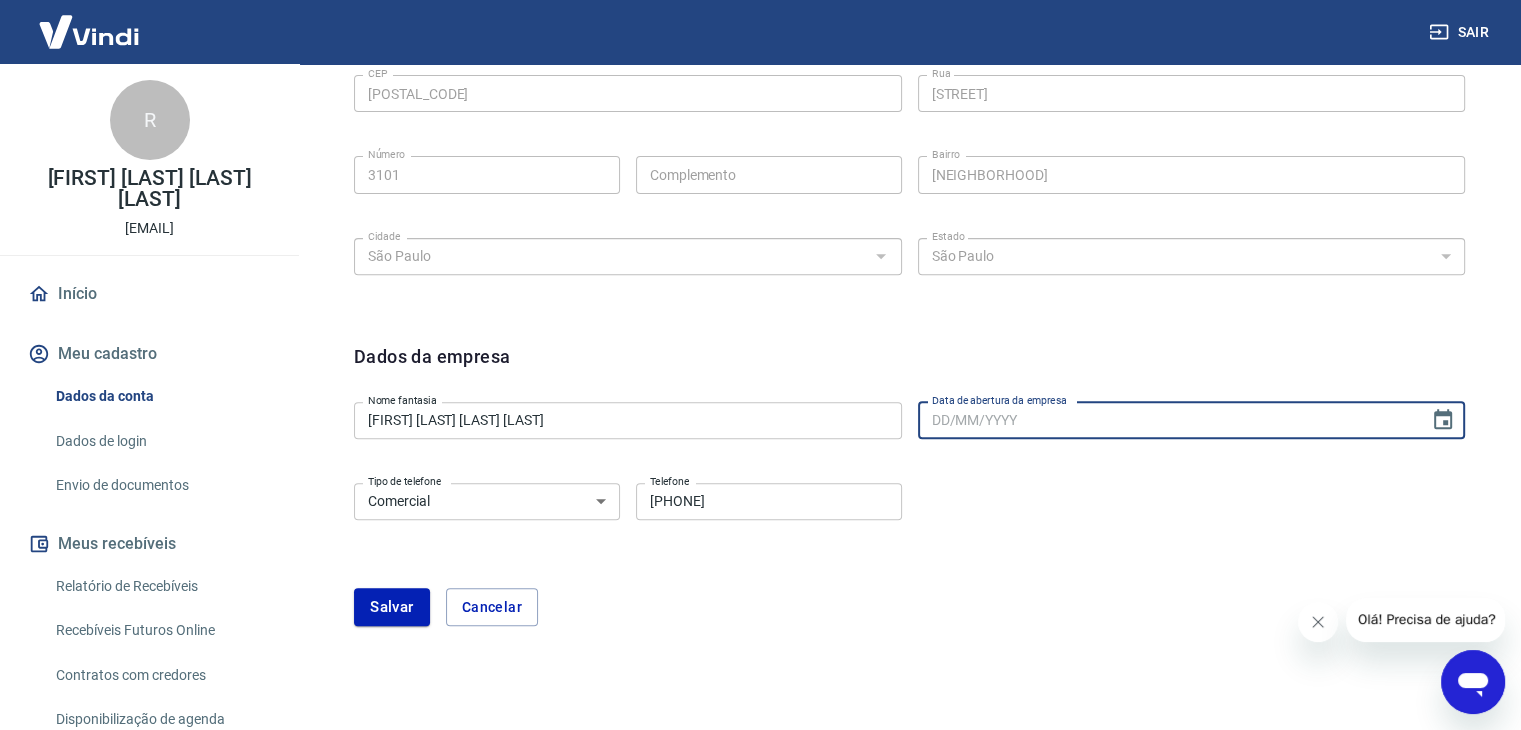 click on "Data de abertura da empresa" at bounding box center (1167, 420) 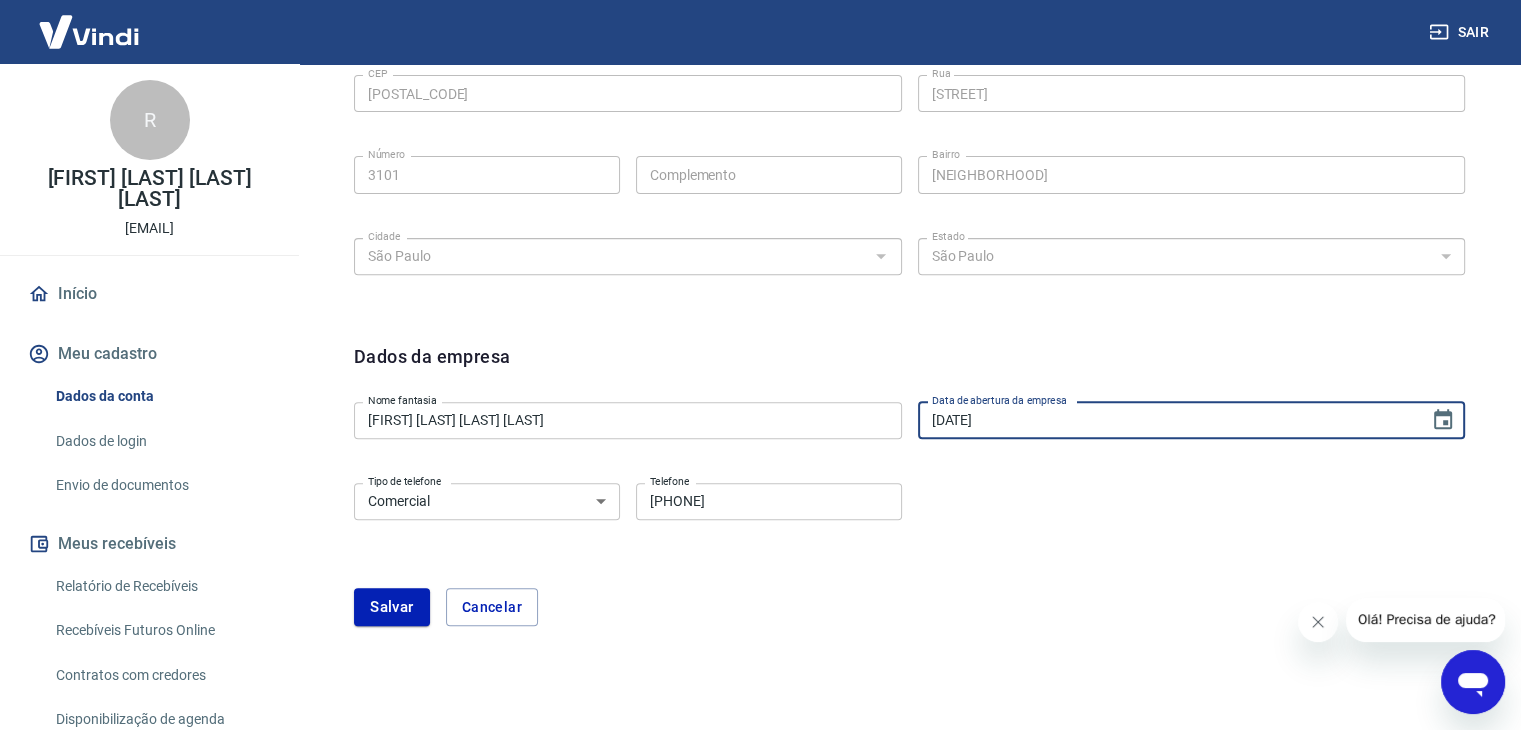 click on "17/07/YYYY" at bounding box center [1167, 420] 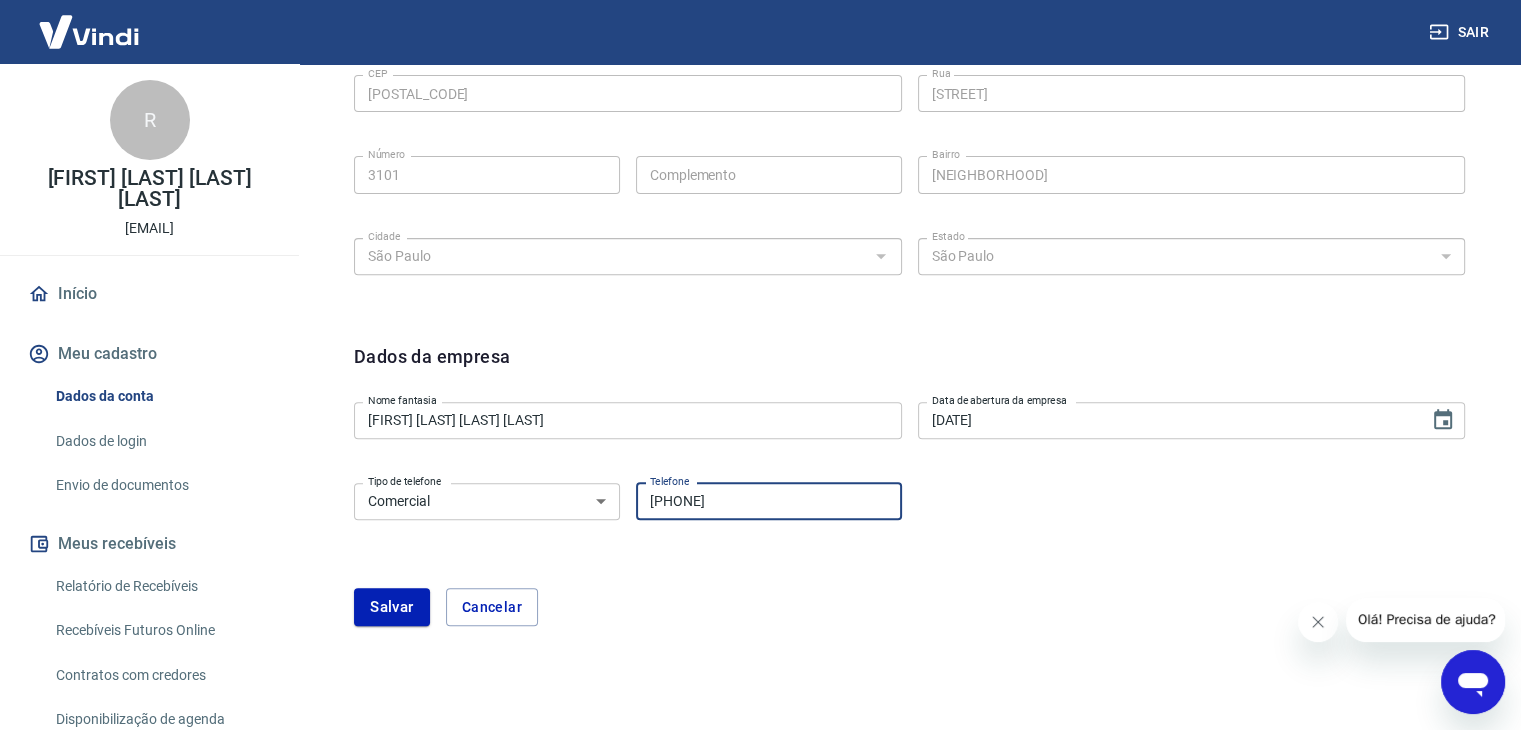 click on "(43) 99951-9441" at bounding box center [769, 501] 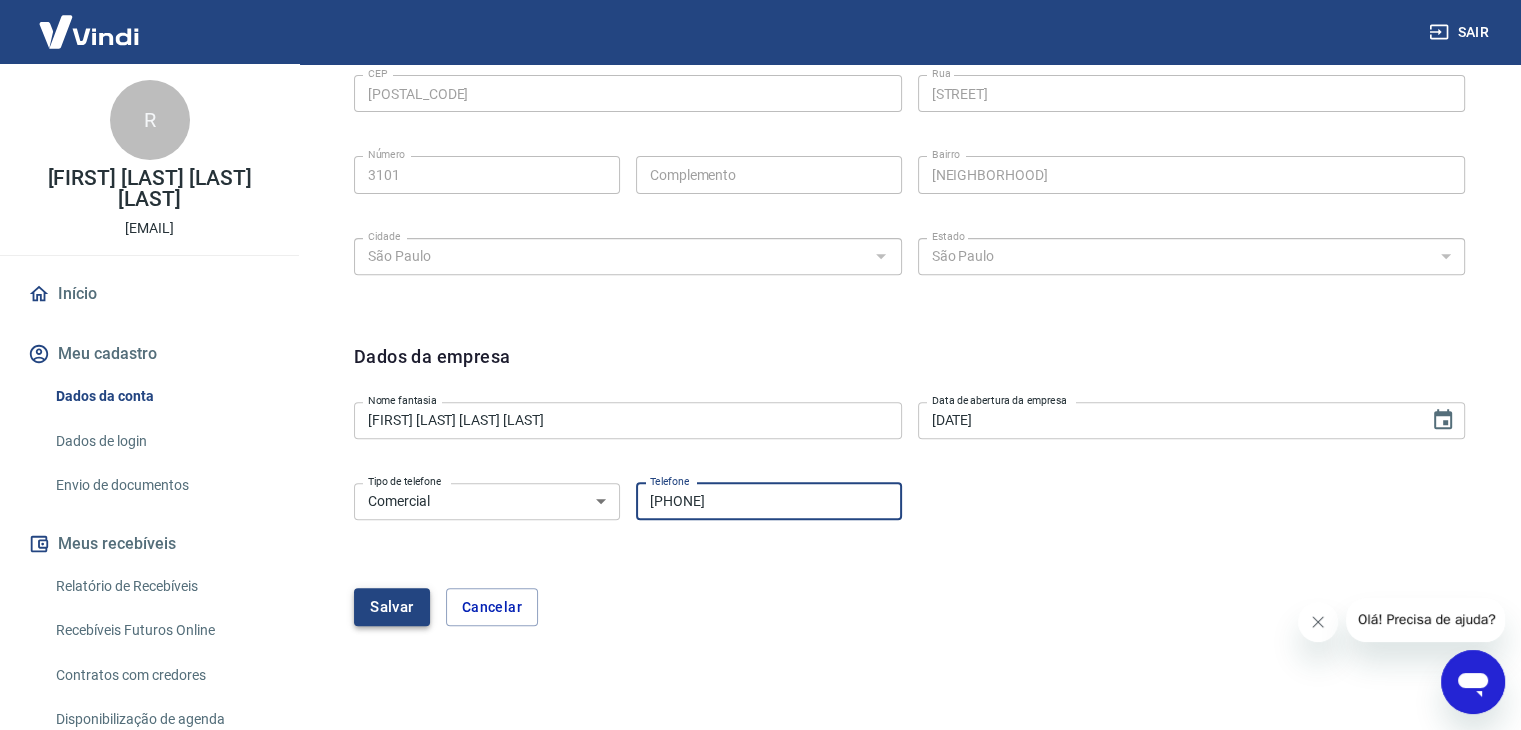 type on "[PHONE]" 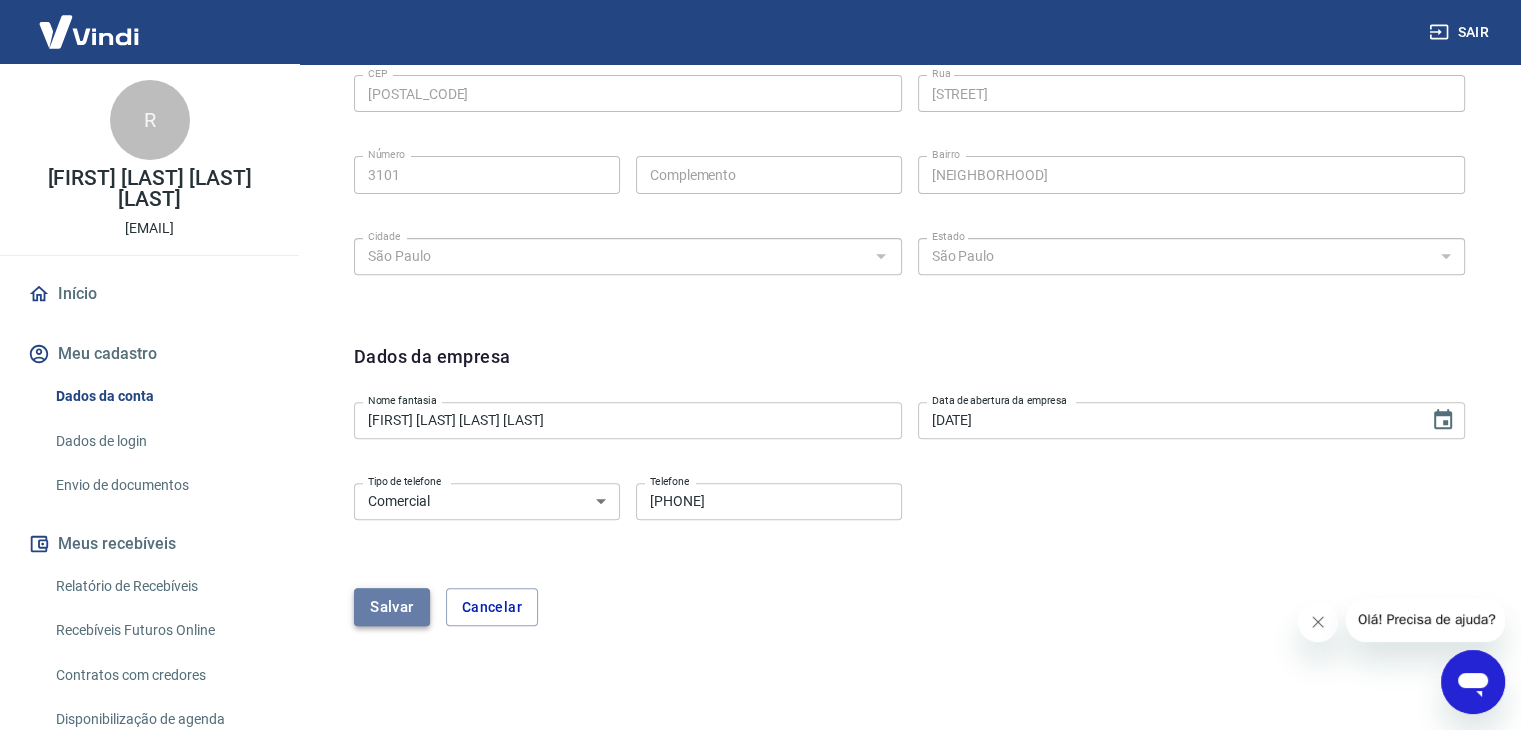 click on "Salvar" at bounding box center [392, 607] 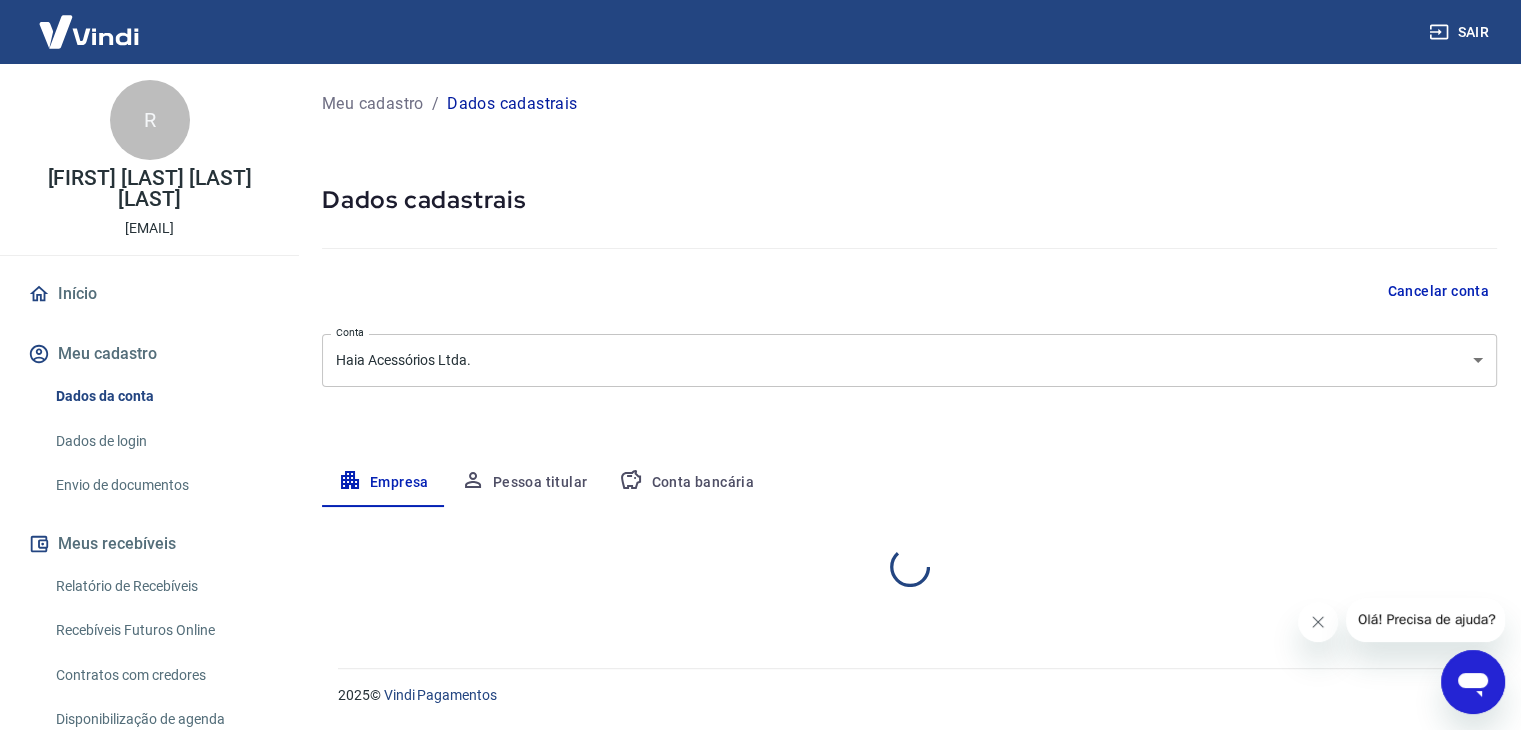 scroll, scrollTop: 0, scrollLeft: 0, axis: both 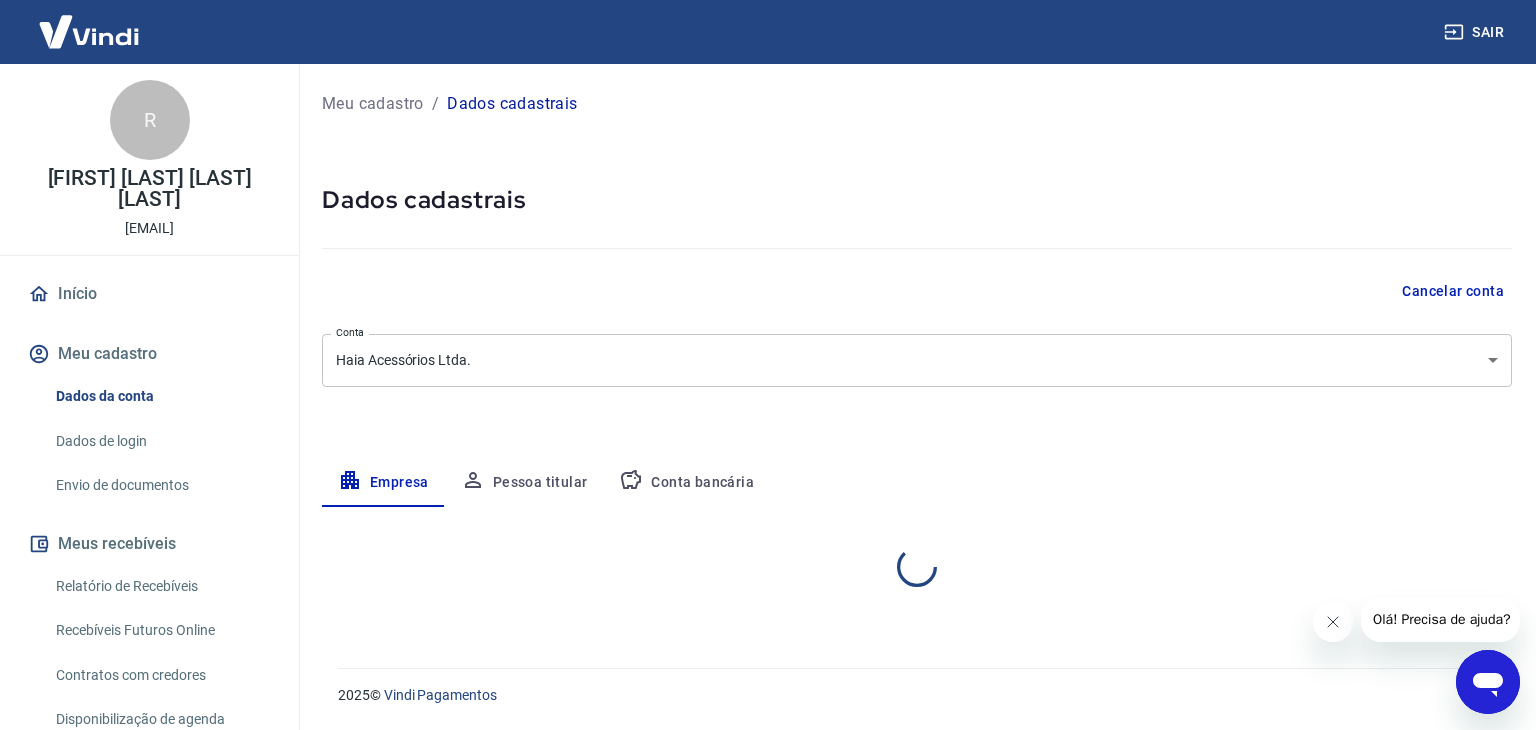 select on "SP" 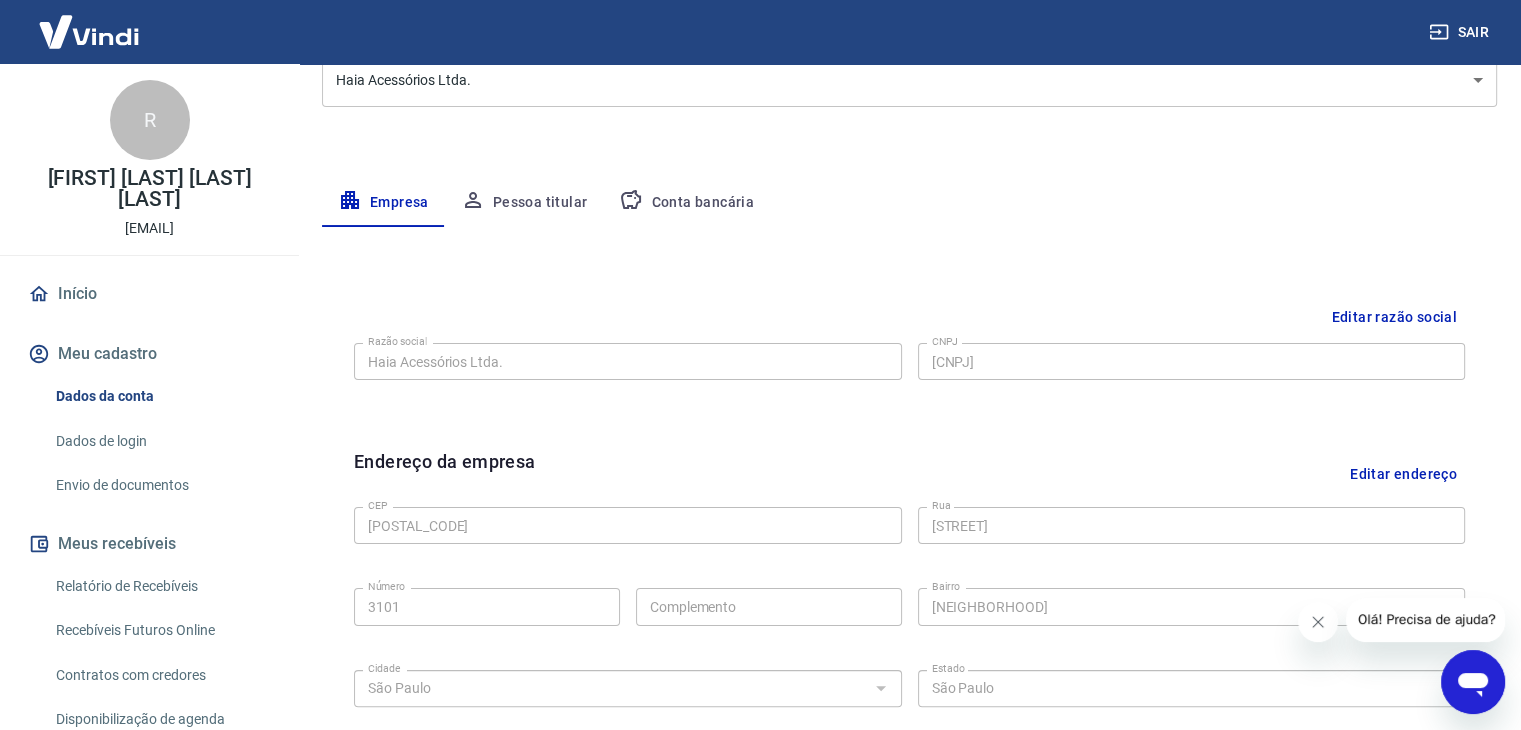 scroll, scrollTop: 285, scrollLeft: 0, axis: vertical 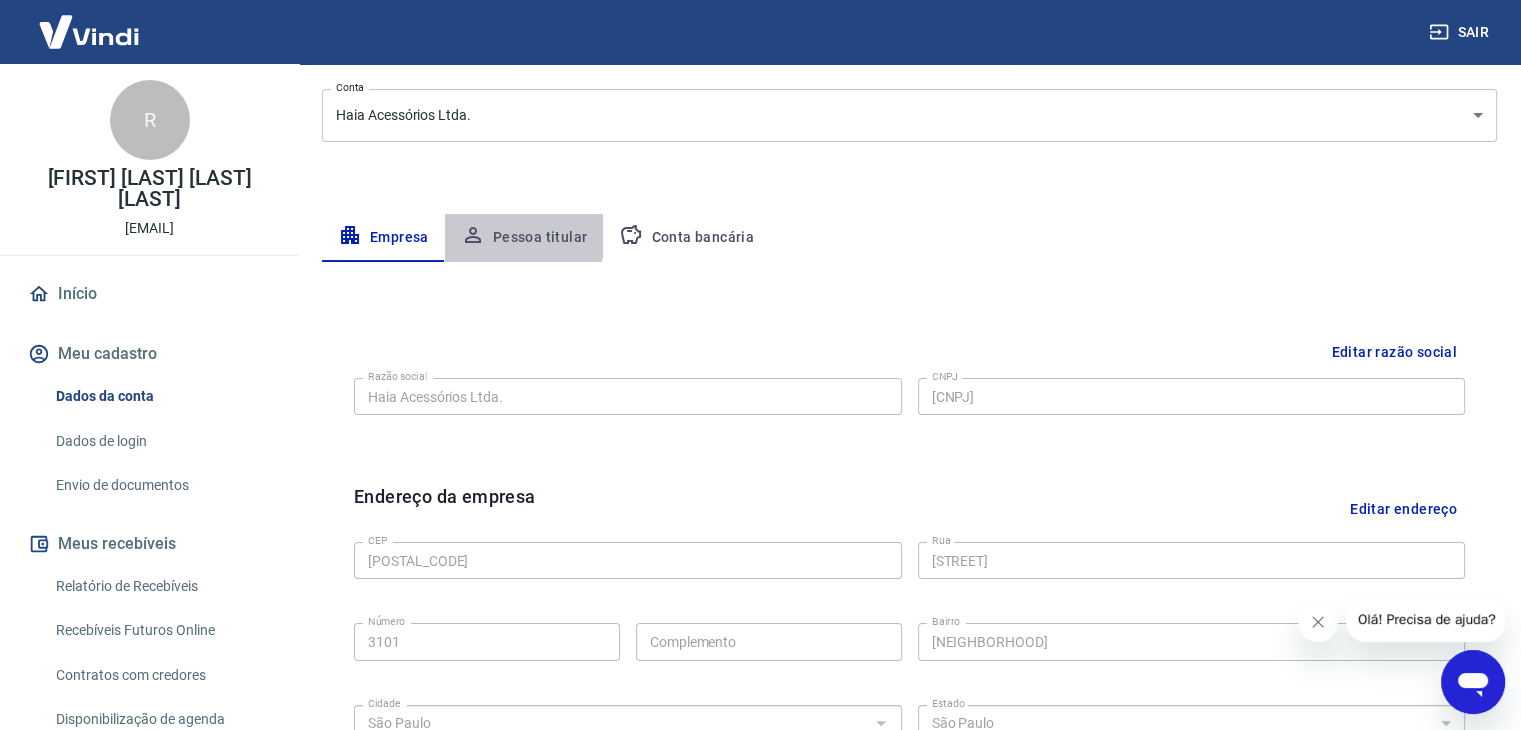 click on "Pessoa titular" at bounding box center (524, 238) 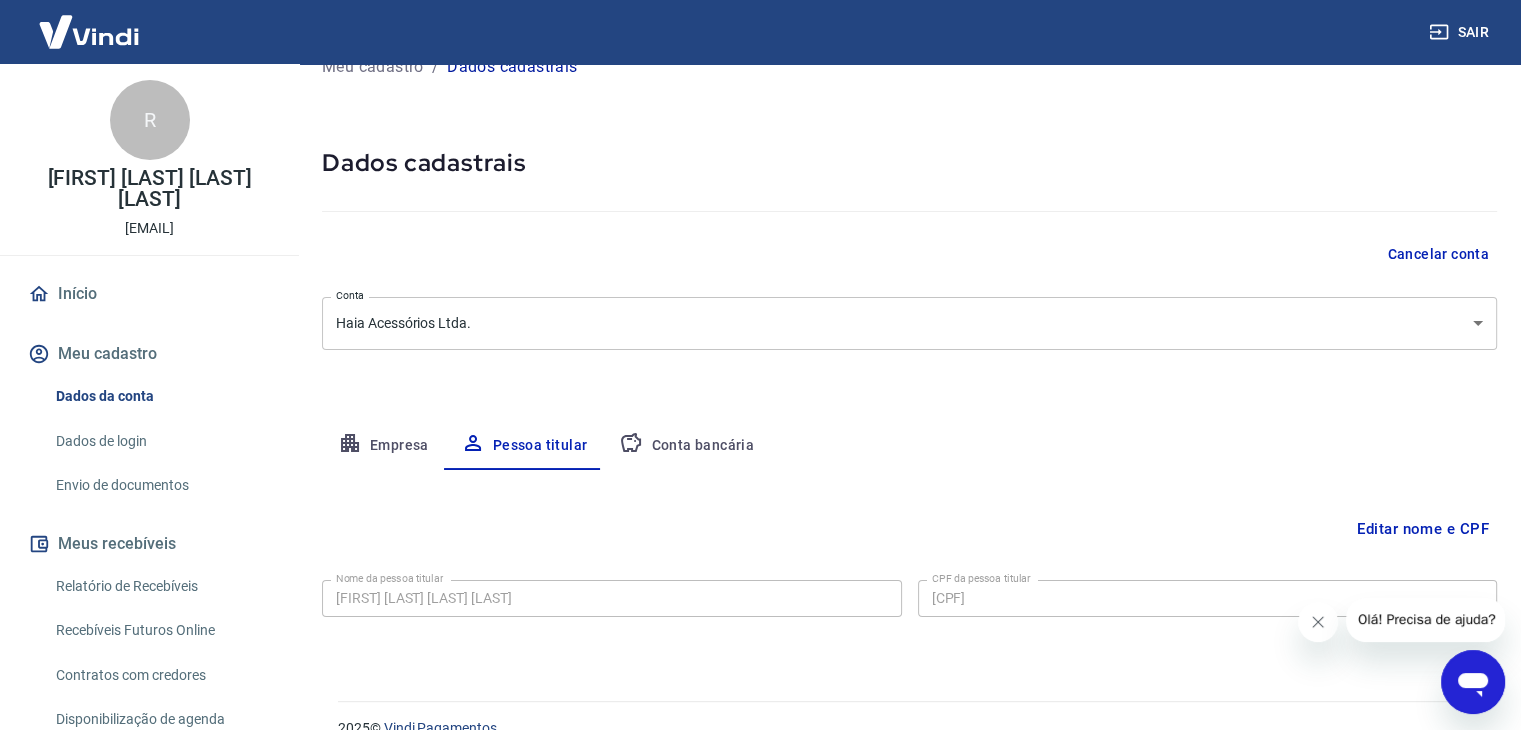 scroll, scrollTop: 69, scrollLeft: 0, axis: vertical 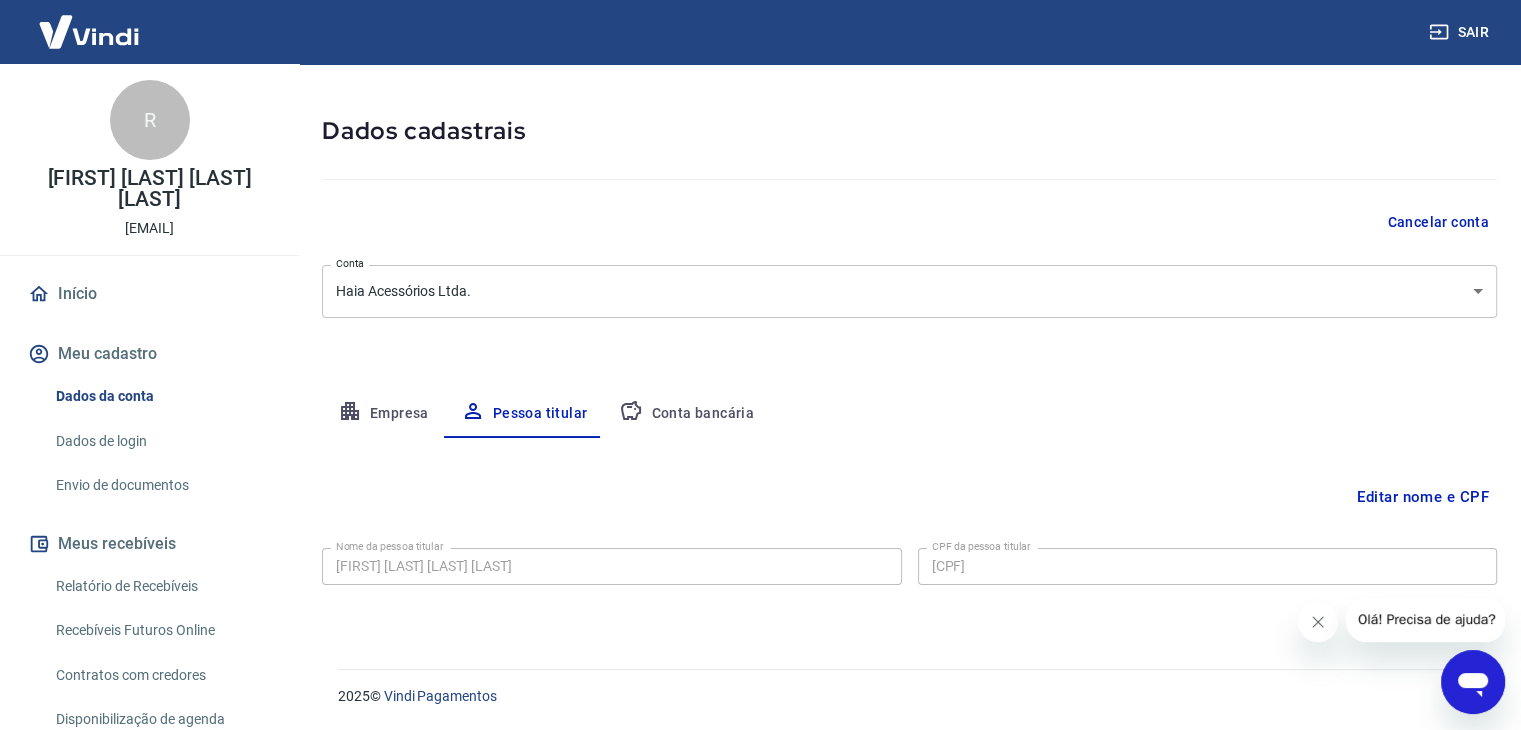click on "Conta bancária" at bounding box center (686, 414) 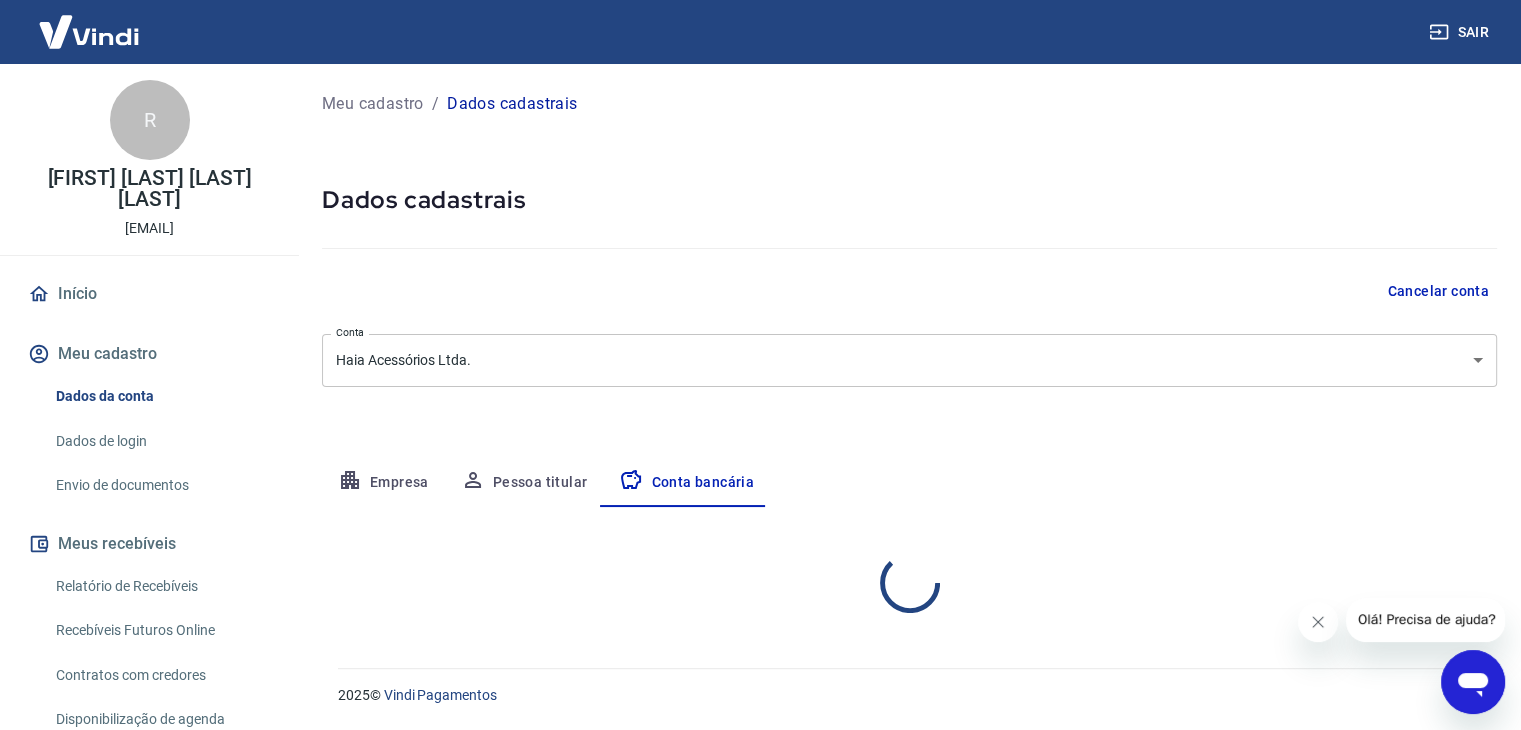 scroll, scrollTop: 0, scrollLeft: 0, axis: both 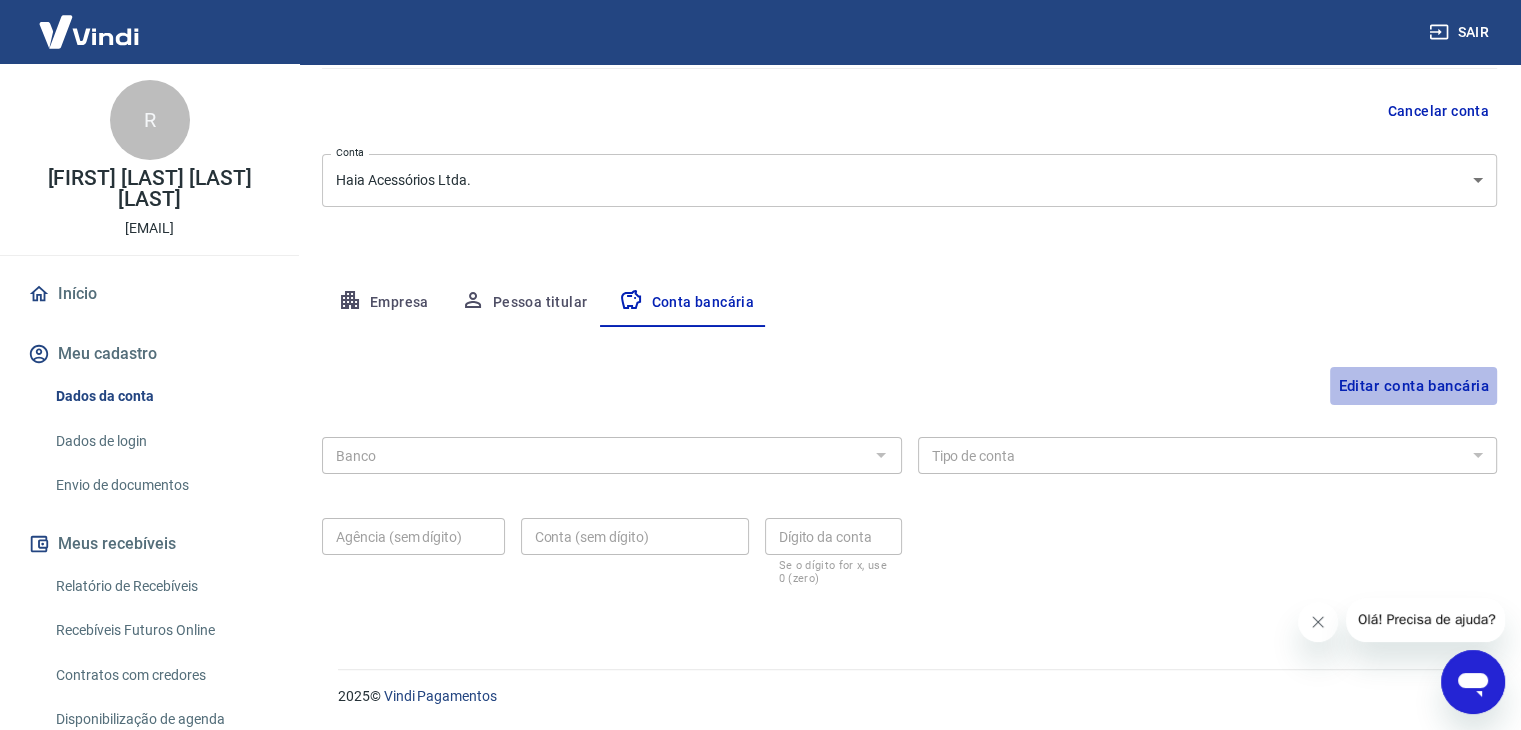 click on "Editar conta bancária" at bounding box center (1413, 386) 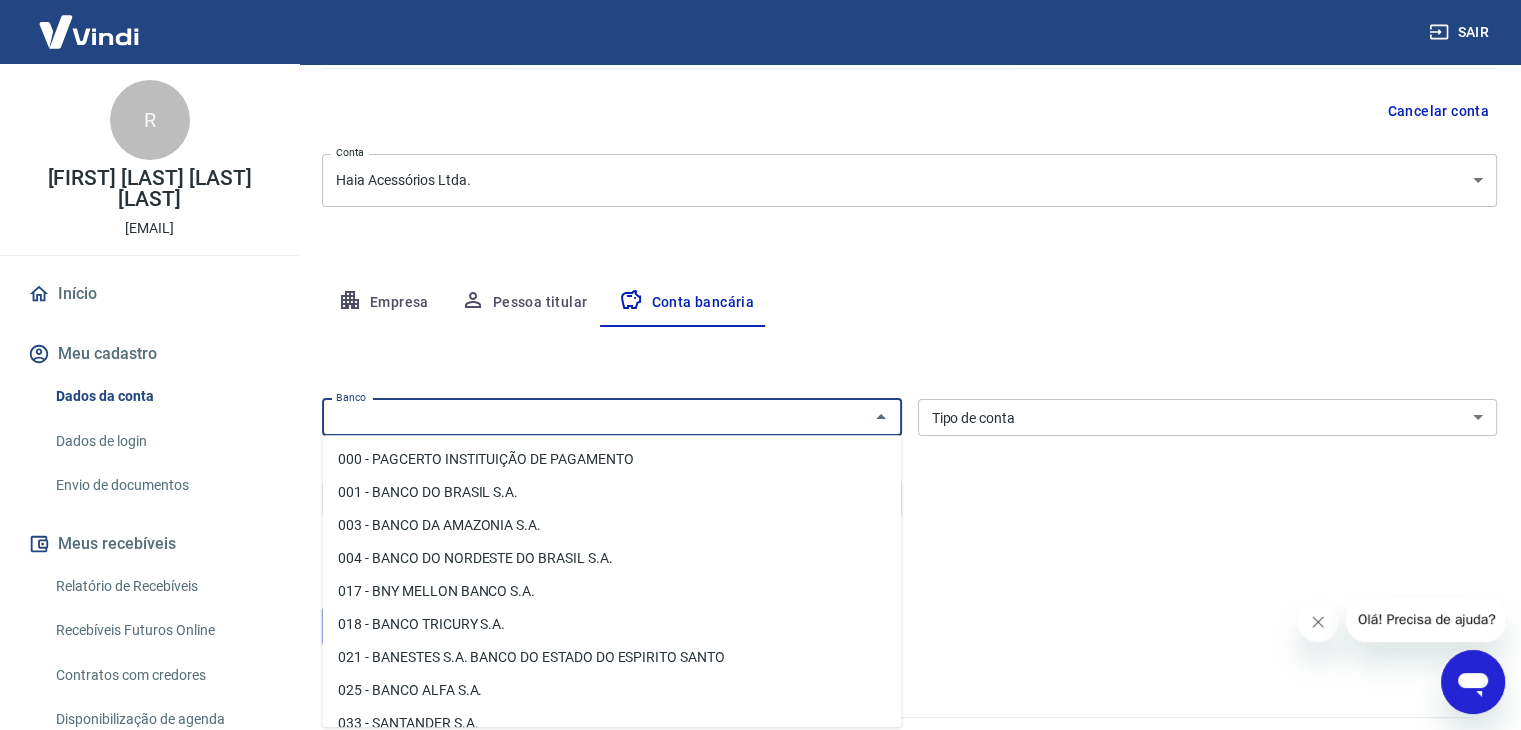 click on "Banco" at bounding box center (595, 417) 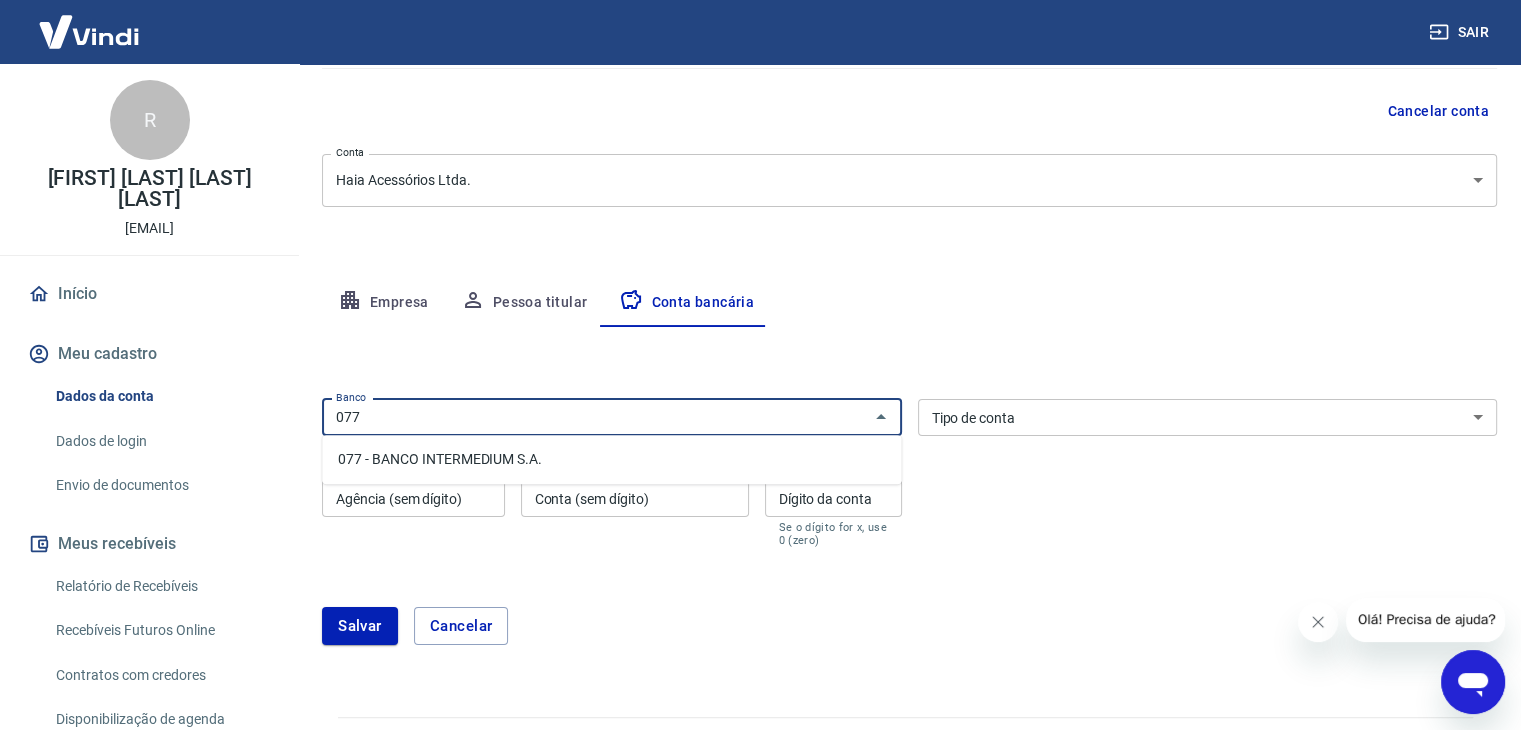 click on "077 - BANCO INTERMEDIUM S.A." at bounding box center (611, 459) 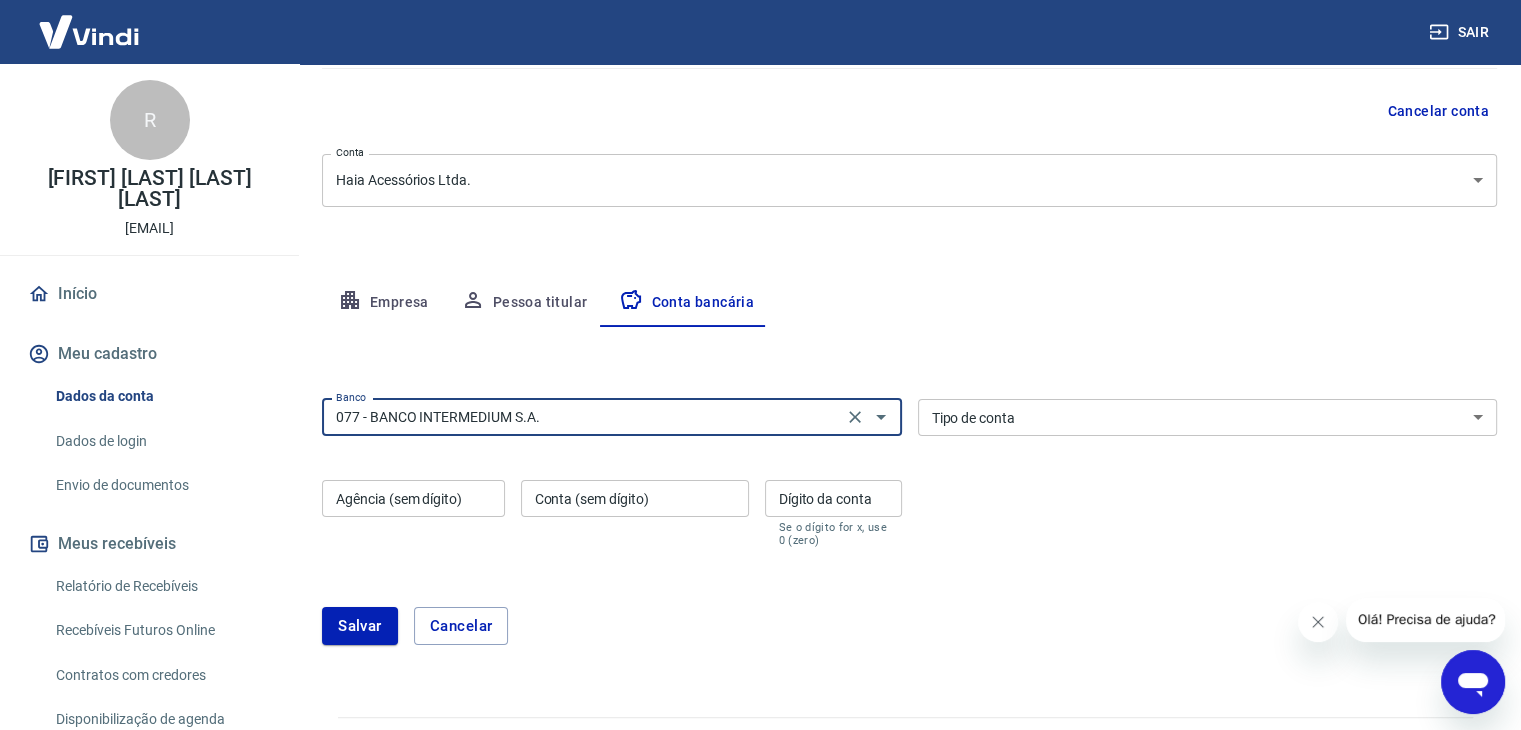 type on "077 - BANCO INTERMEDIUM S.A." 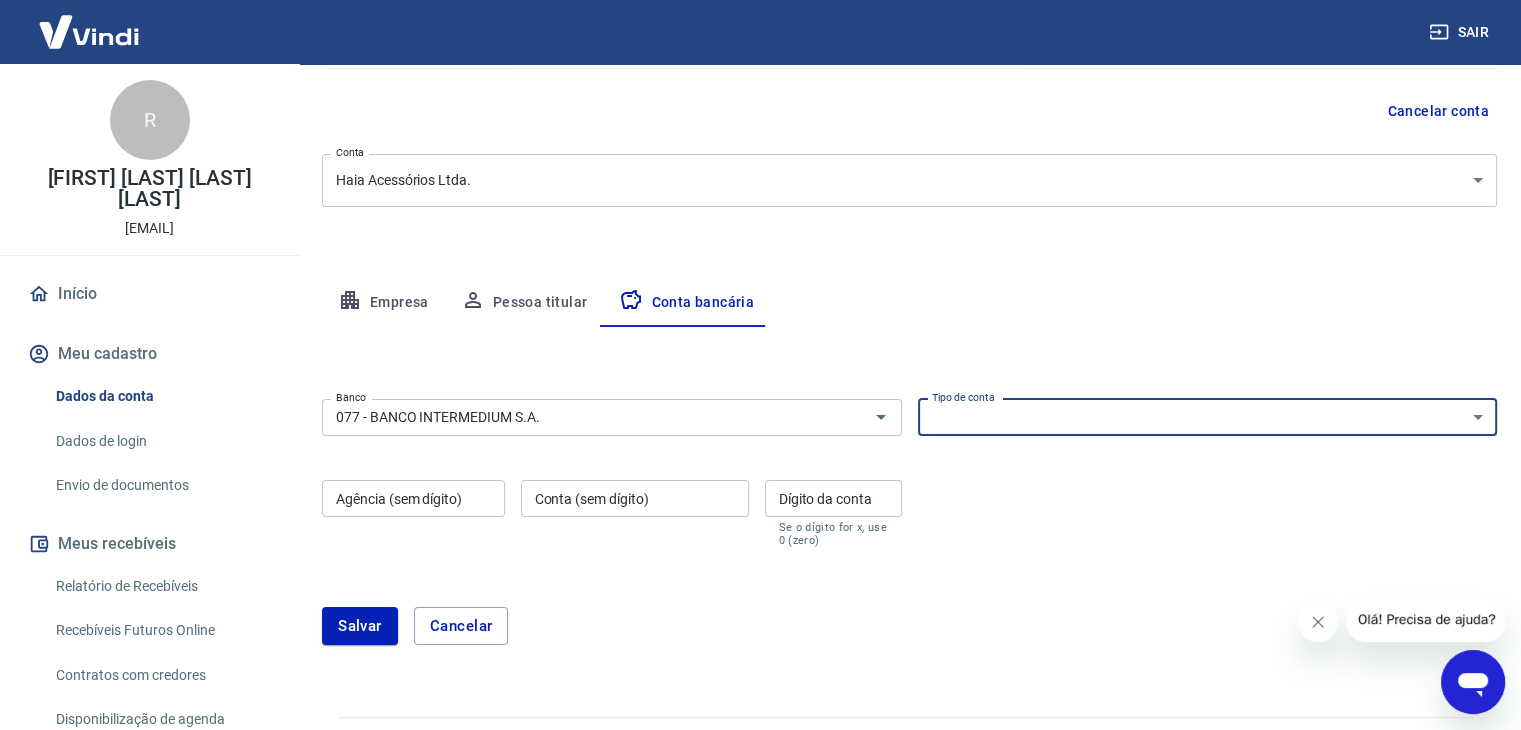 click on "Conta Corrente Conta Poupança" at bounding box center (1208, 417) 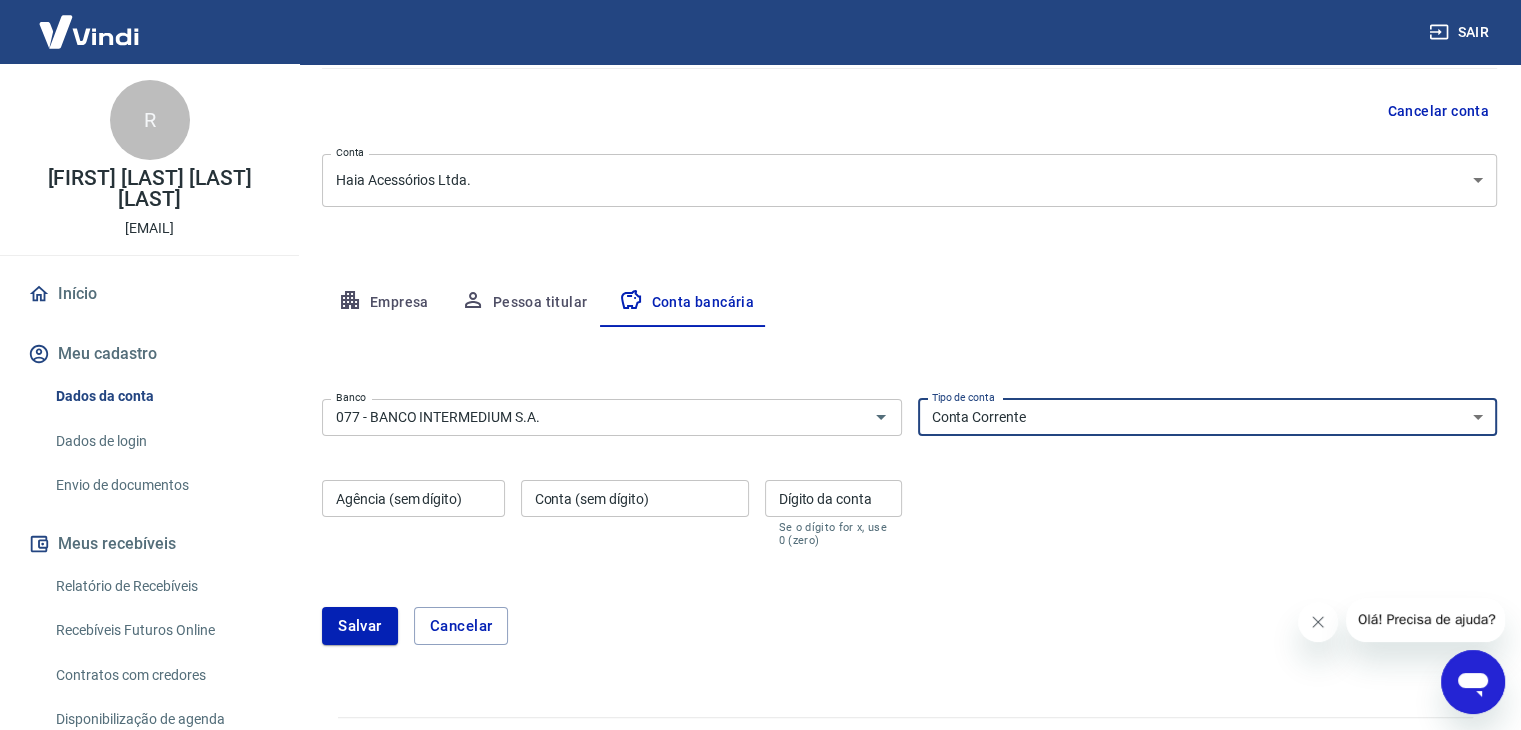 click on "Conta Corrente Conta Poupança" at bounding box center [1208, 417] 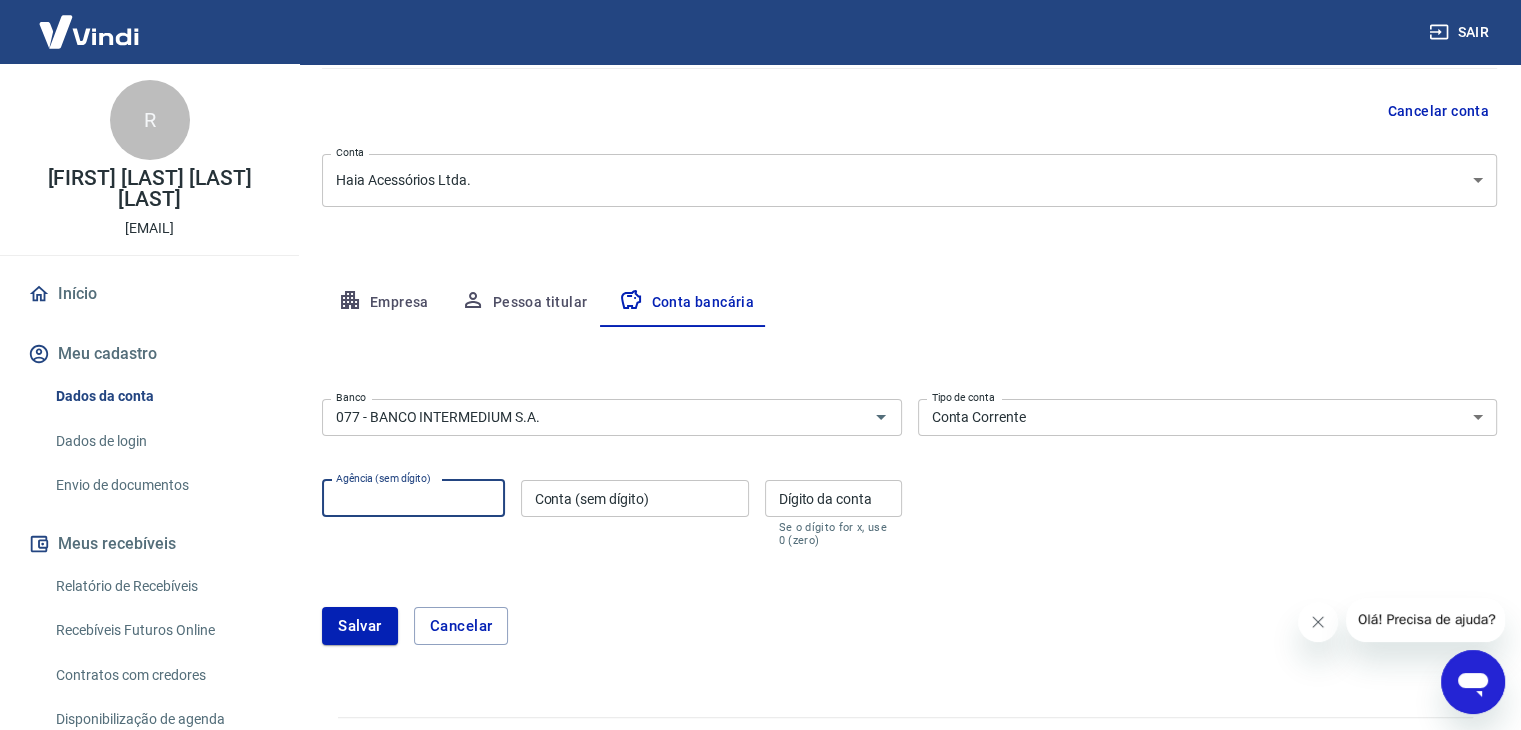 click on "Agência (sem dígito)" at bounding box center [413, 498] 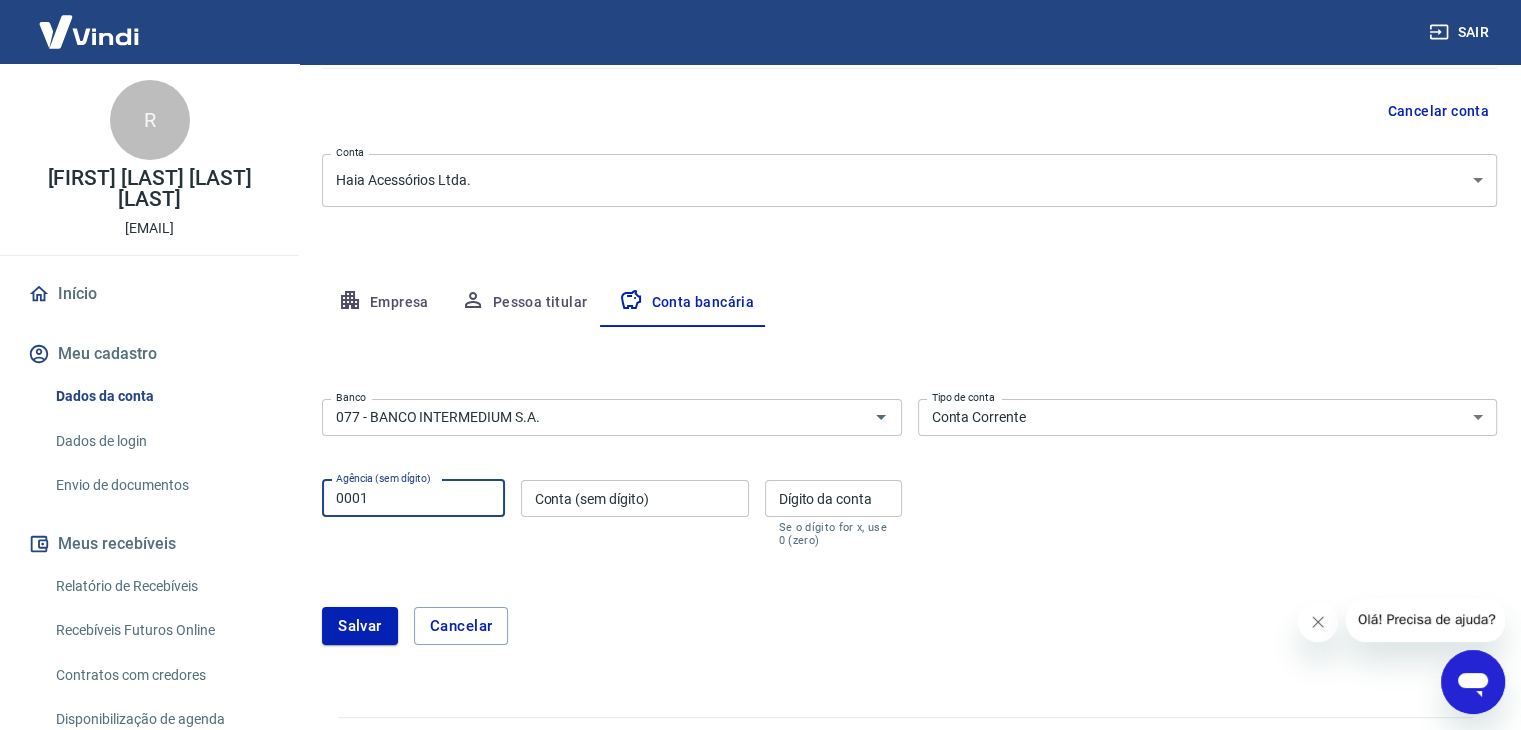 type on "0001" 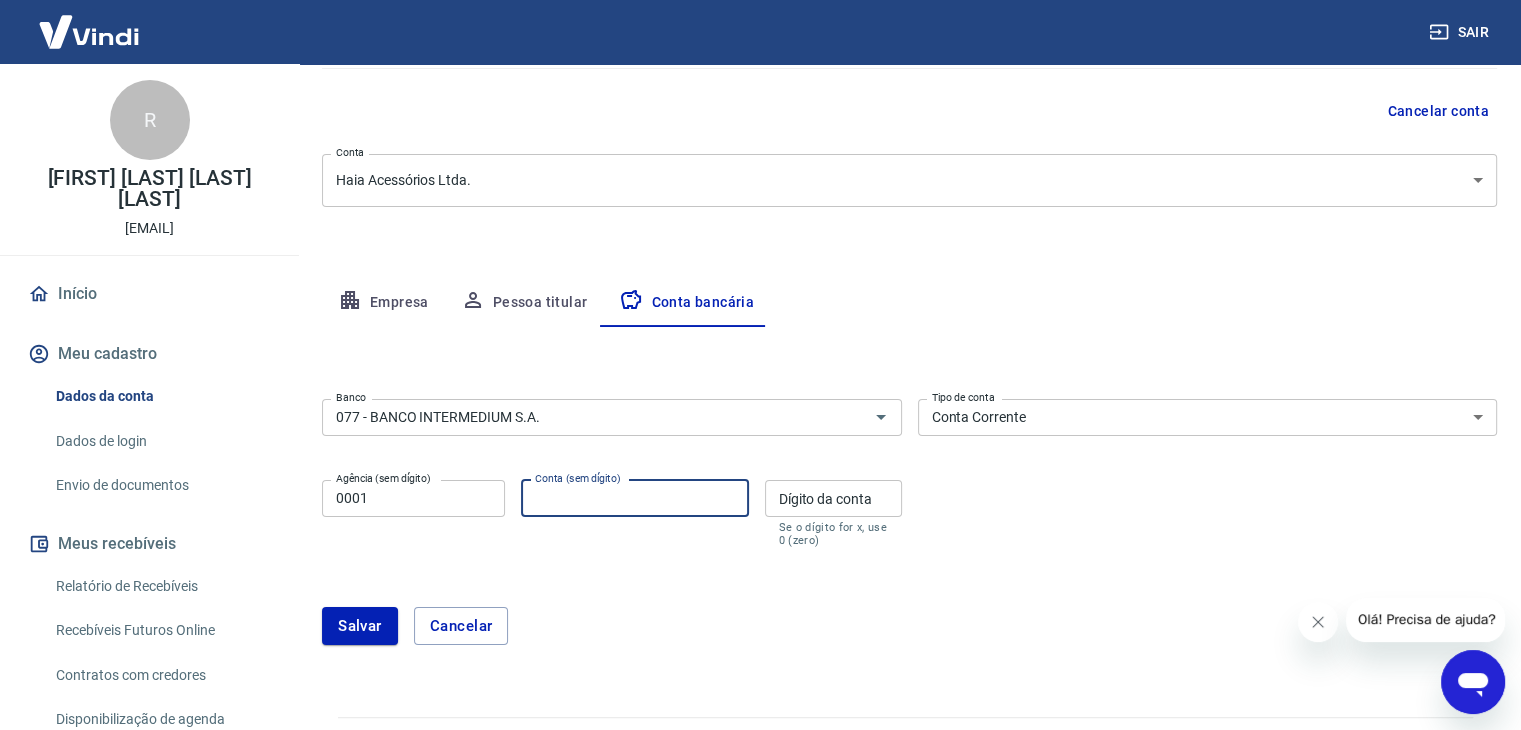 click on "Conta (sem dígito)" at bounding box center (635, 498) 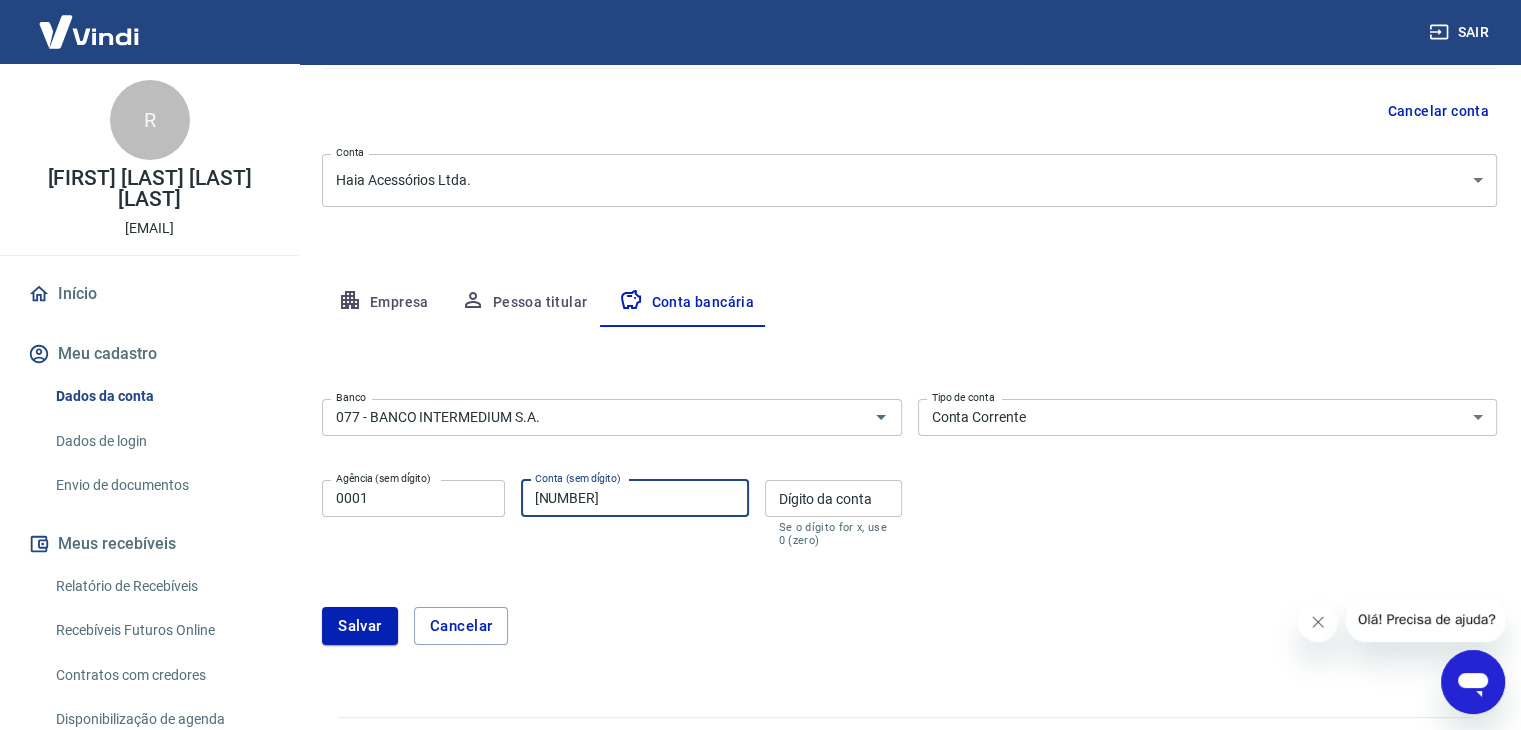 type on "[NUMBER]" 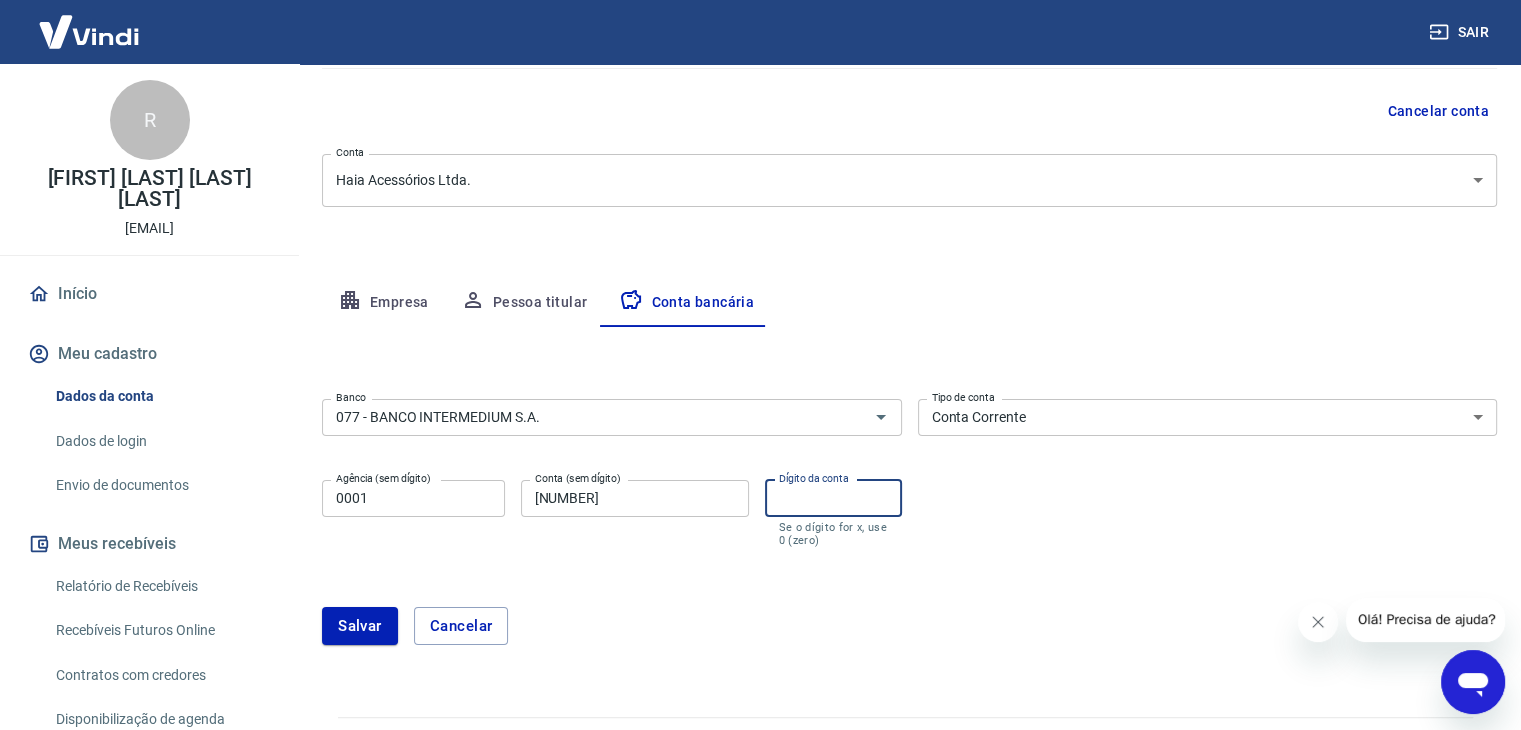 click on "Dígito da conta" at bounding box center [833, 498] 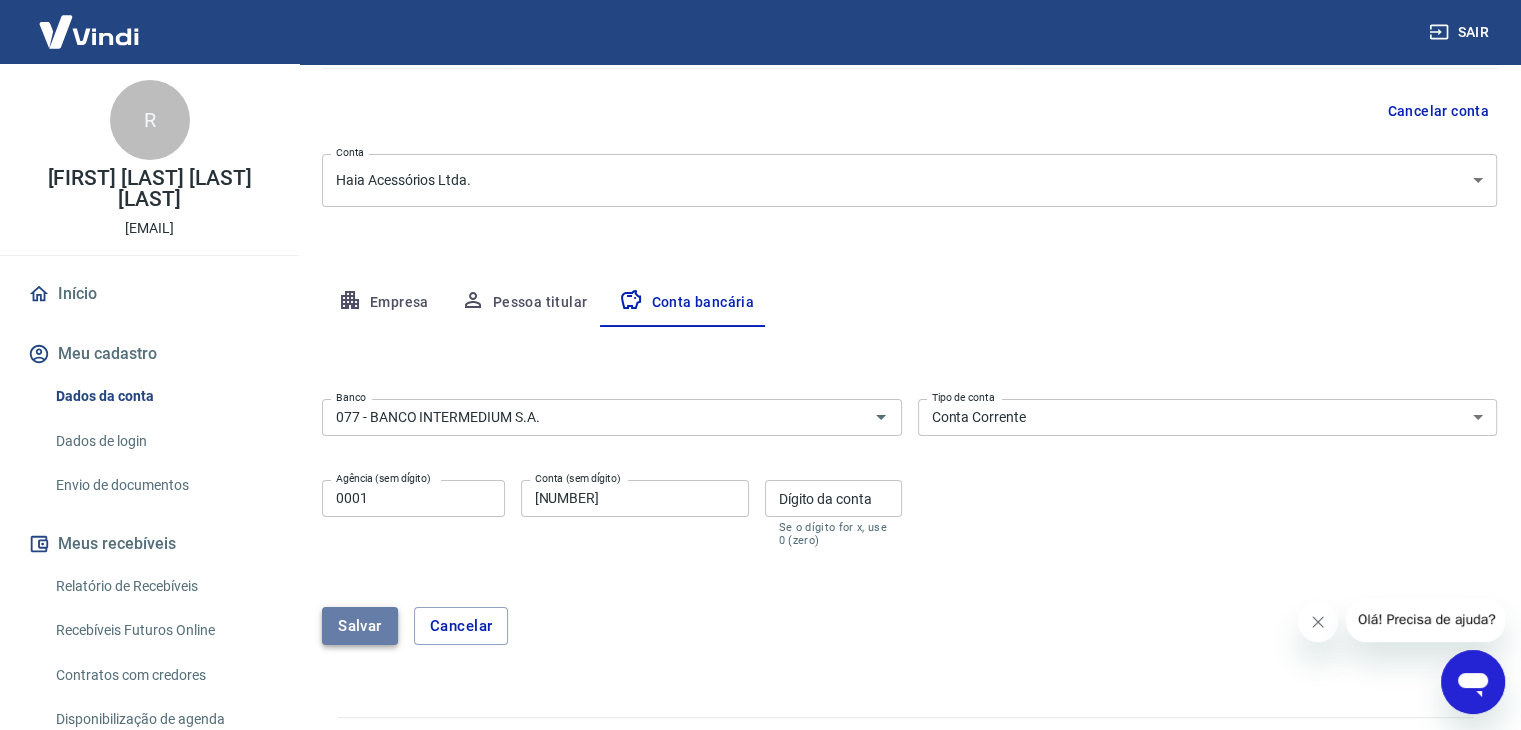 click on "Salvar" at bounding box center [360, 626] 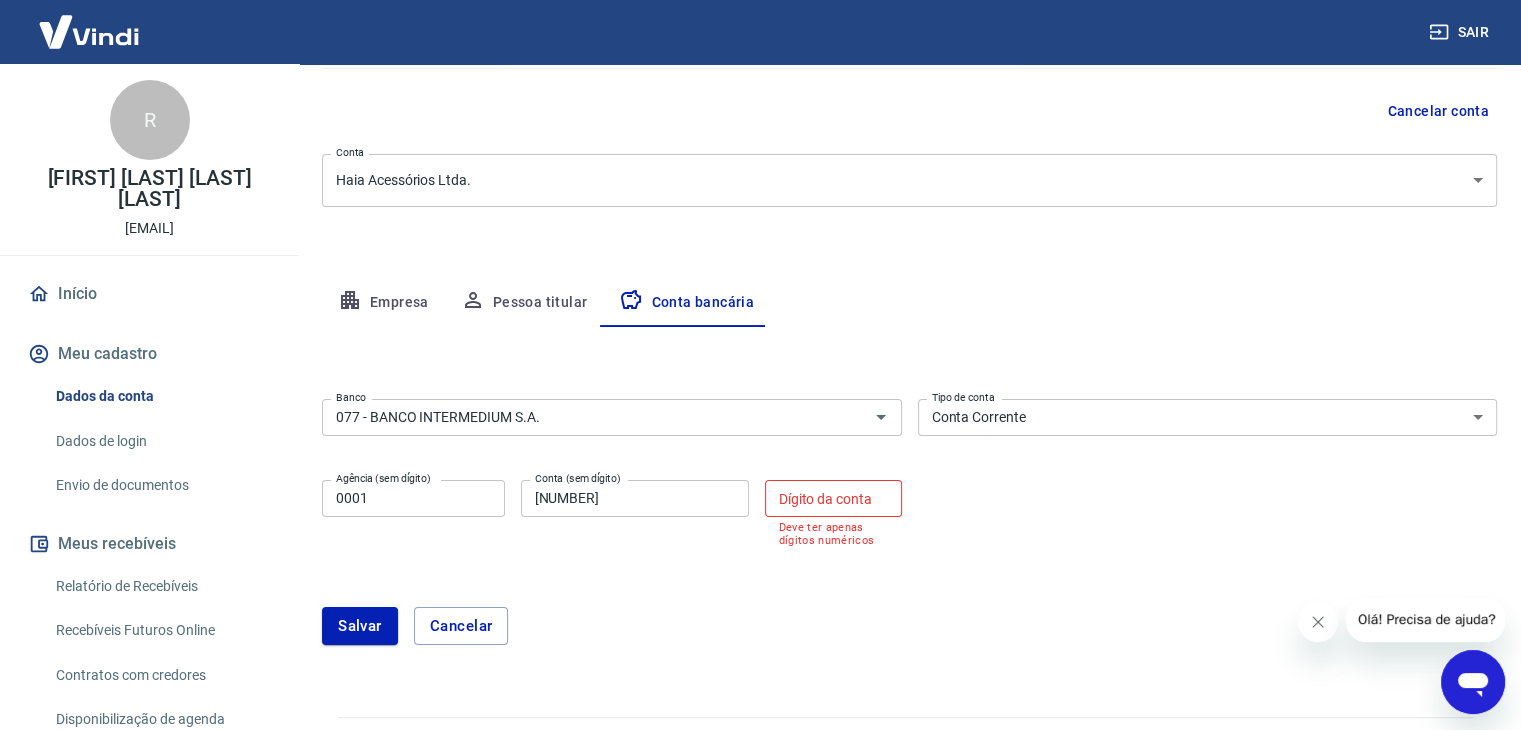 click on "Dígito da conta" at bounding box center (833, 498) 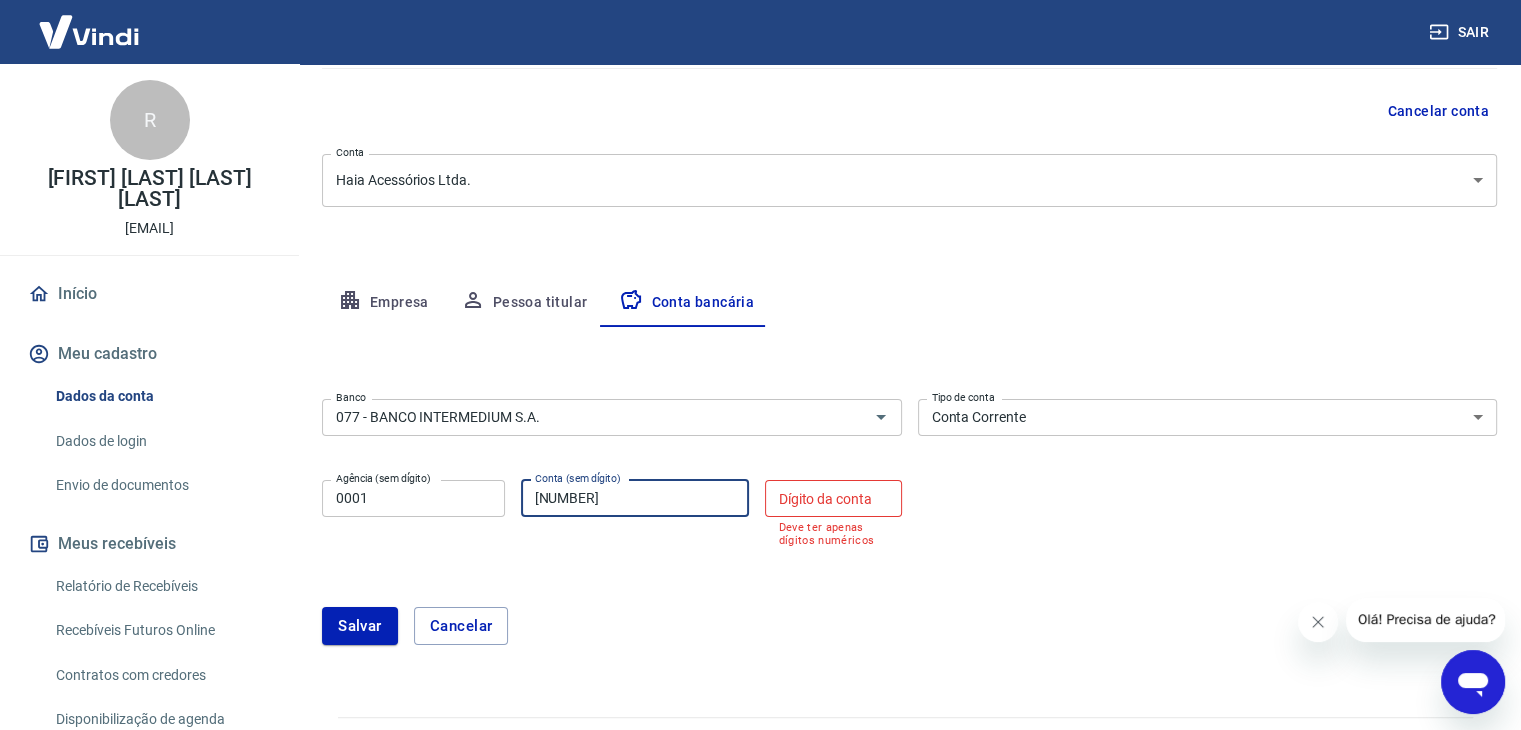 click on "[NUMBER]" at bounding box center [635, 498] 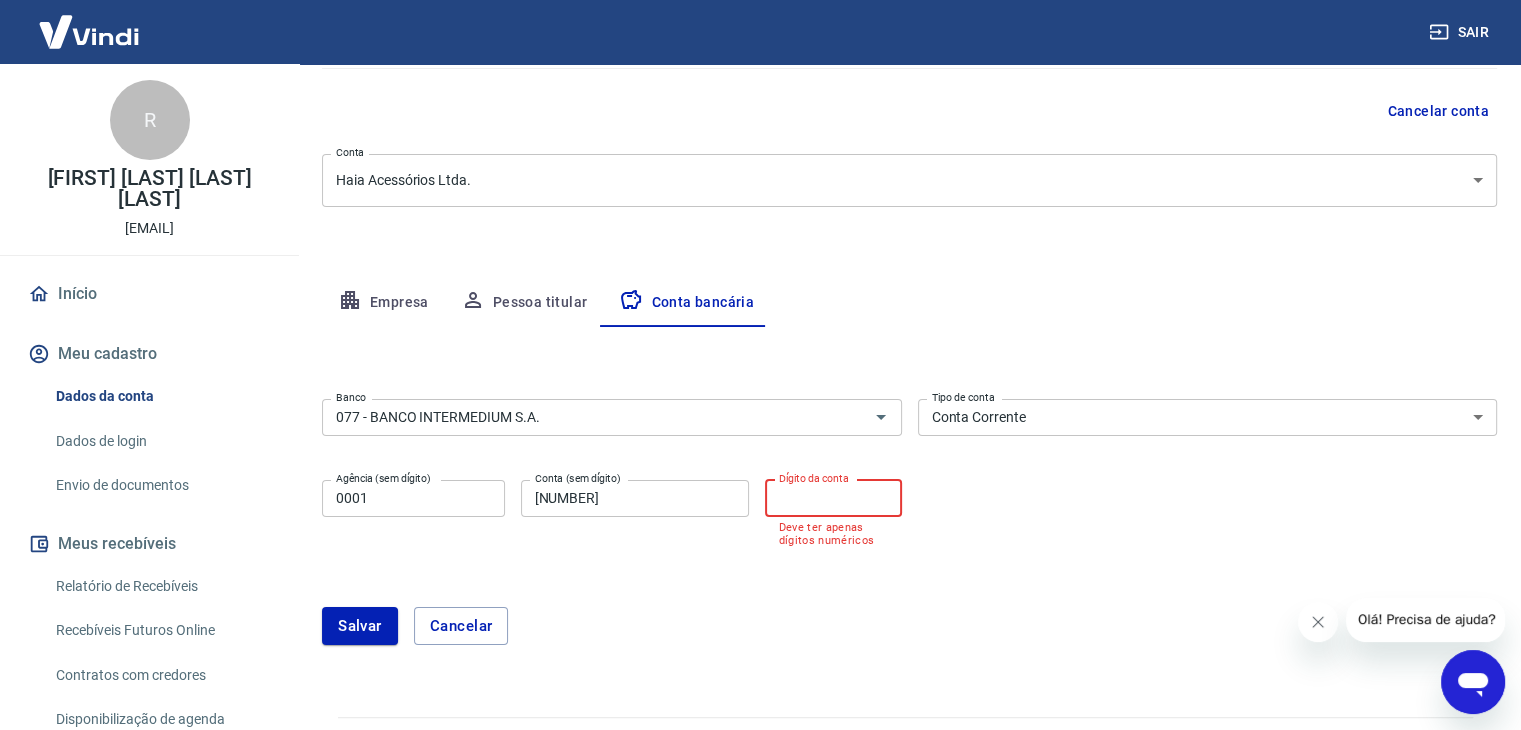 click on "Dígito da conta" at bounding box center (833, 498) 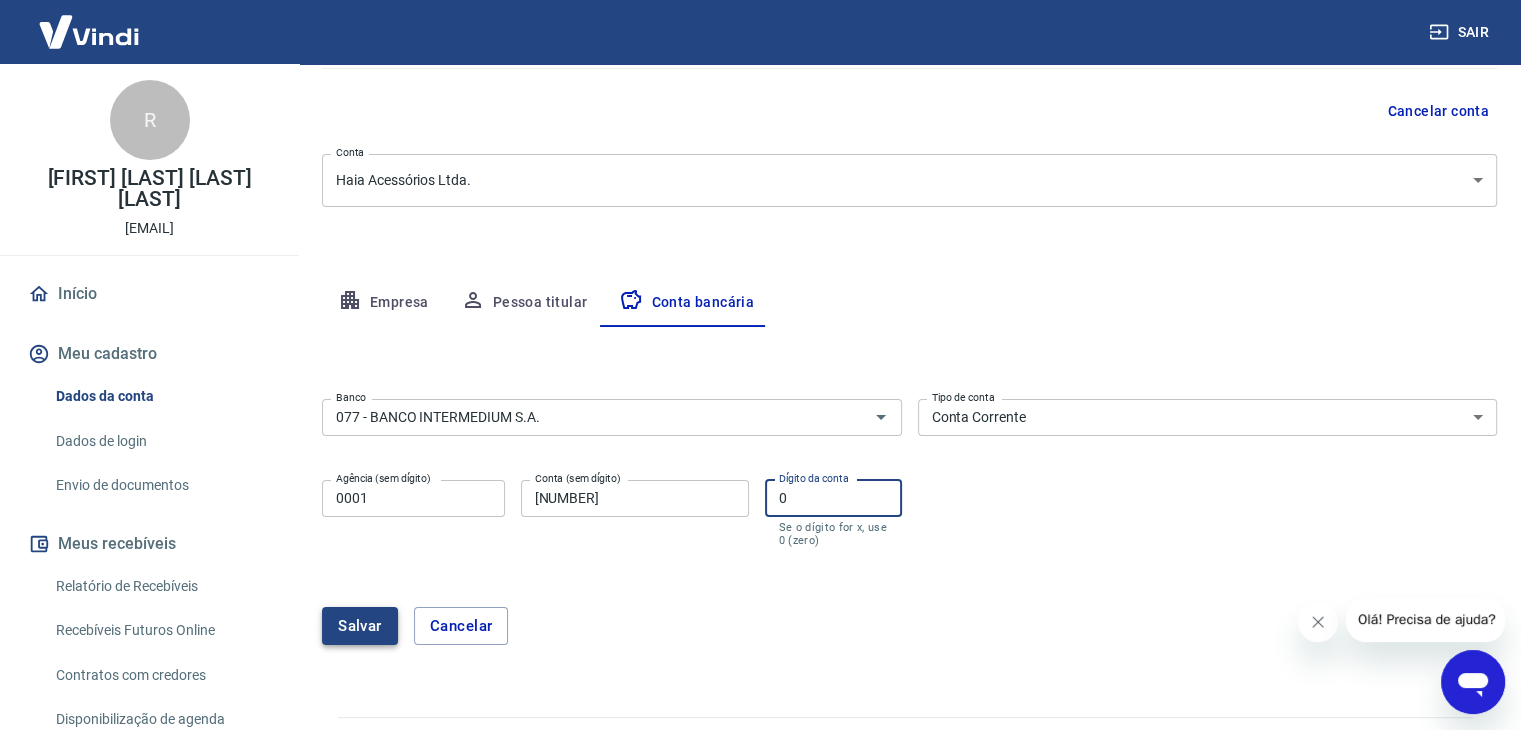 type on "0" 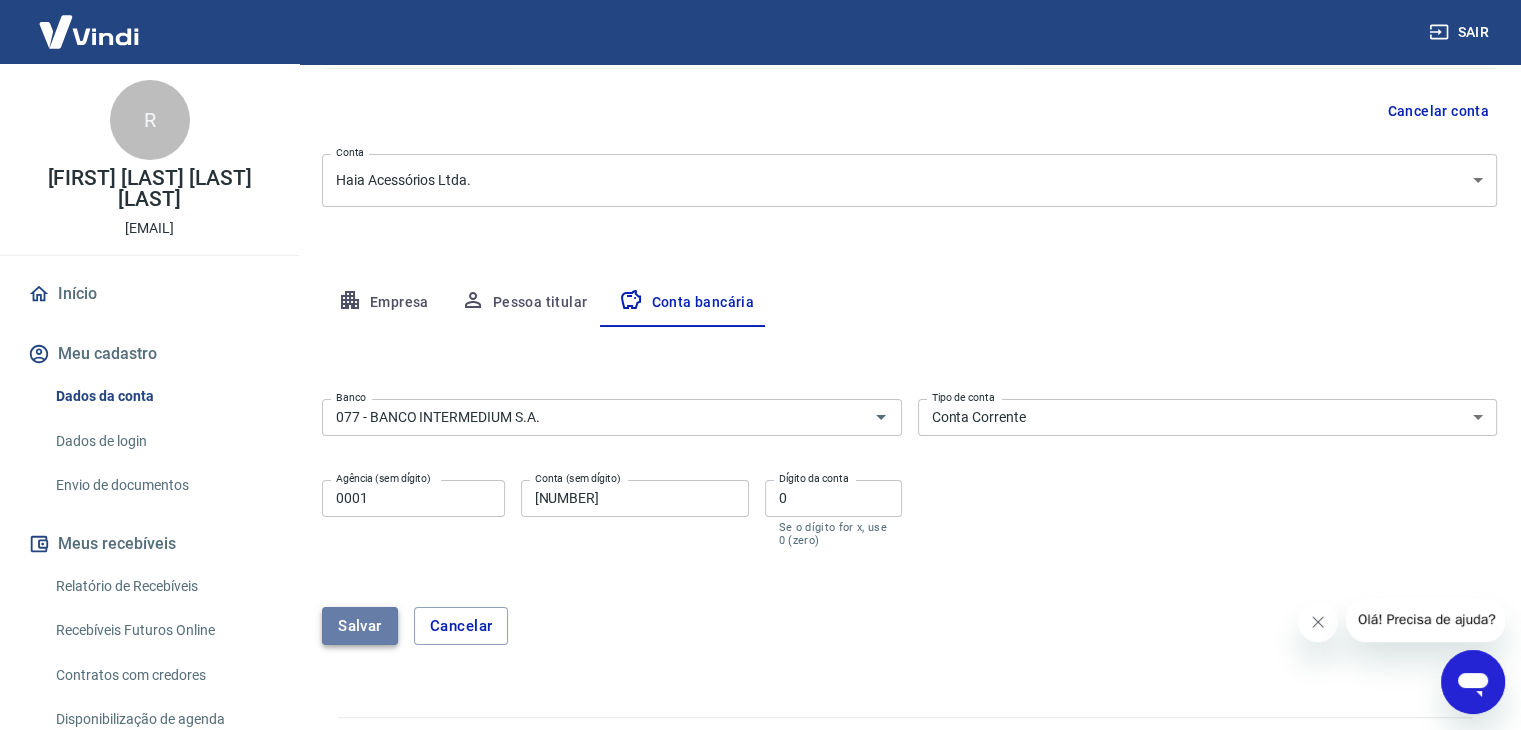 click on "Salvar" at bounding box center (360, 626) 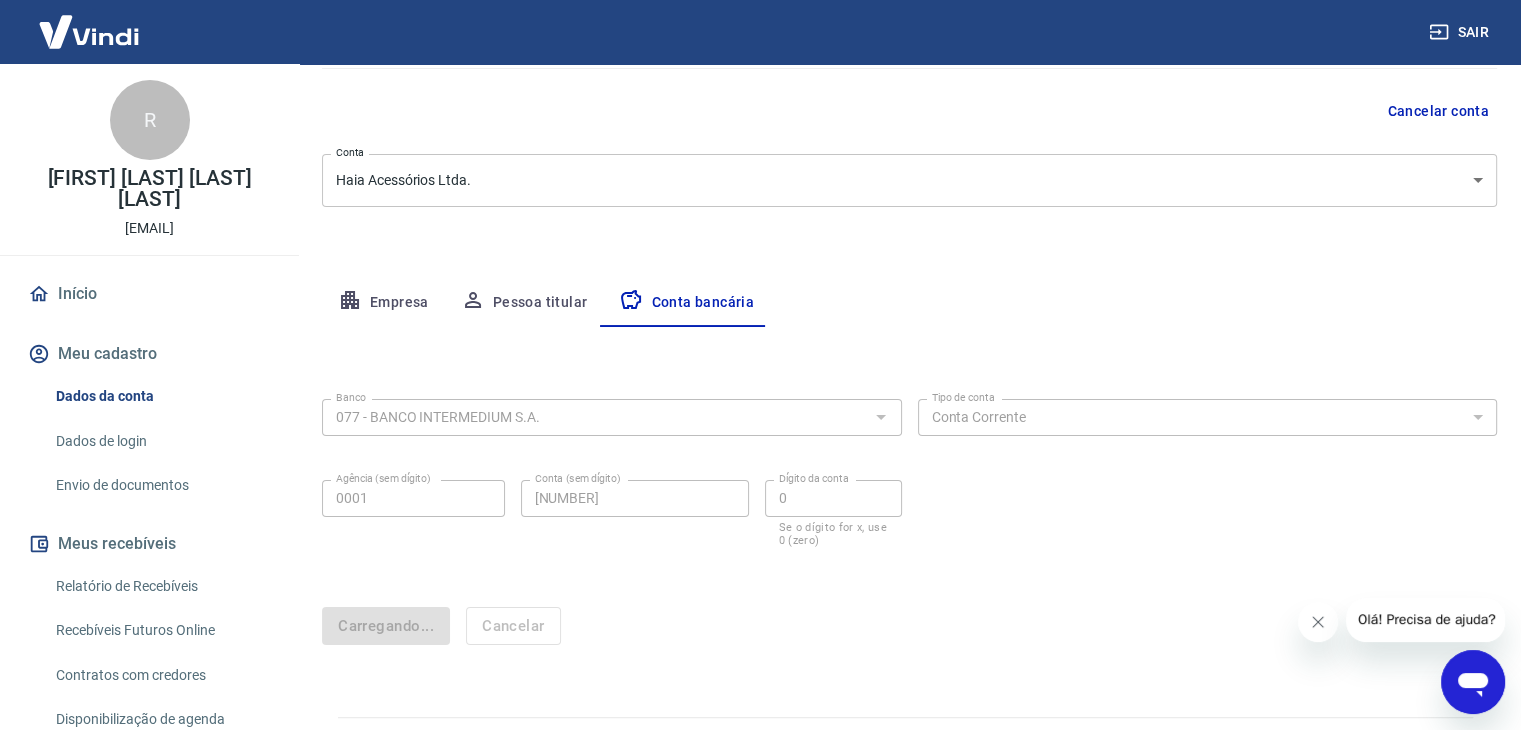 scroll, scrollTop: 0, scrollLeft: 0, axis: both 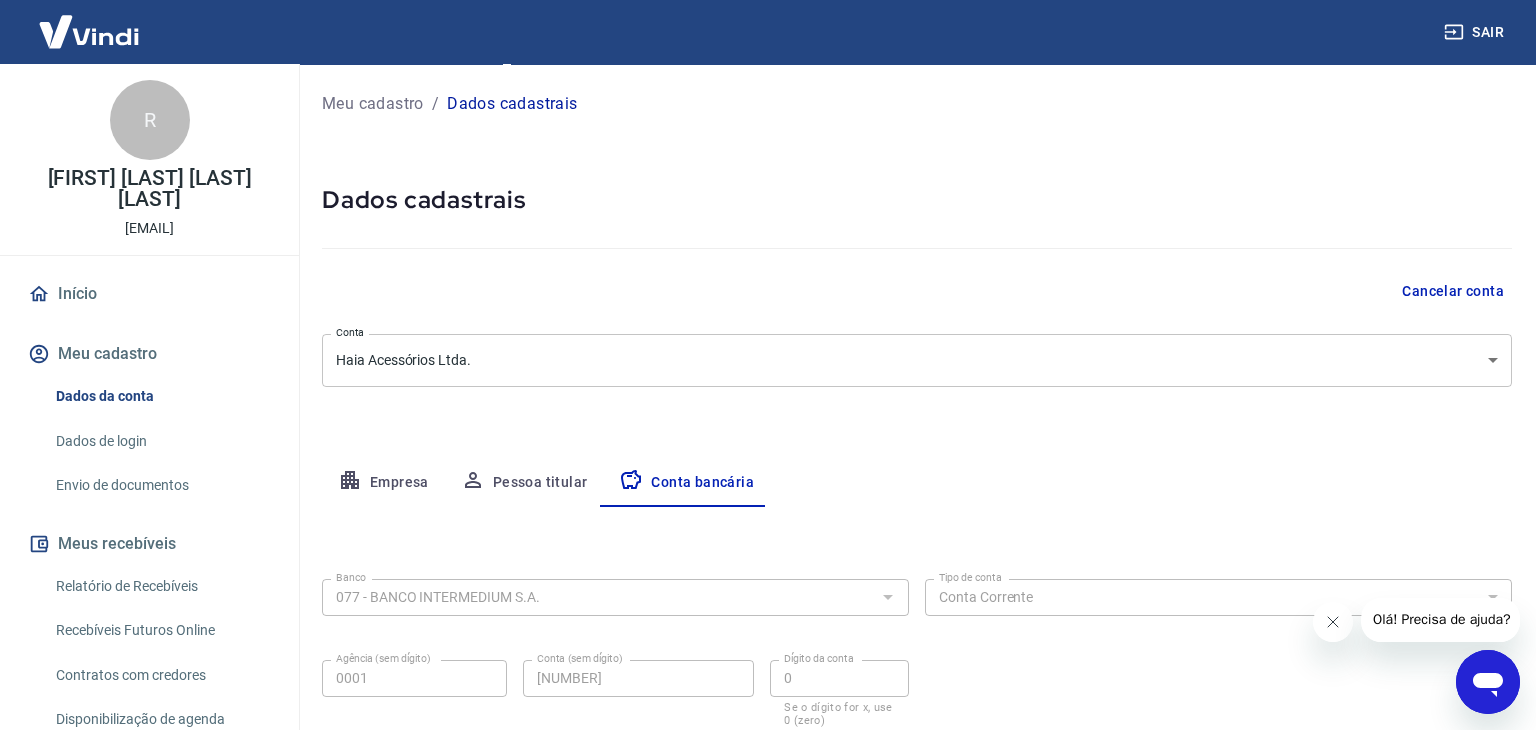 select on "1" 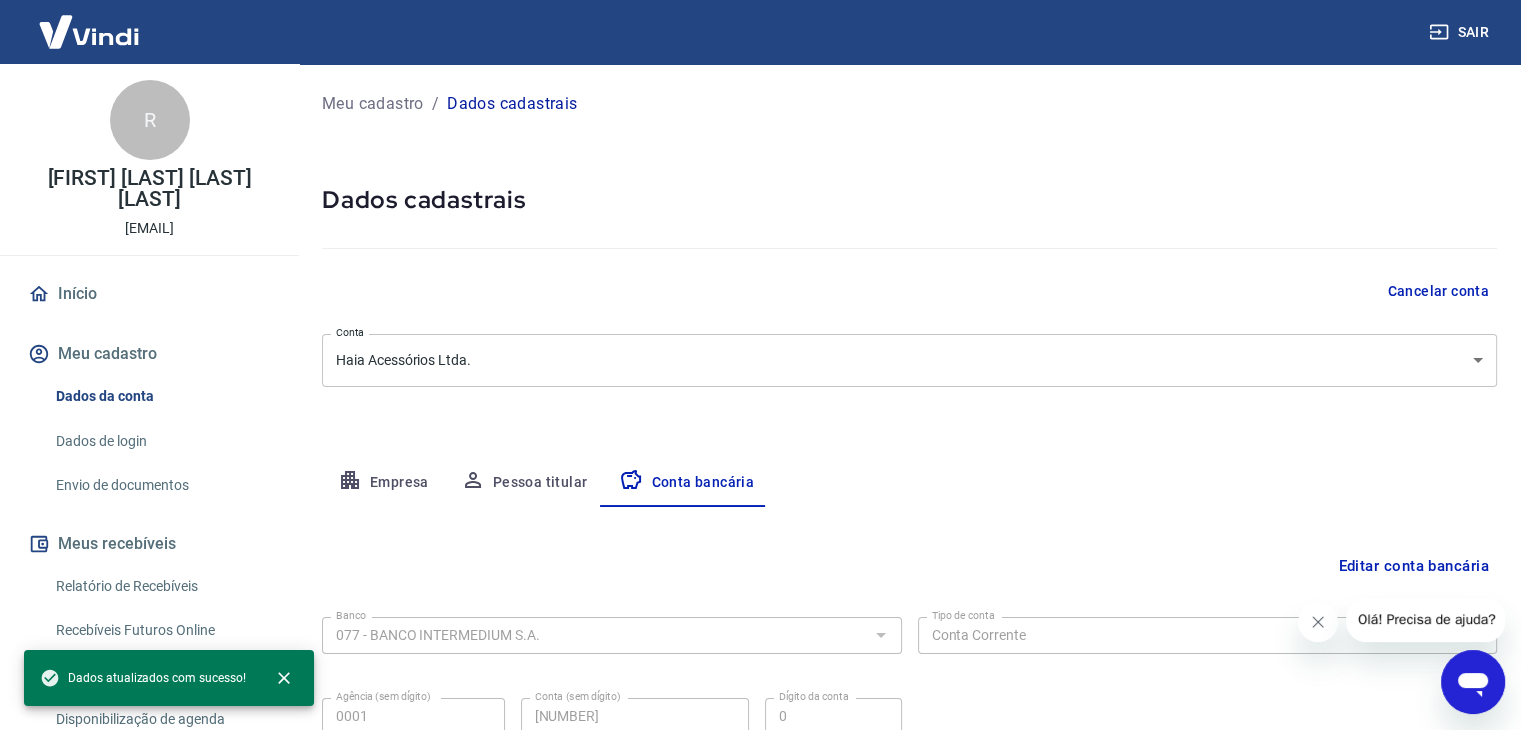 scroll, scrollTop: 180, scrollLeft: 0, axis: vertical 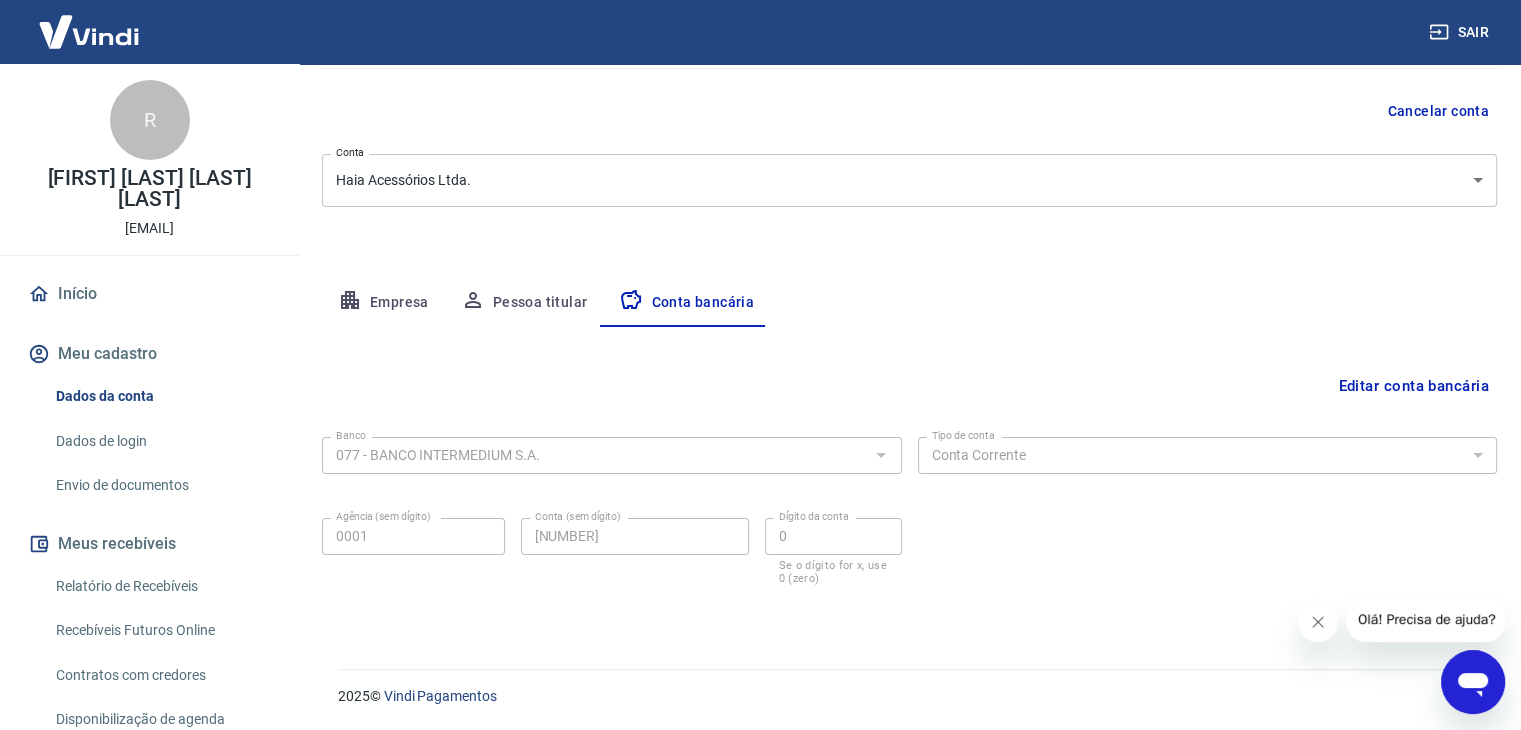 click on "Envio de documentos" at bounding box center [161, 485] 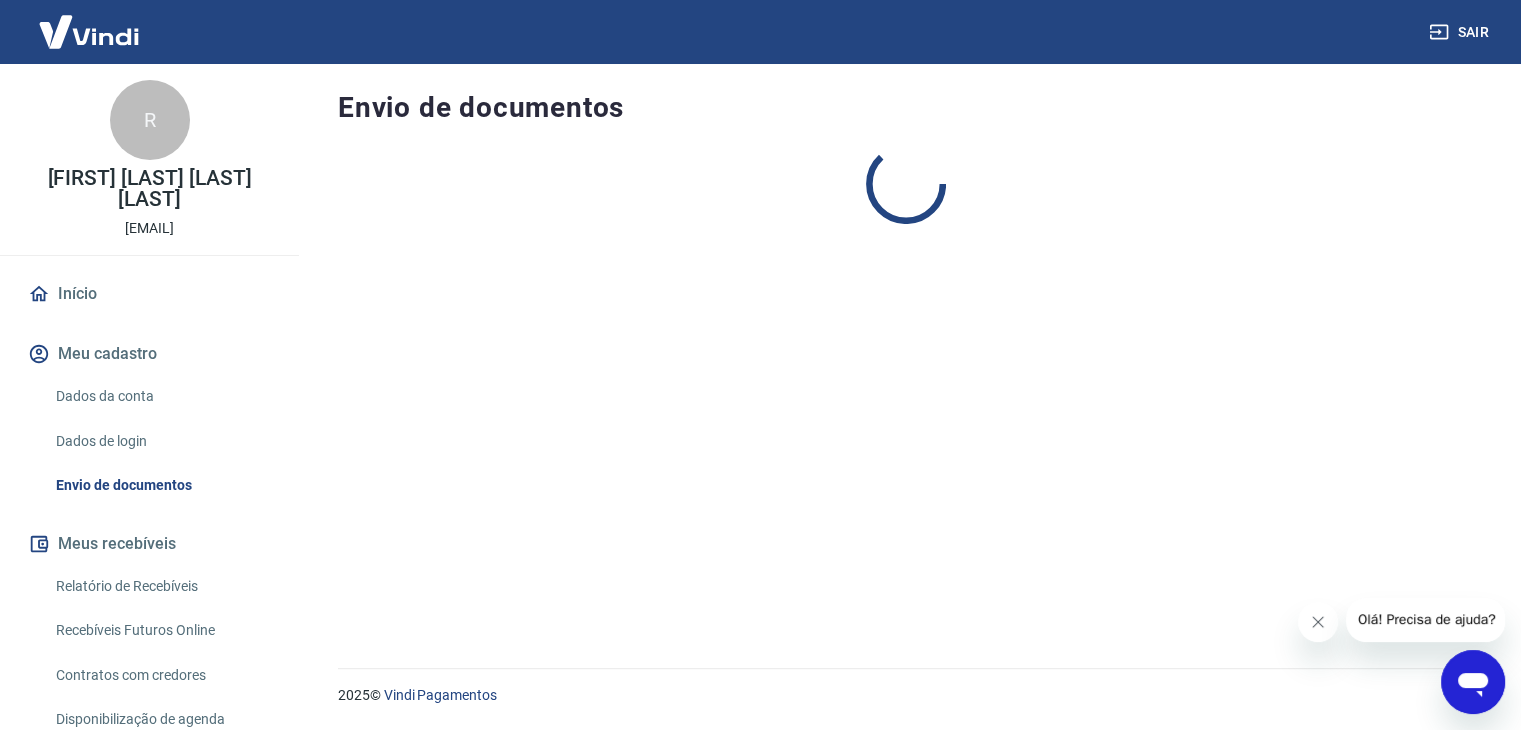 scroll, scrollTop: 0, scrollLeft: 0, axis: both 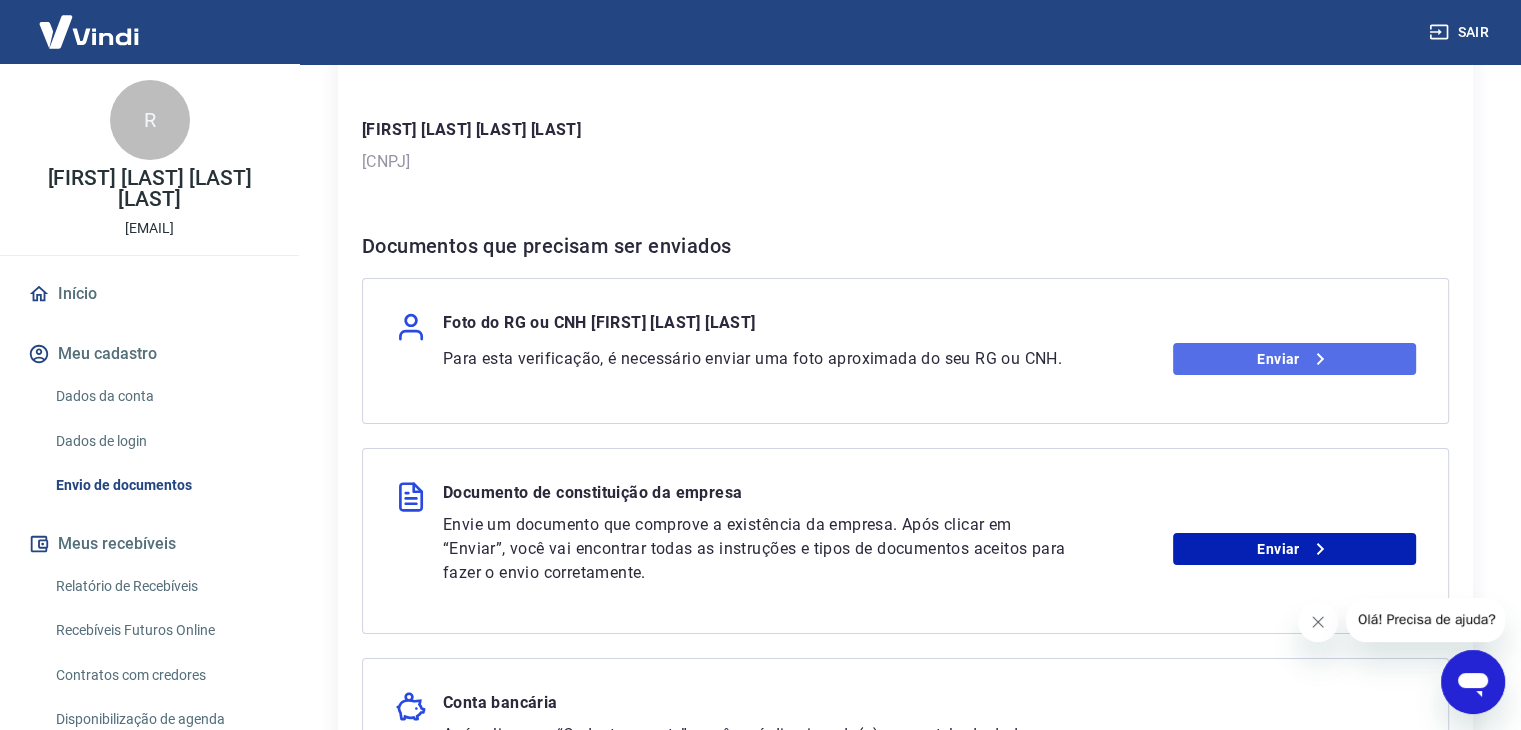 click on "Enviar" at bounding box center [1294, 359] 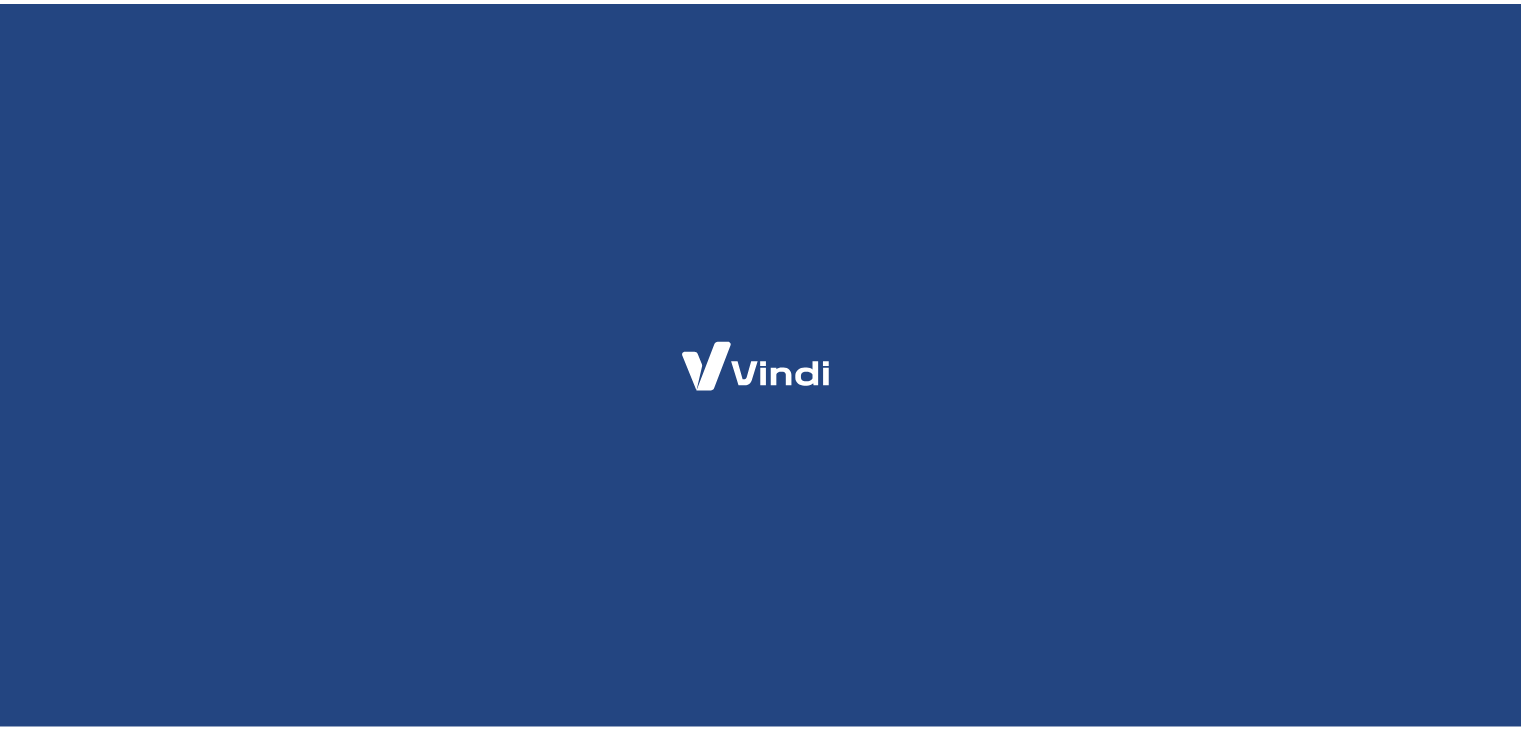 scroll, scrollTop: 0, scrollLeft: 0, axis: both 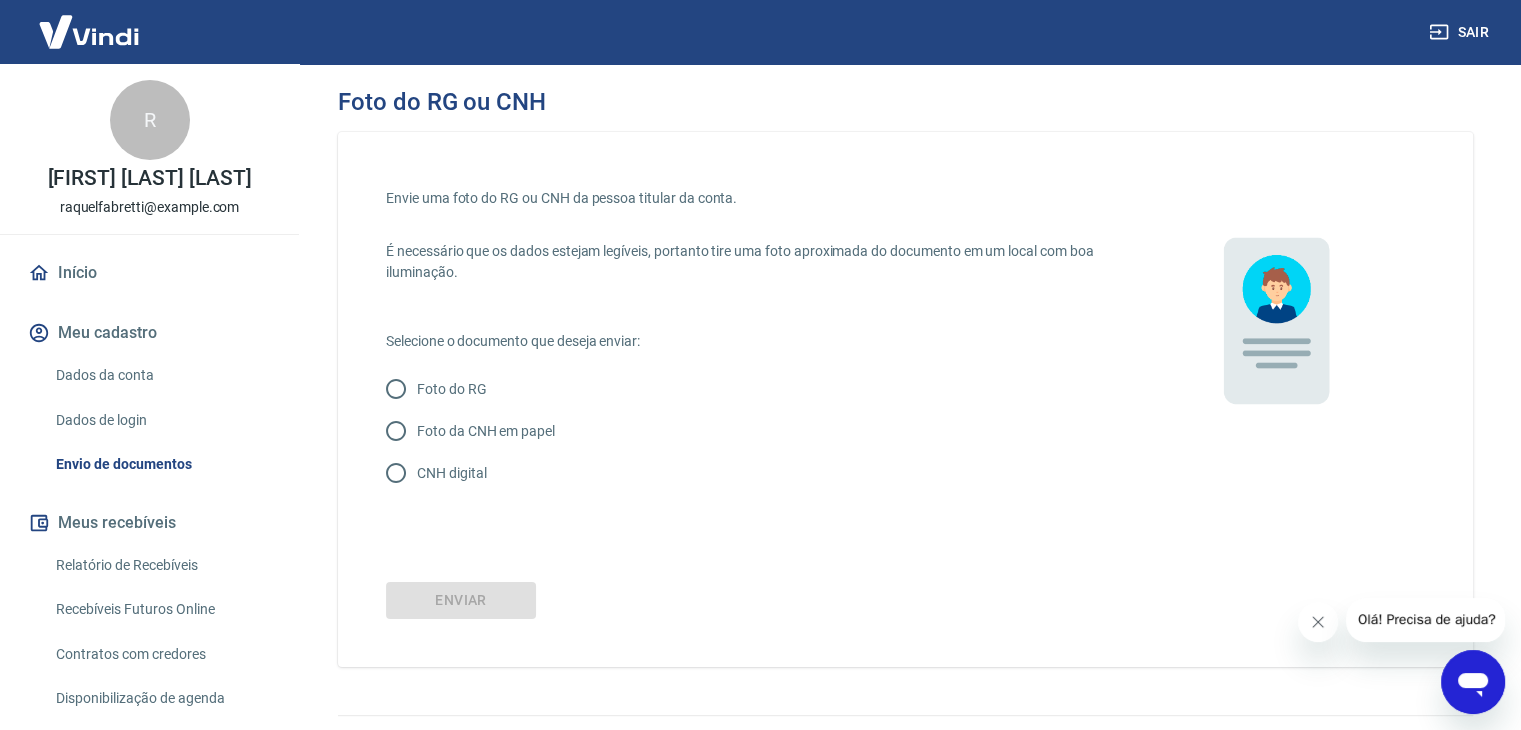 click on "CNH digital" at bounding box center [396, 473] 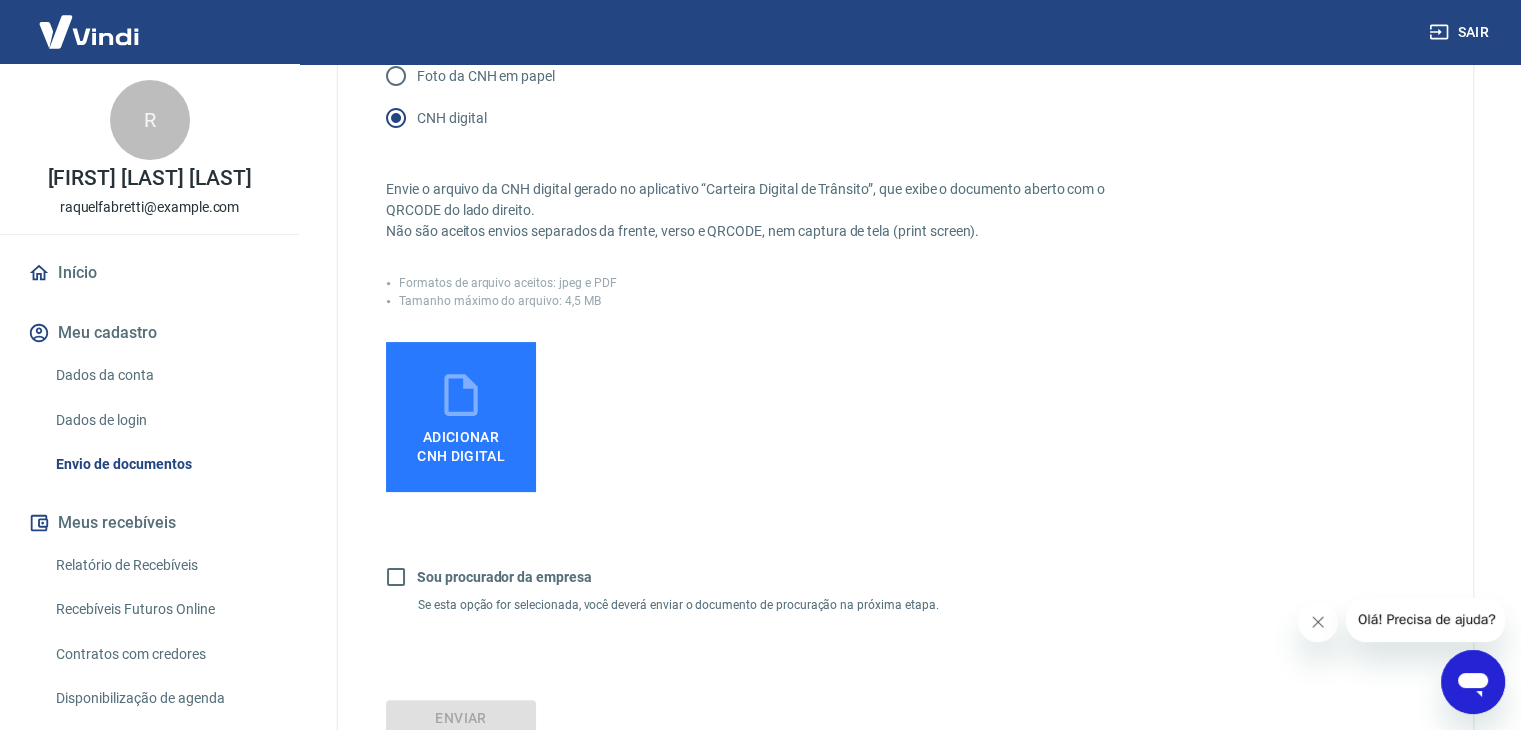 scroll, scrollTop: 357, scrollLeft: 0, axis: vertical 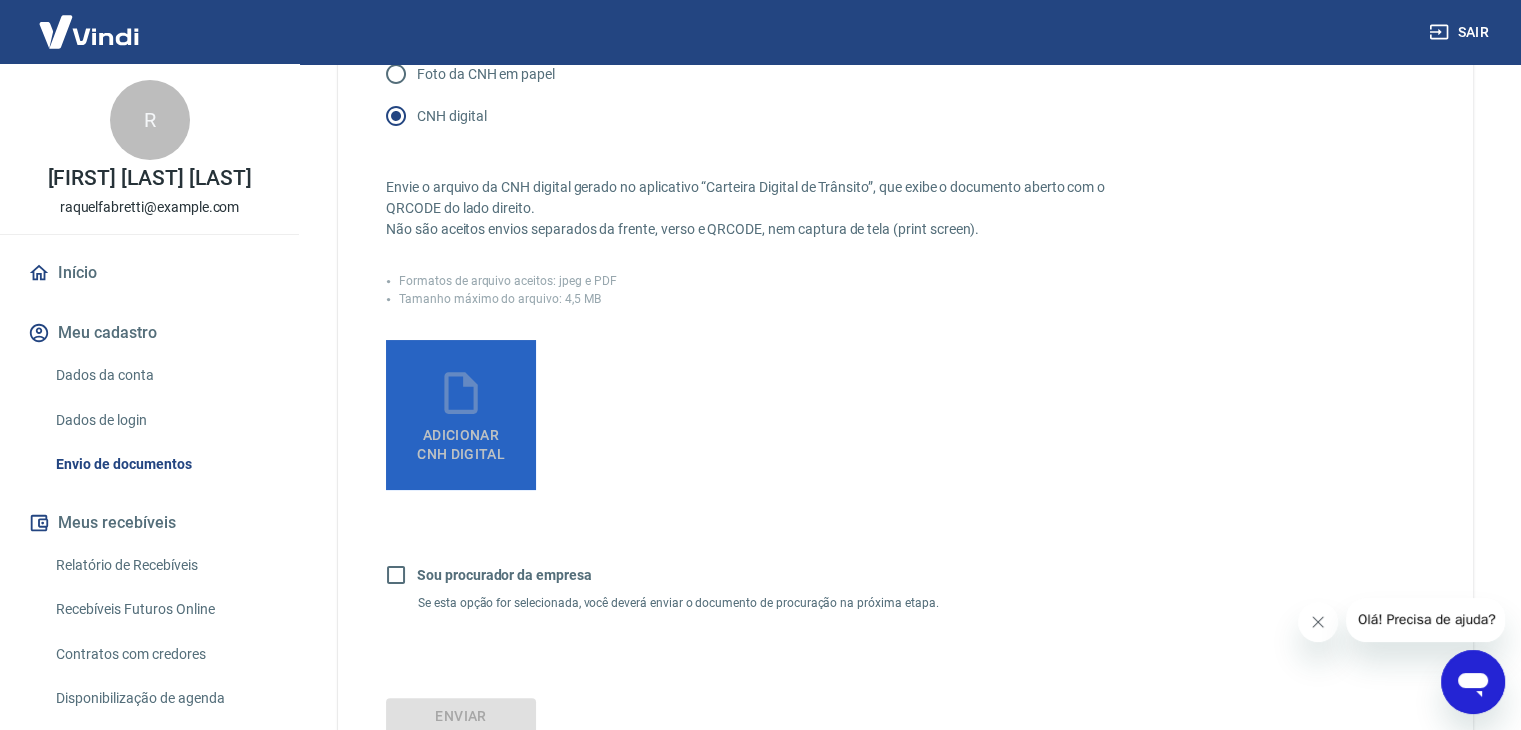 click on "Adicionar   CNH Digital" at bounding box center (461, 440) 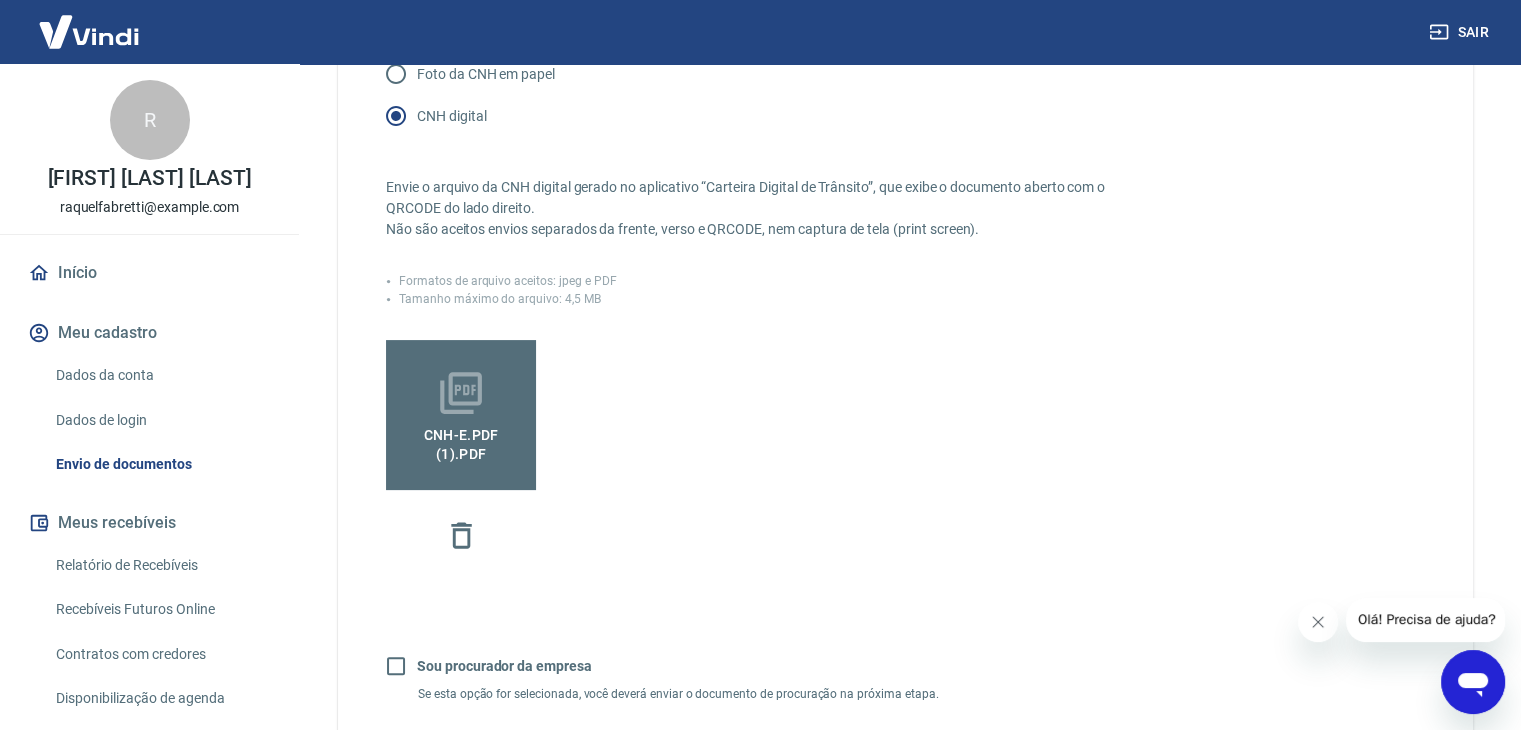 scroll, scrollTop: 610, scrollLeft: 0, axis: vertical 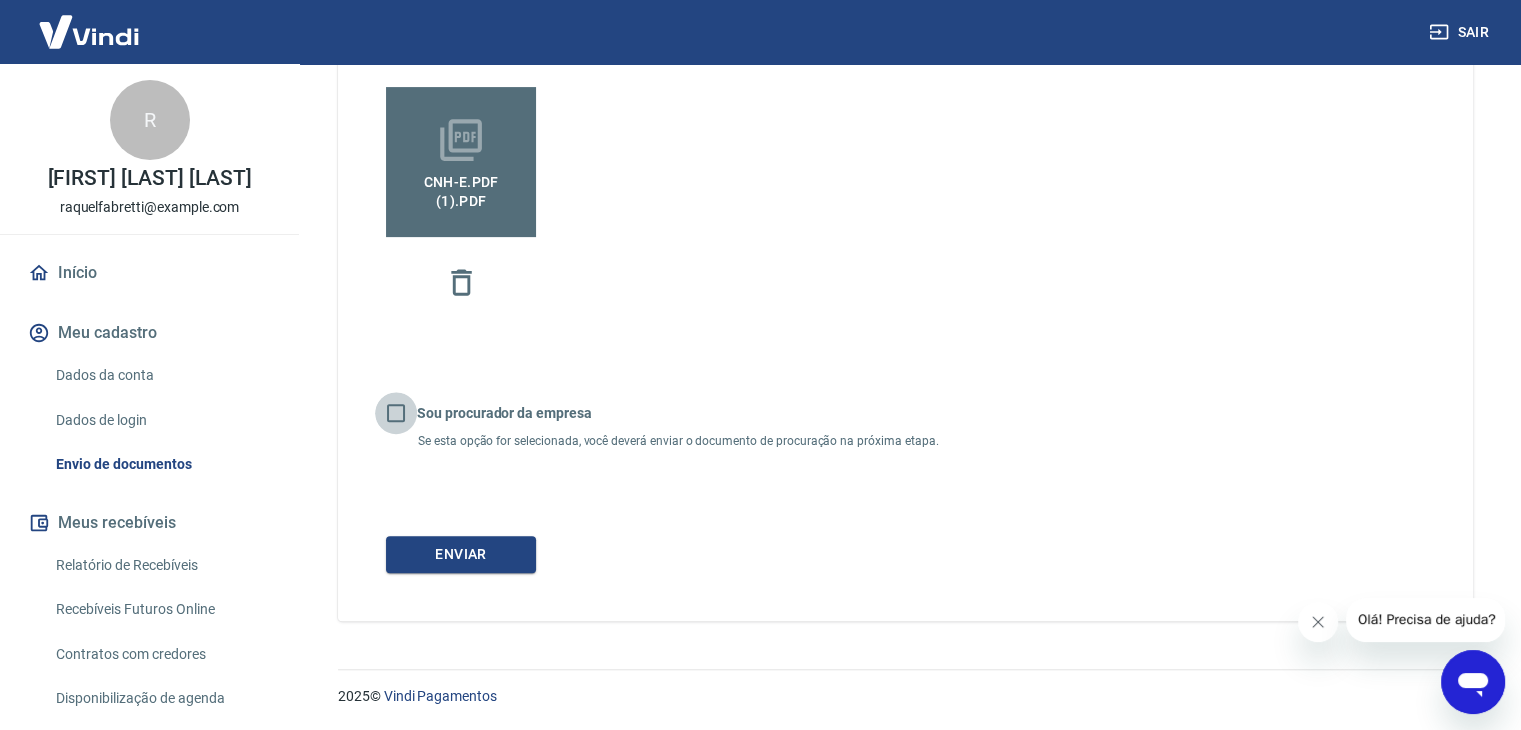 click on "Sou procurador da empresa" at bounding box center (396, 413) 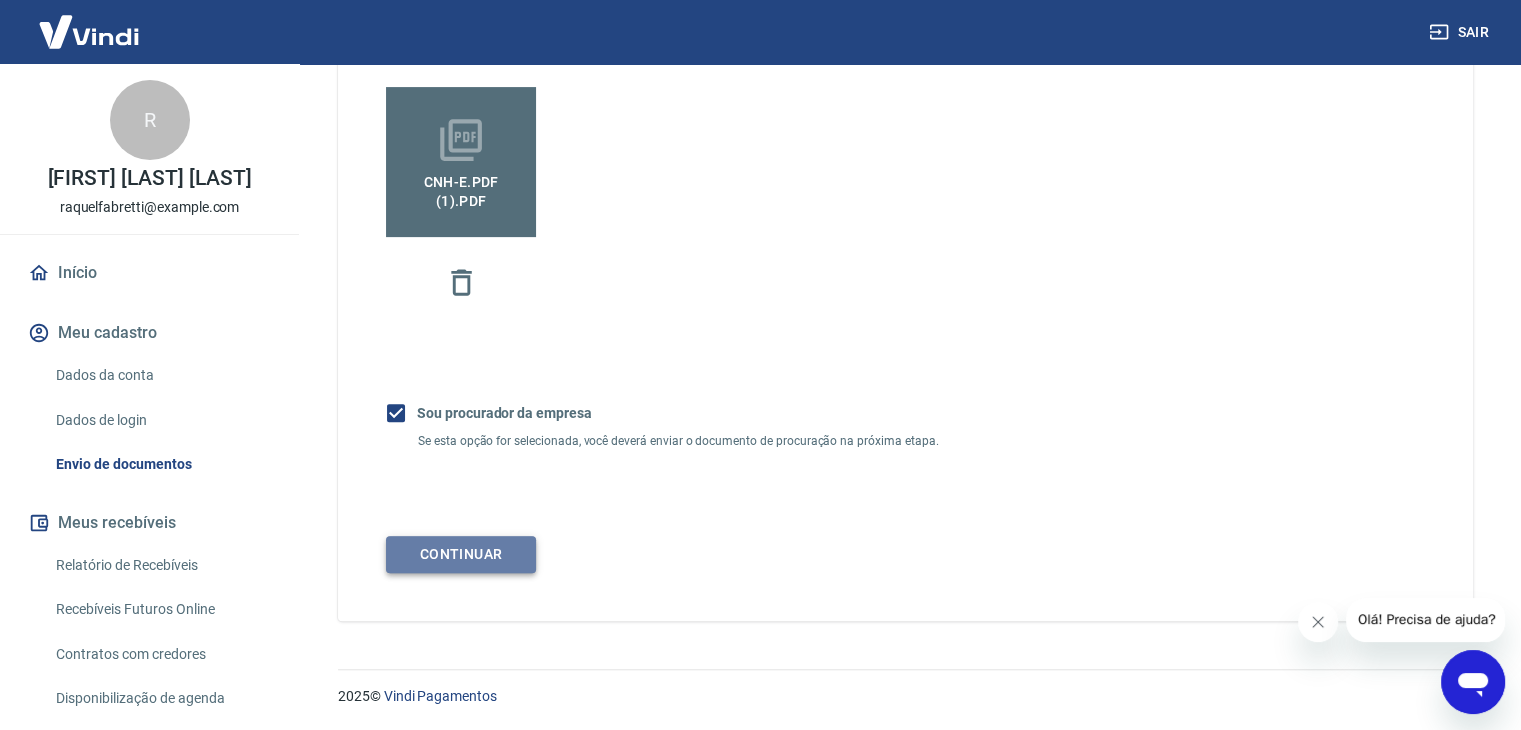 click on "Continuar" at bounding box center [461, 554] 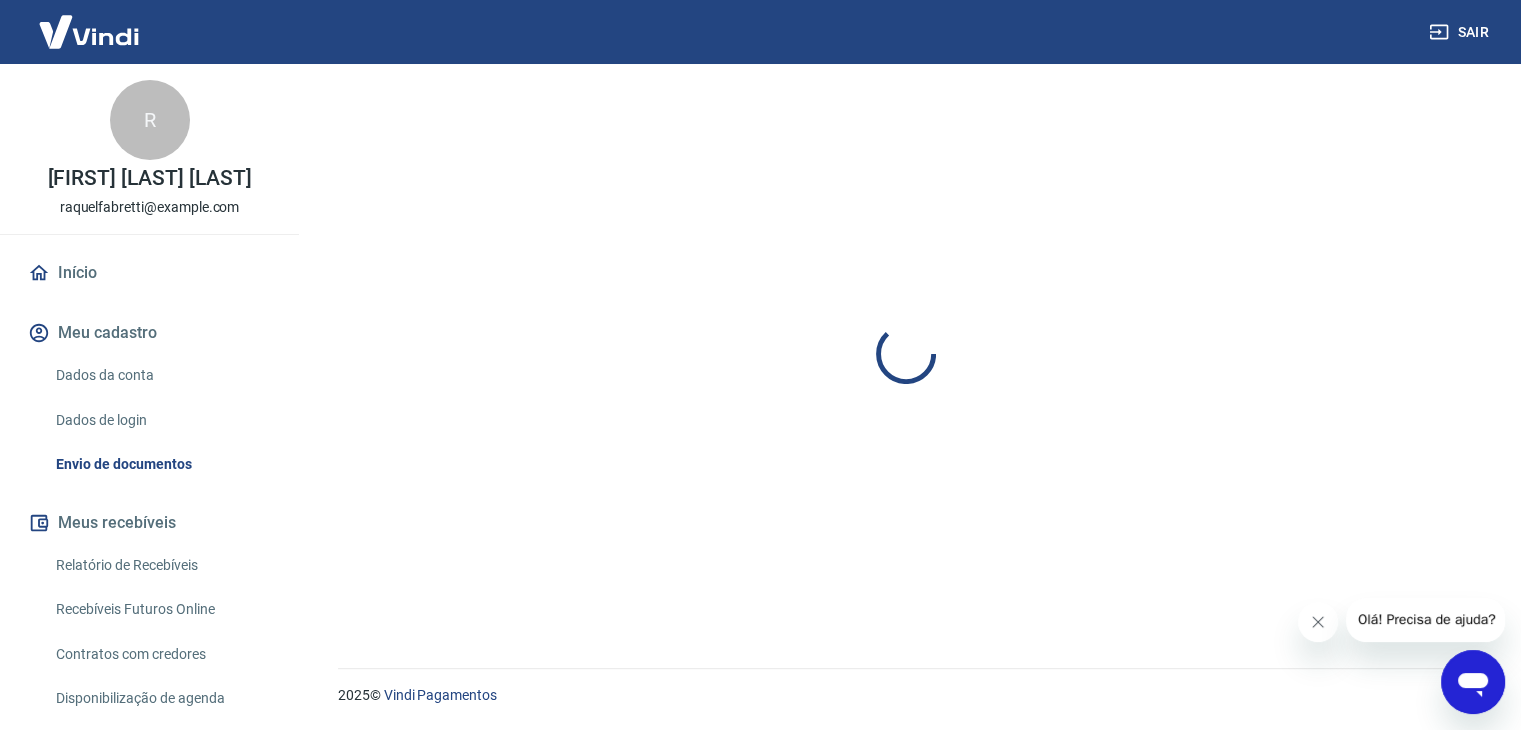 scroll, scrollTop: 0, scrollLeft: 0, axis: both 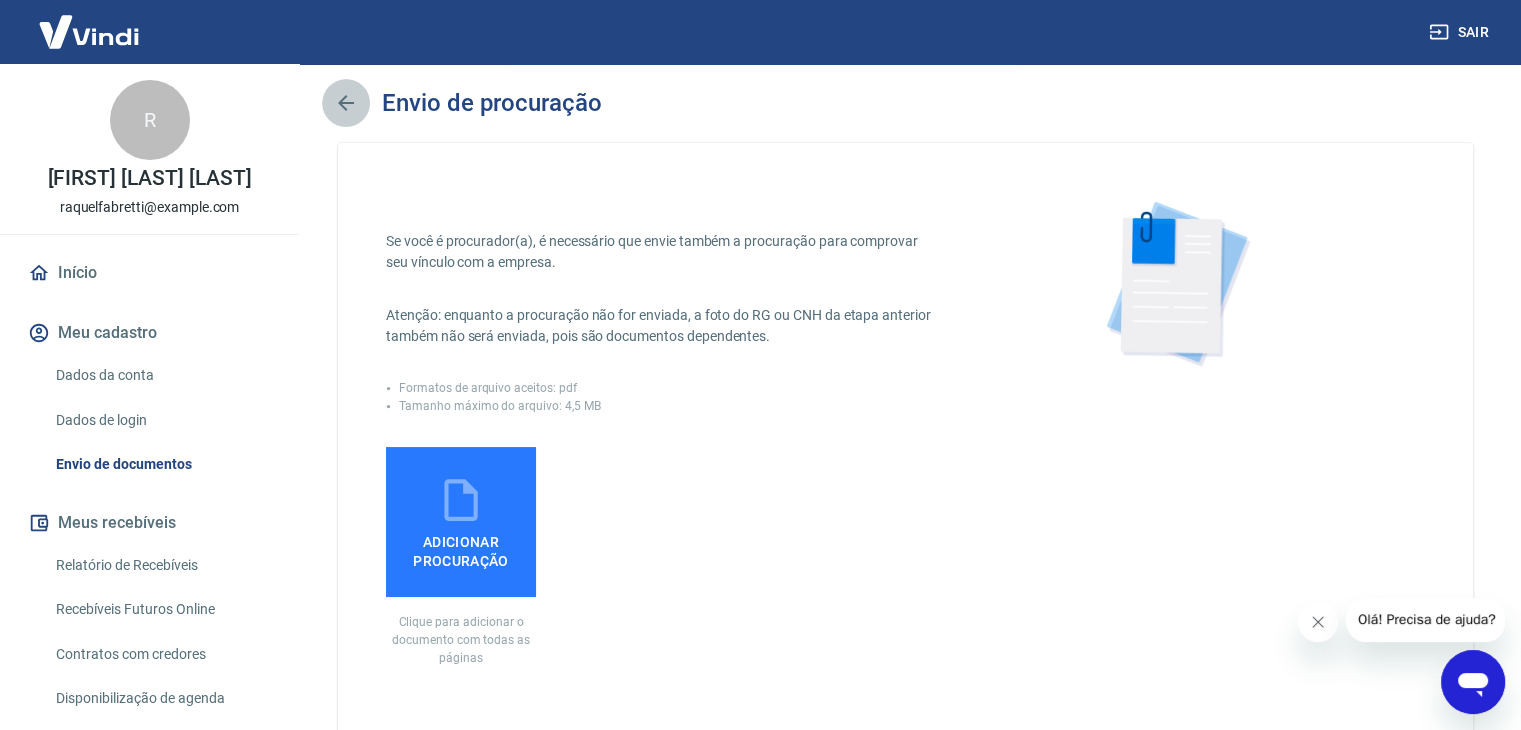 click 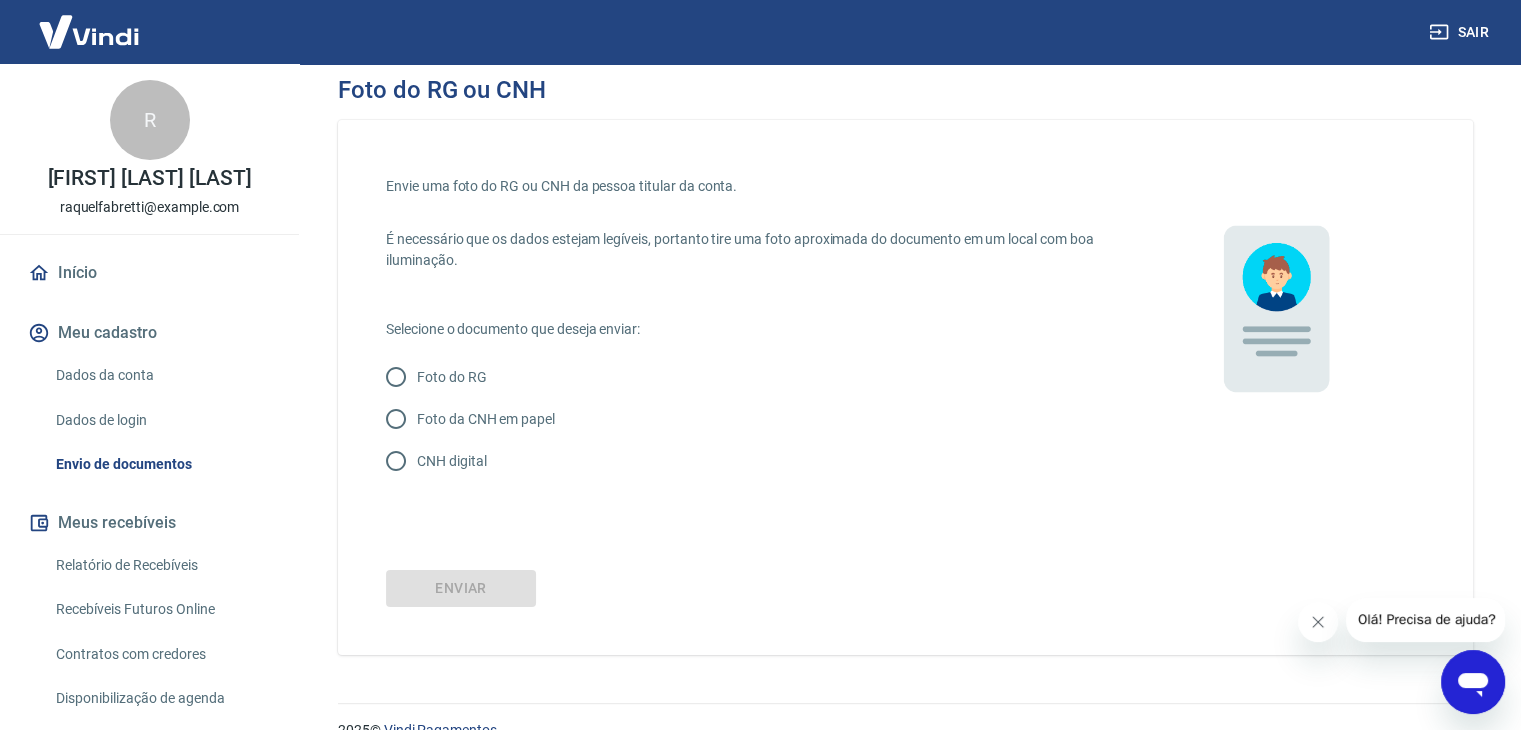 scroll, scrollTop: 0, scrollLeft: 0, axis: both 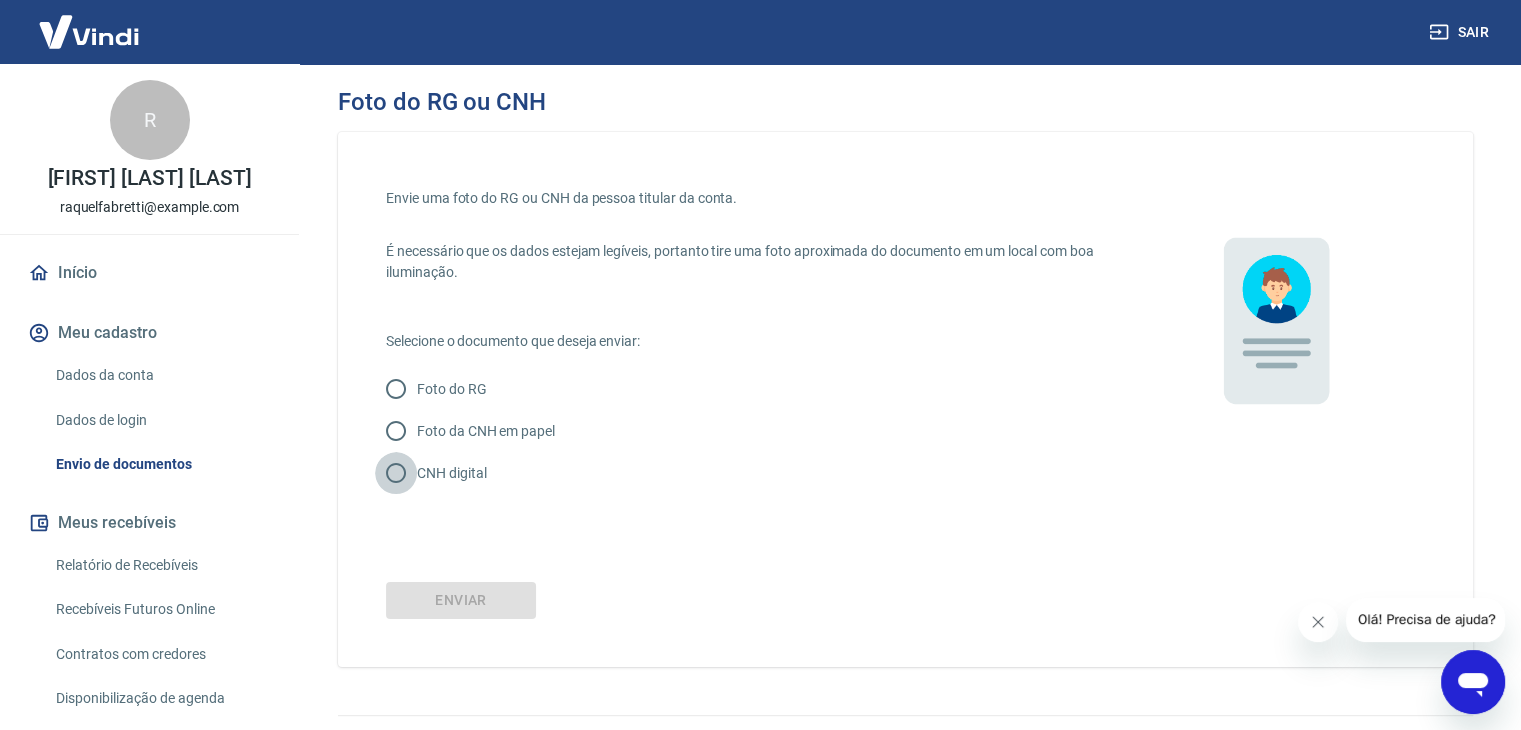 click on "CNH digital" at bounding box center [396, 473] 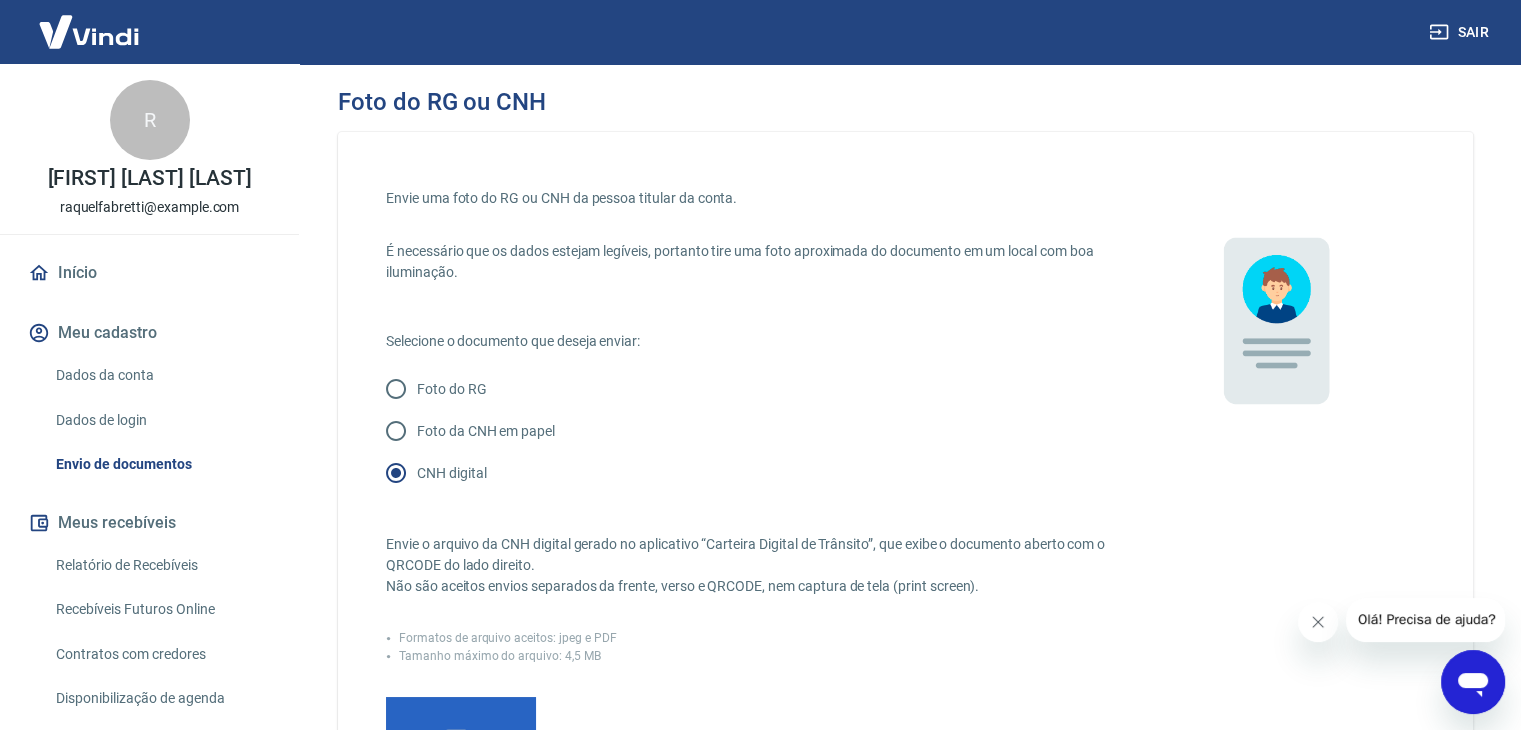 click on "Adicionar   CNH Digital" at bounding box center [461, 772] 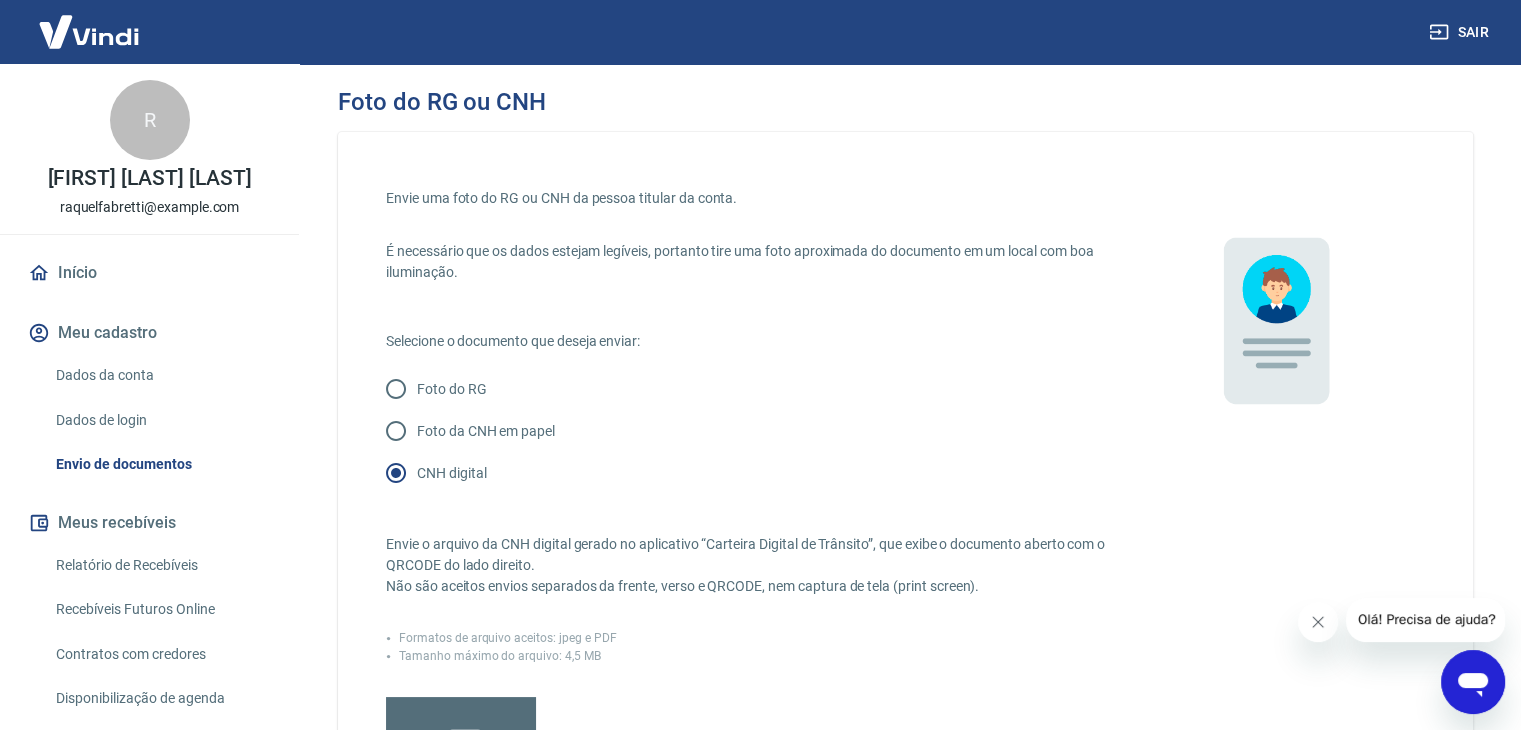 scroll, scrollTop: 610, scrollLeft: 0, axis: vertical 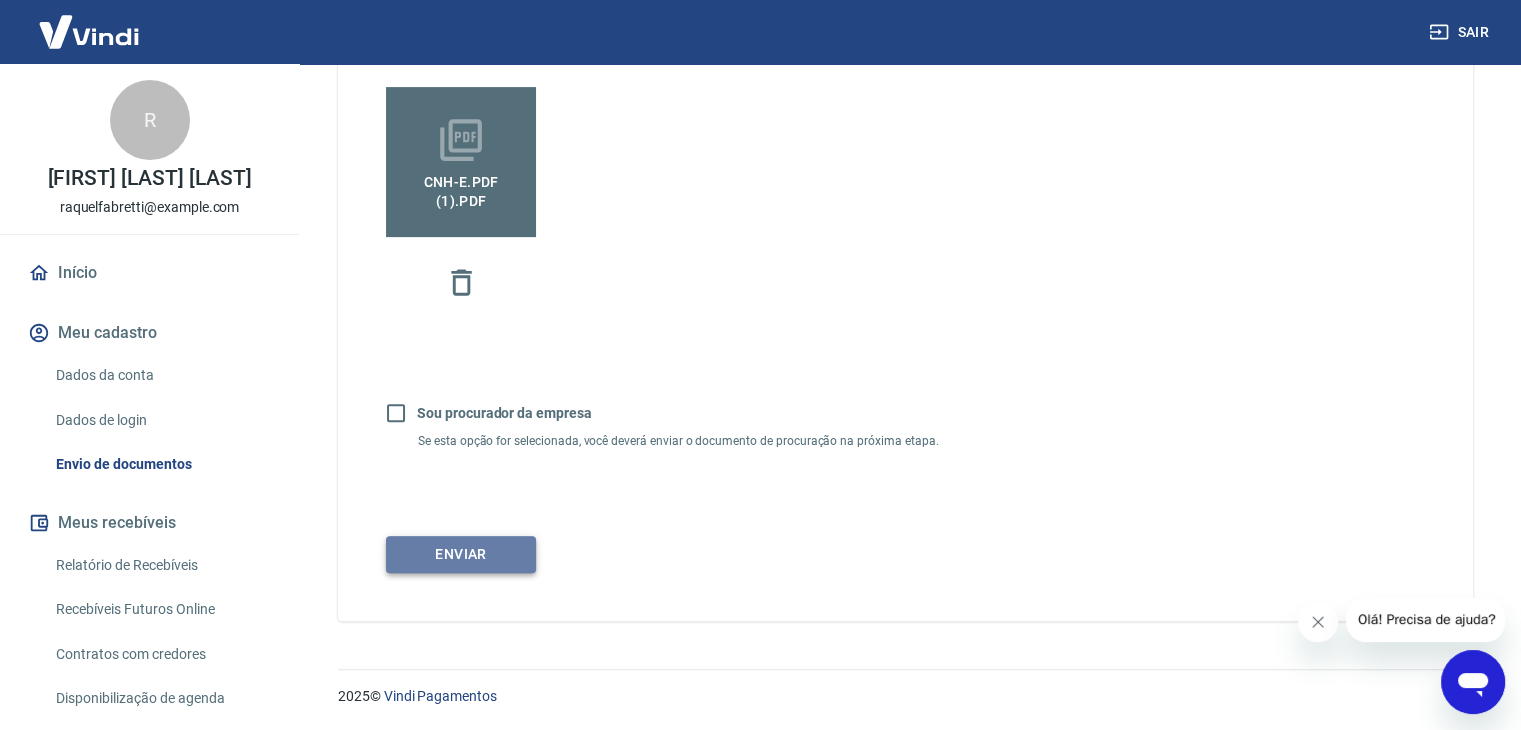 click on "Enviar" at bounding box center (461, 554) 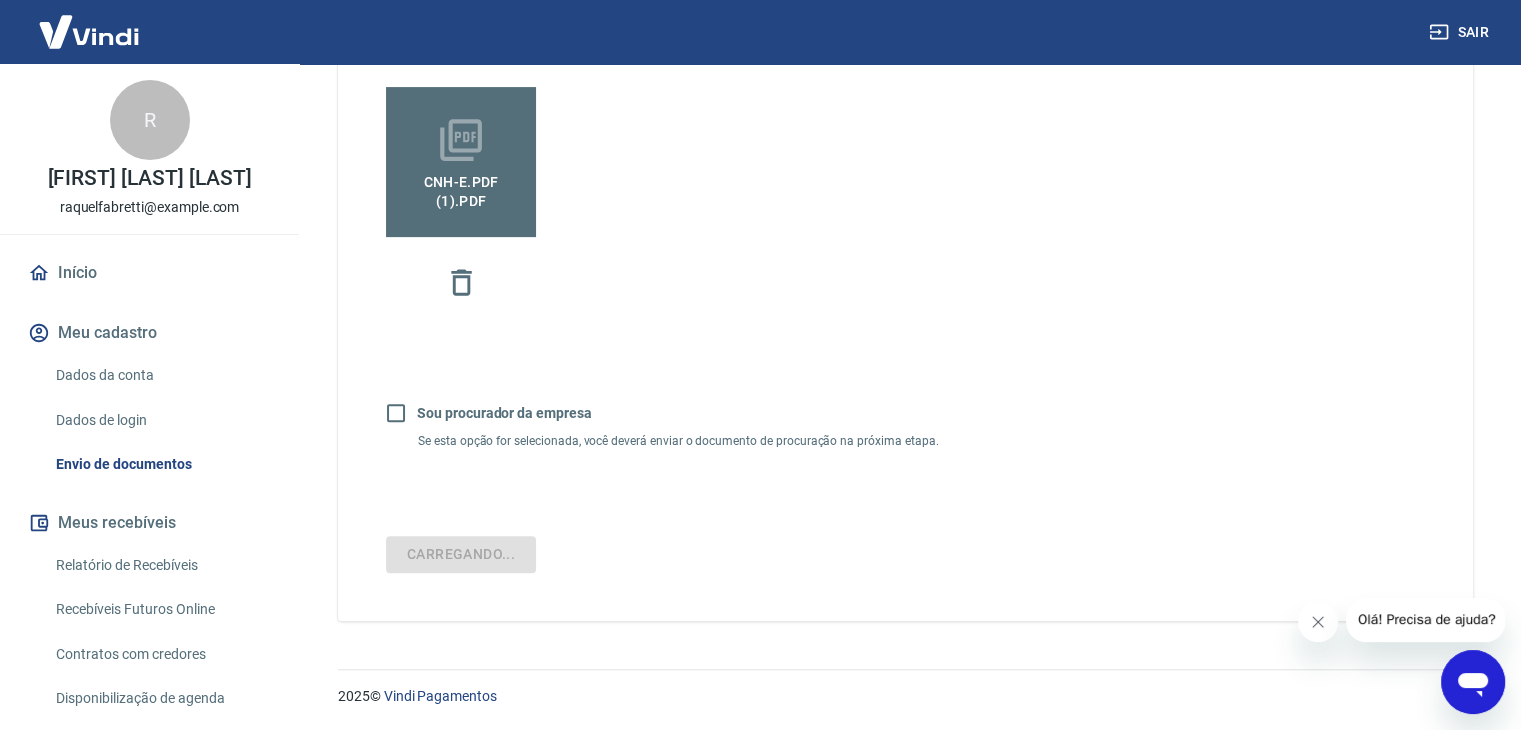 scroll, scrollTop: 0, scrollLeft: 0, axis: both 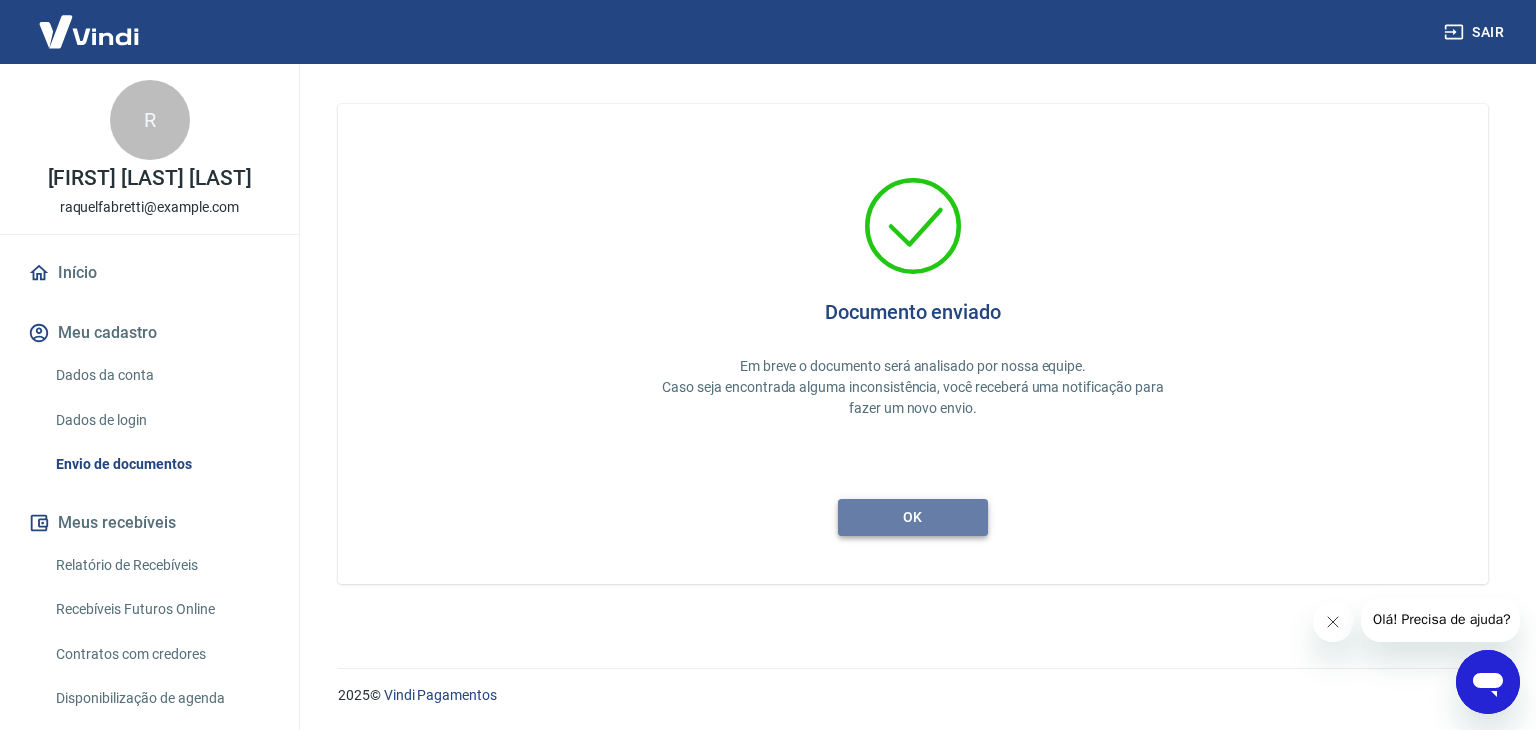 click on "ok" at bounding box center (913, 517) 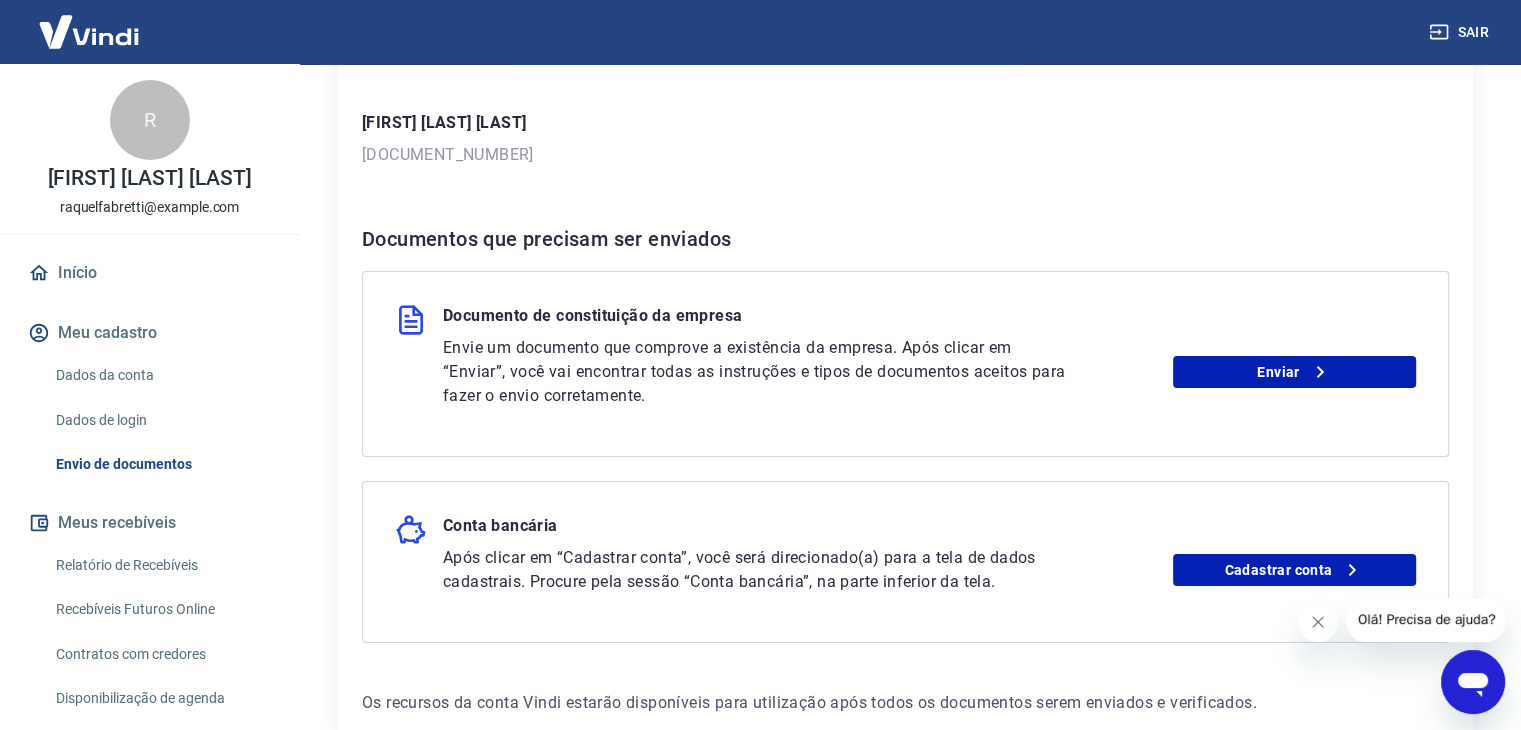 scroll, scrollTop: 264, scrollLeft: 0, axis: vertical 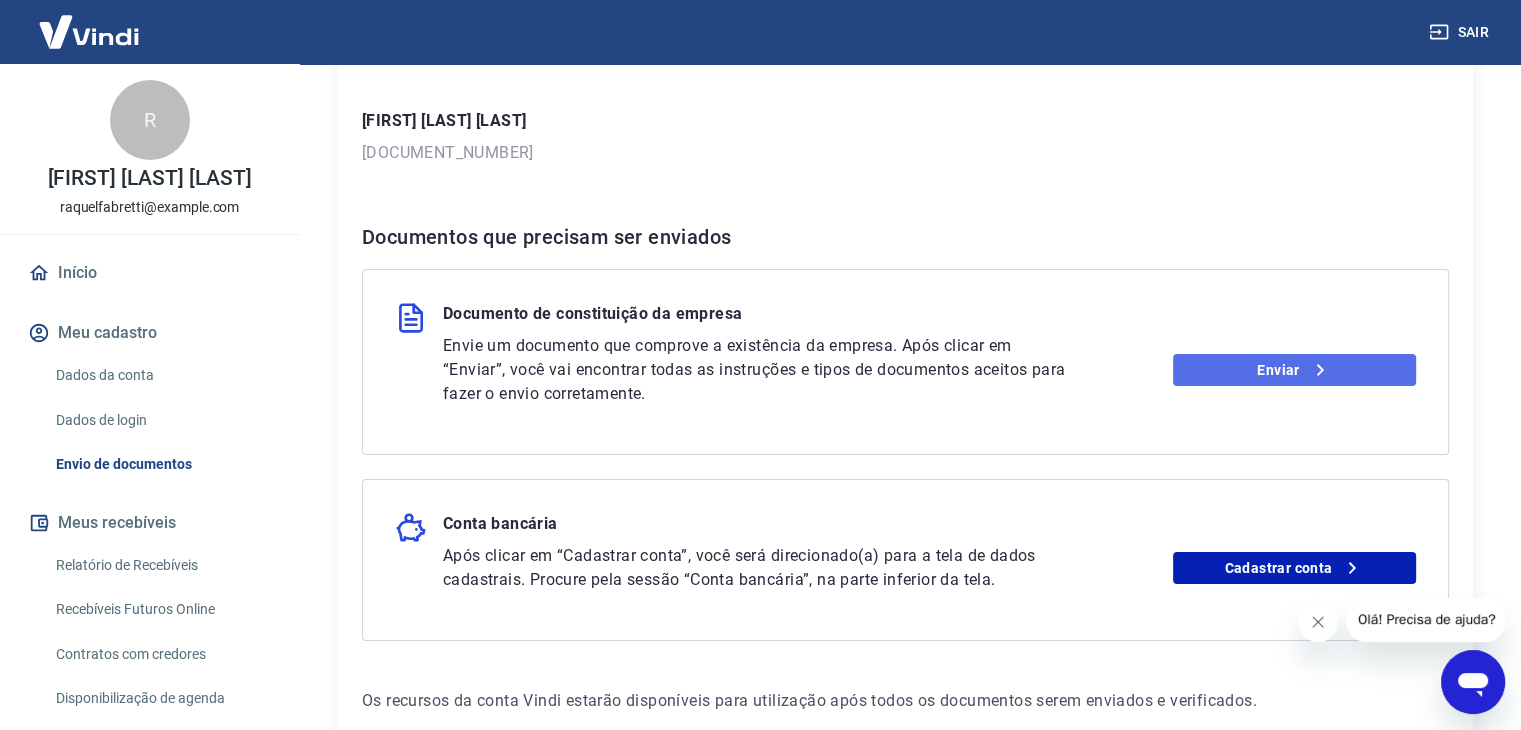 click on "Enviar" at bounding box center [1294, 370] 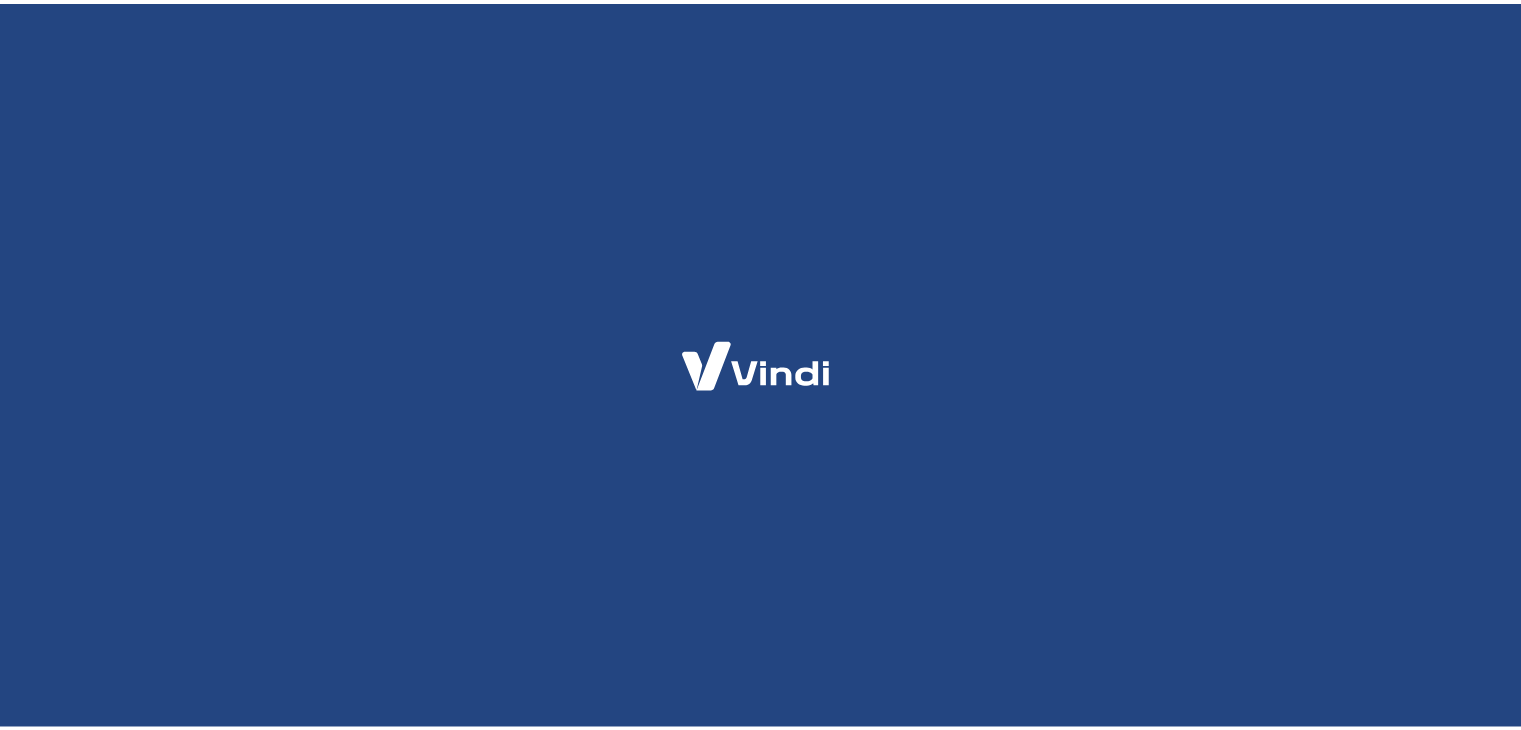 scroll, scrollTop: 0, scrollLeft: 0, axis: both 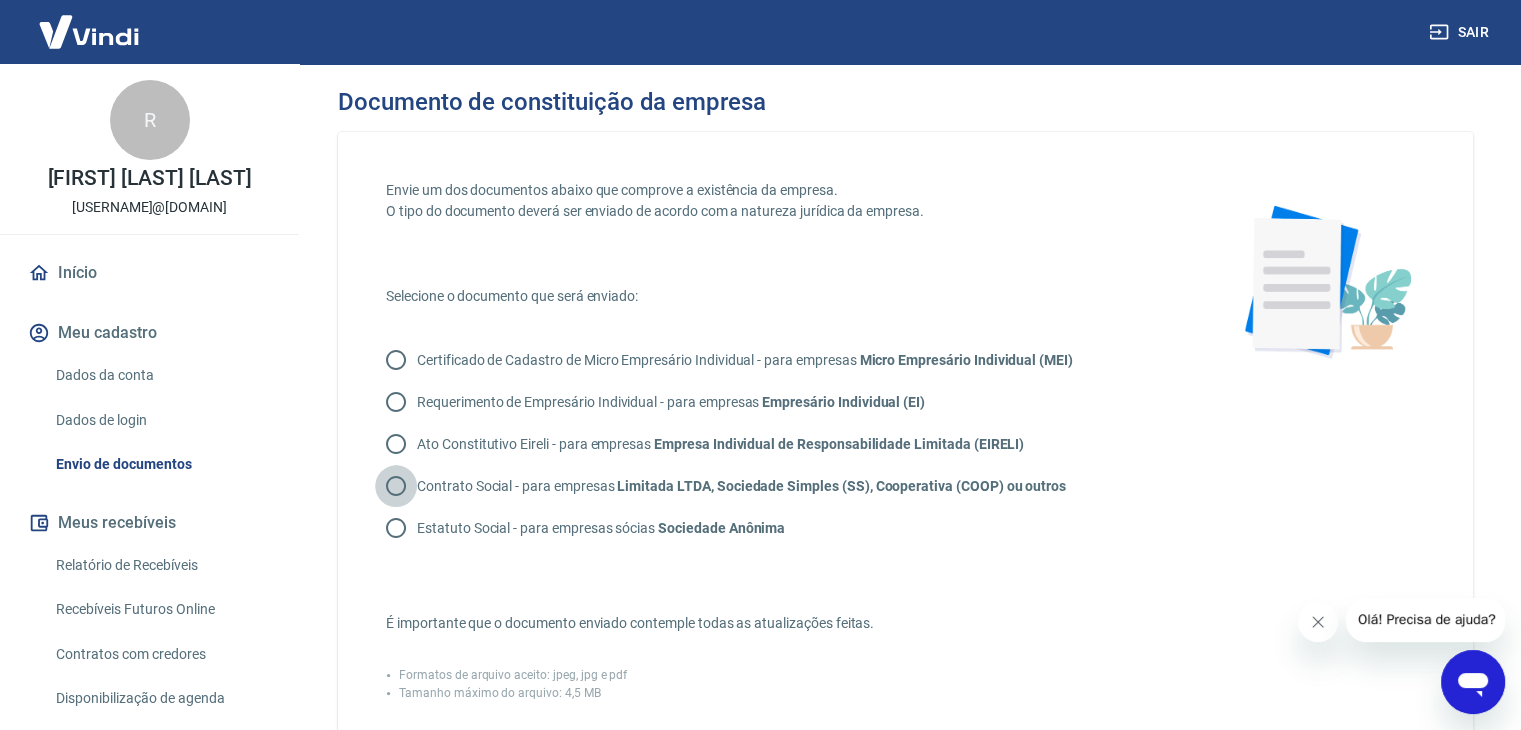 click on "Contrato Social - para empresas   Limitada LTDA, Sociedade Simples (SS), Cooperativa (COOP) ou outros" at bounding box center [396, 486] 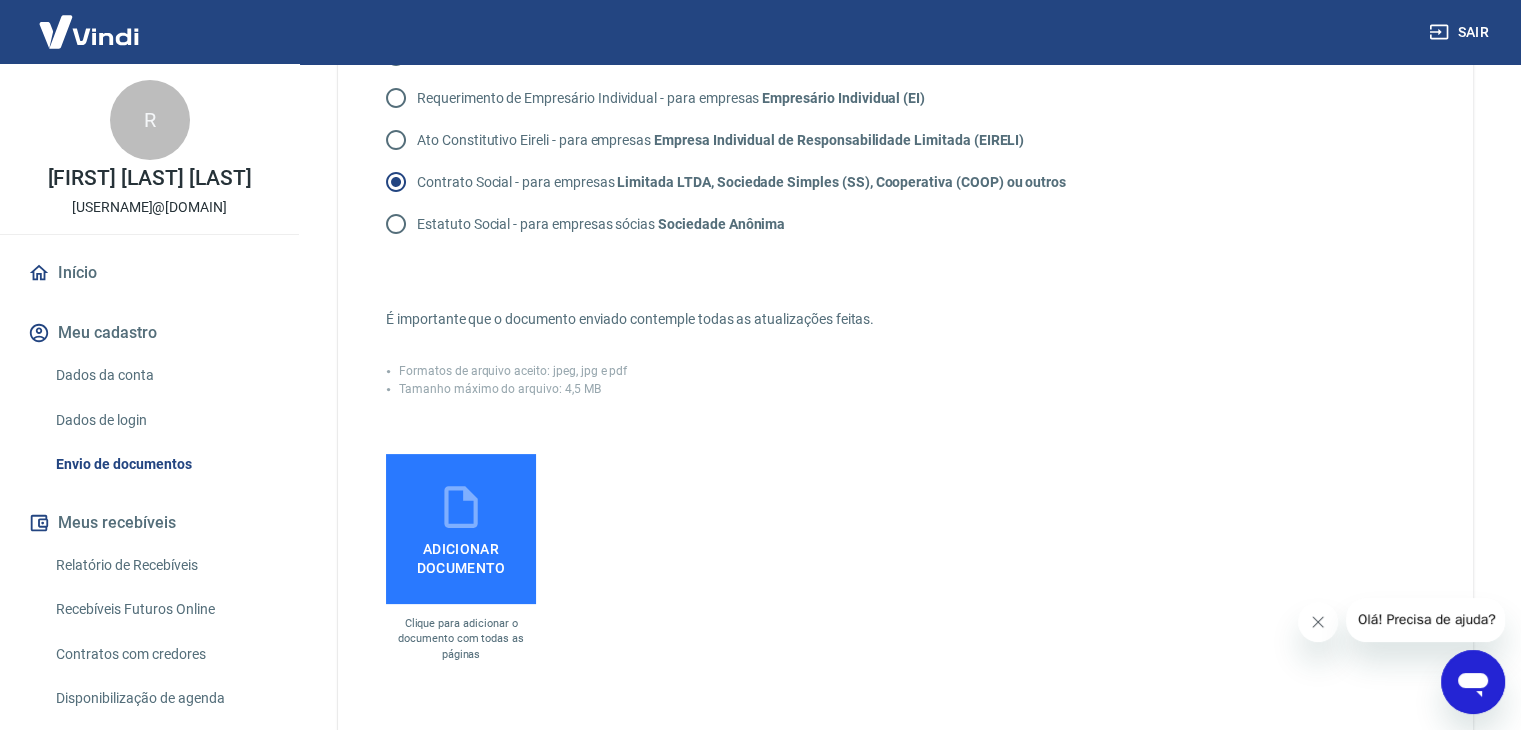 scroll, scrollTop: 303, scrollLeft: 0, axis: vertical 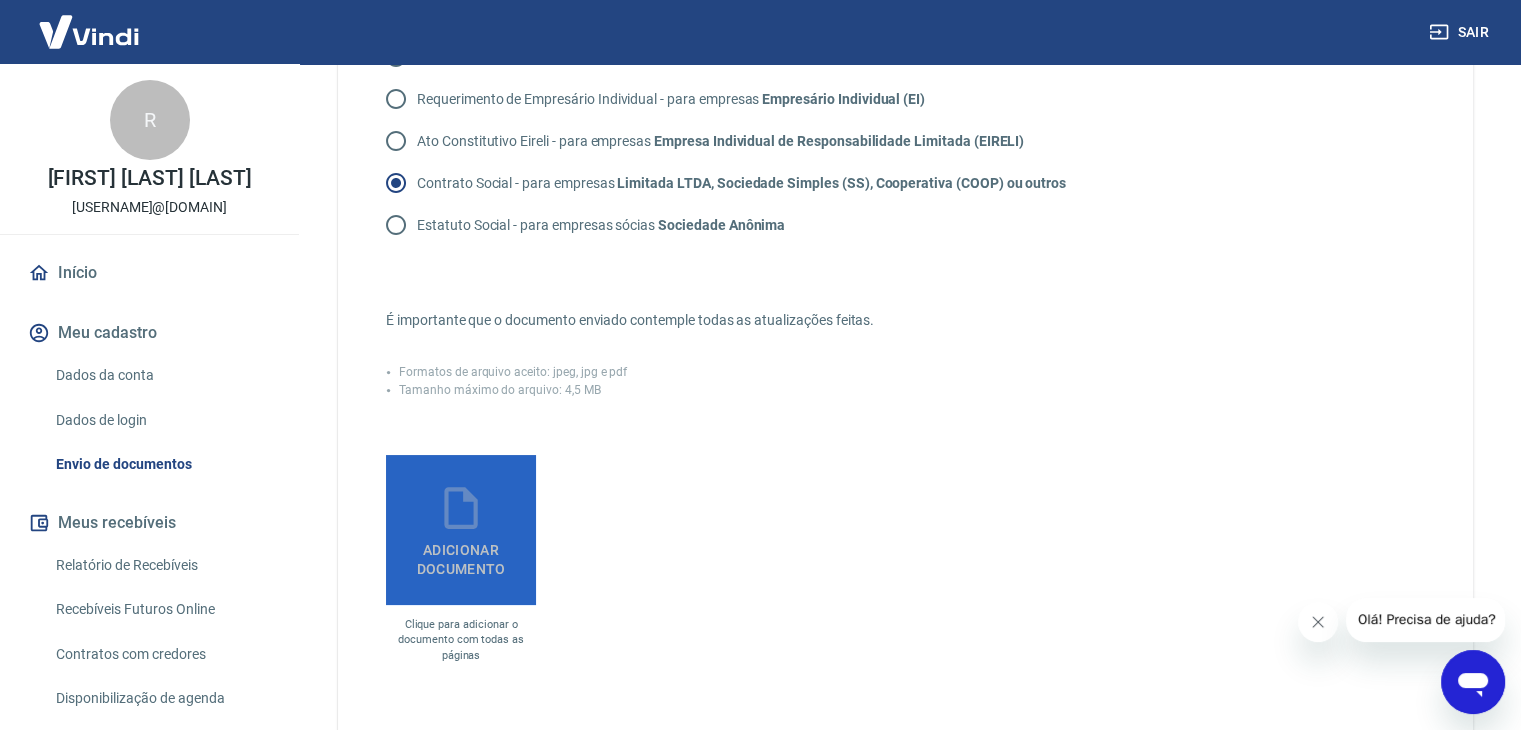 click on "Adicionar documento" at bounding box center (461, 555) 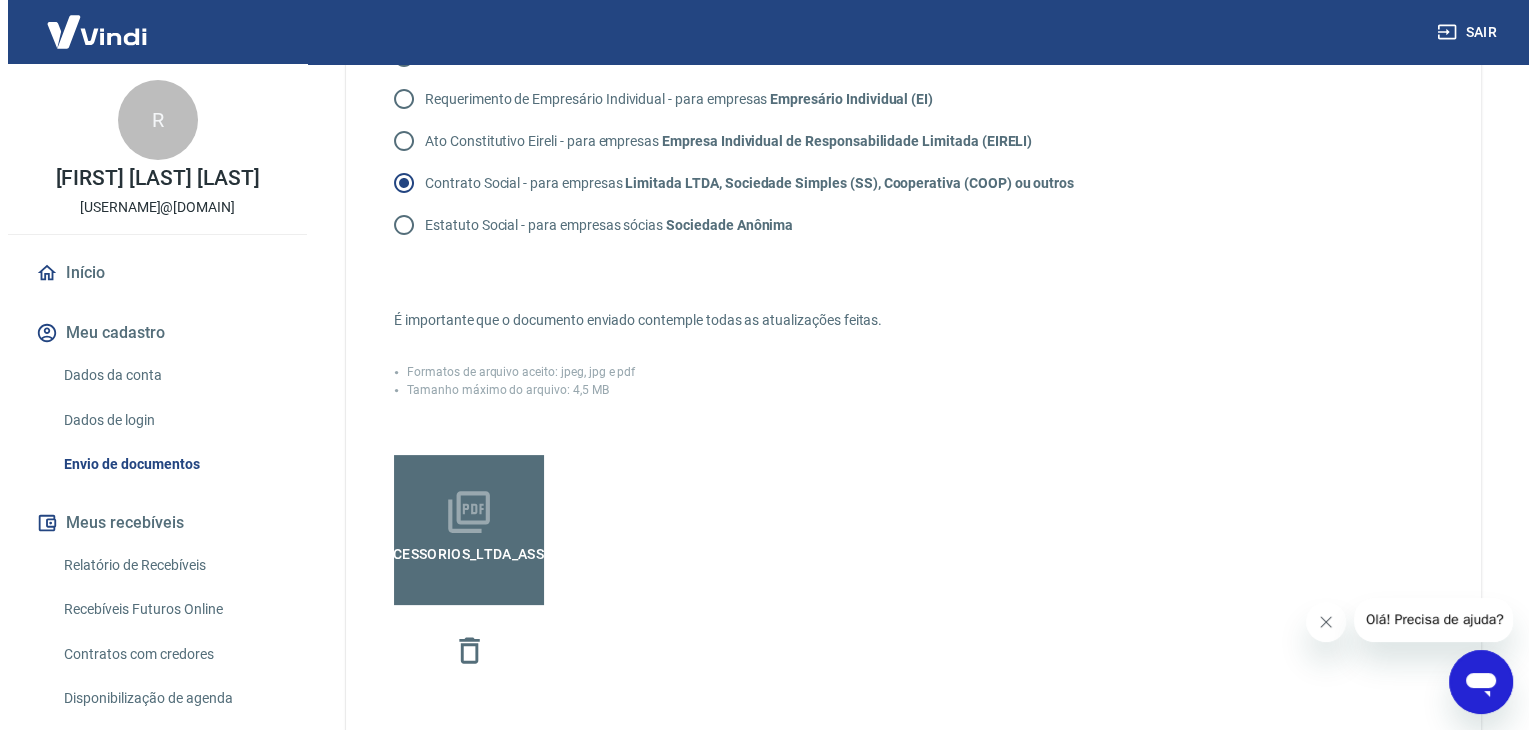 scroll, scrollTop: 656, scrollLeft: 0, axis: vertical 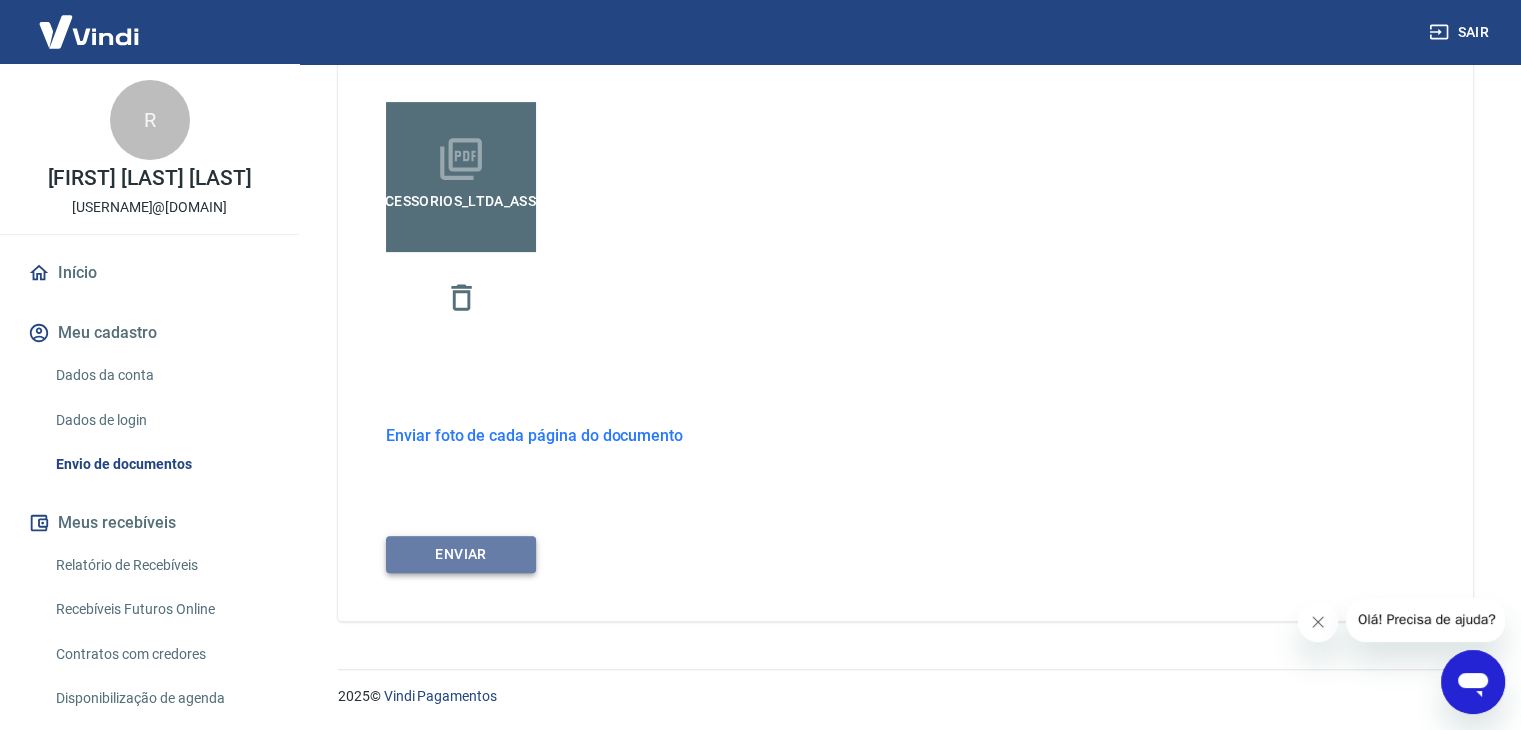 click on "ENVIAR" at bounding box center [461, 554] 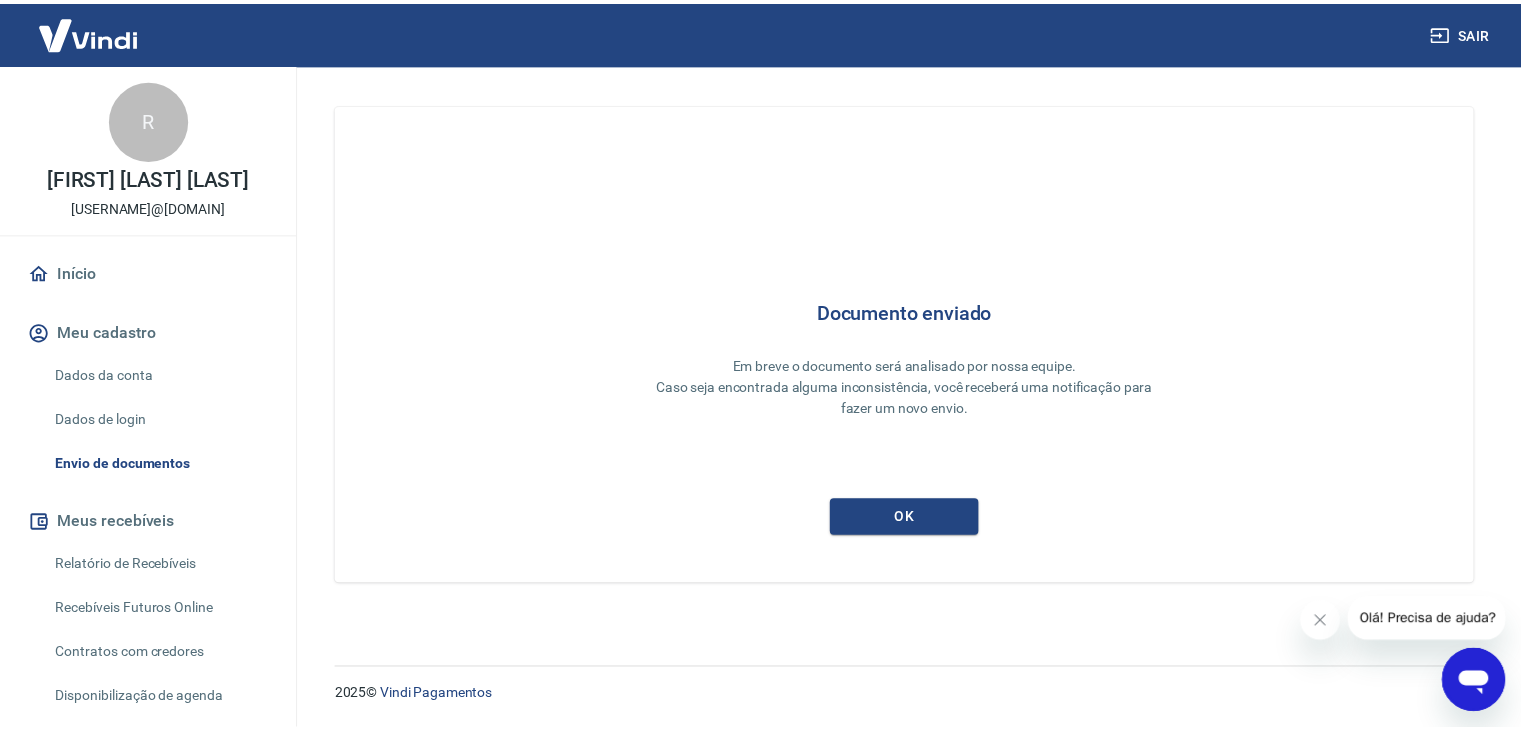 scroll, scrollTop: 0, scrollLeft: 0, axis: both 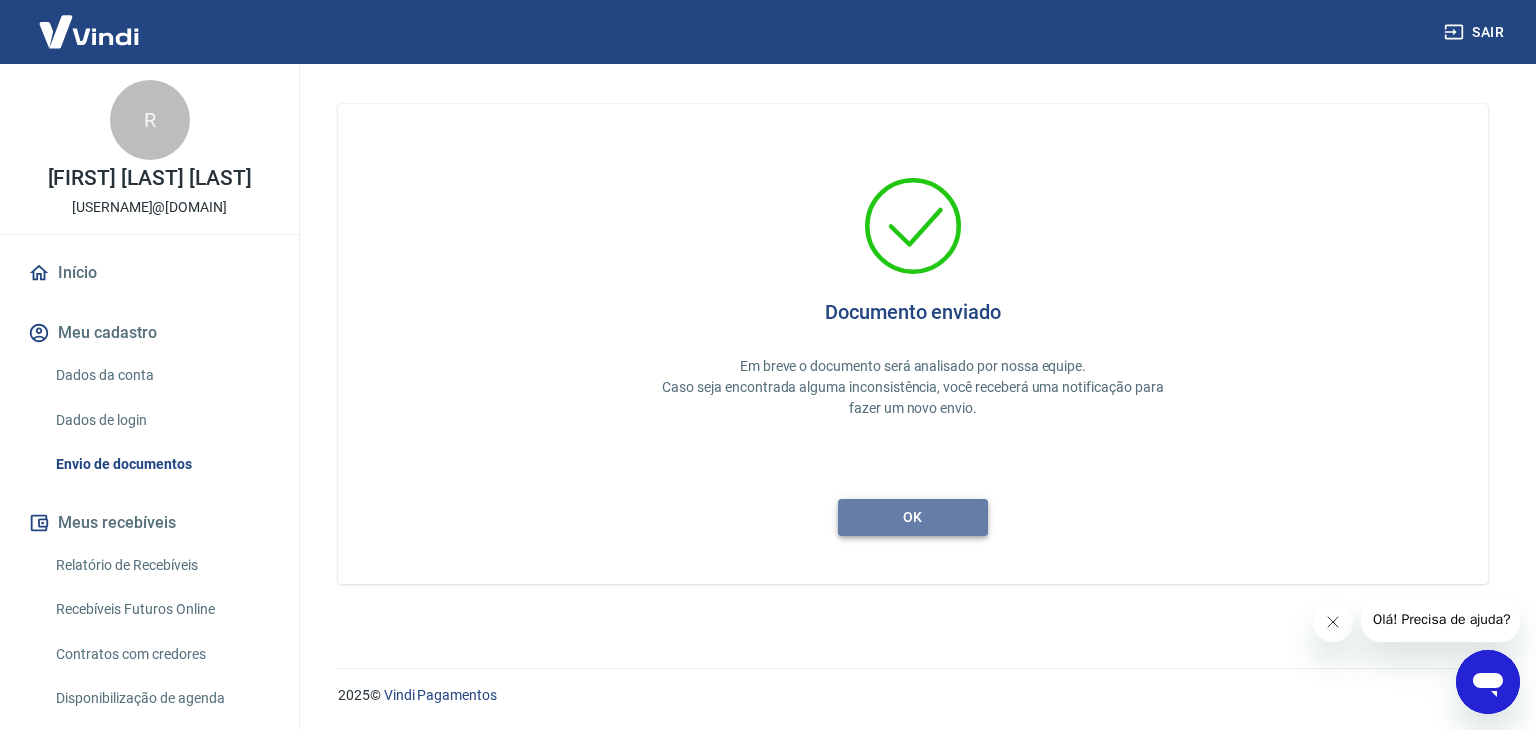click on "ok" at bounding box center (913, 517) 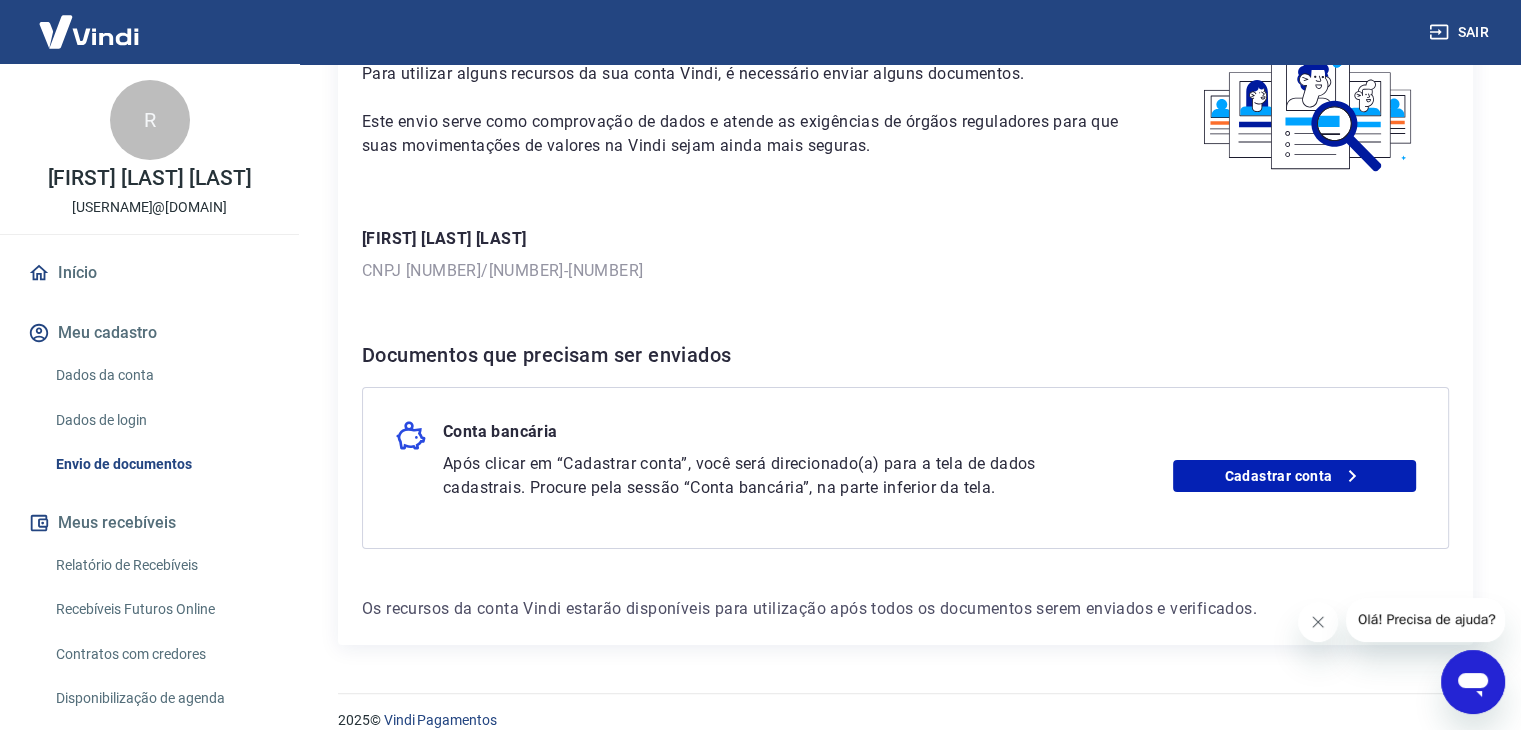 scroll, scrollTop: 171, scrollLeft: 0, axis: vertical 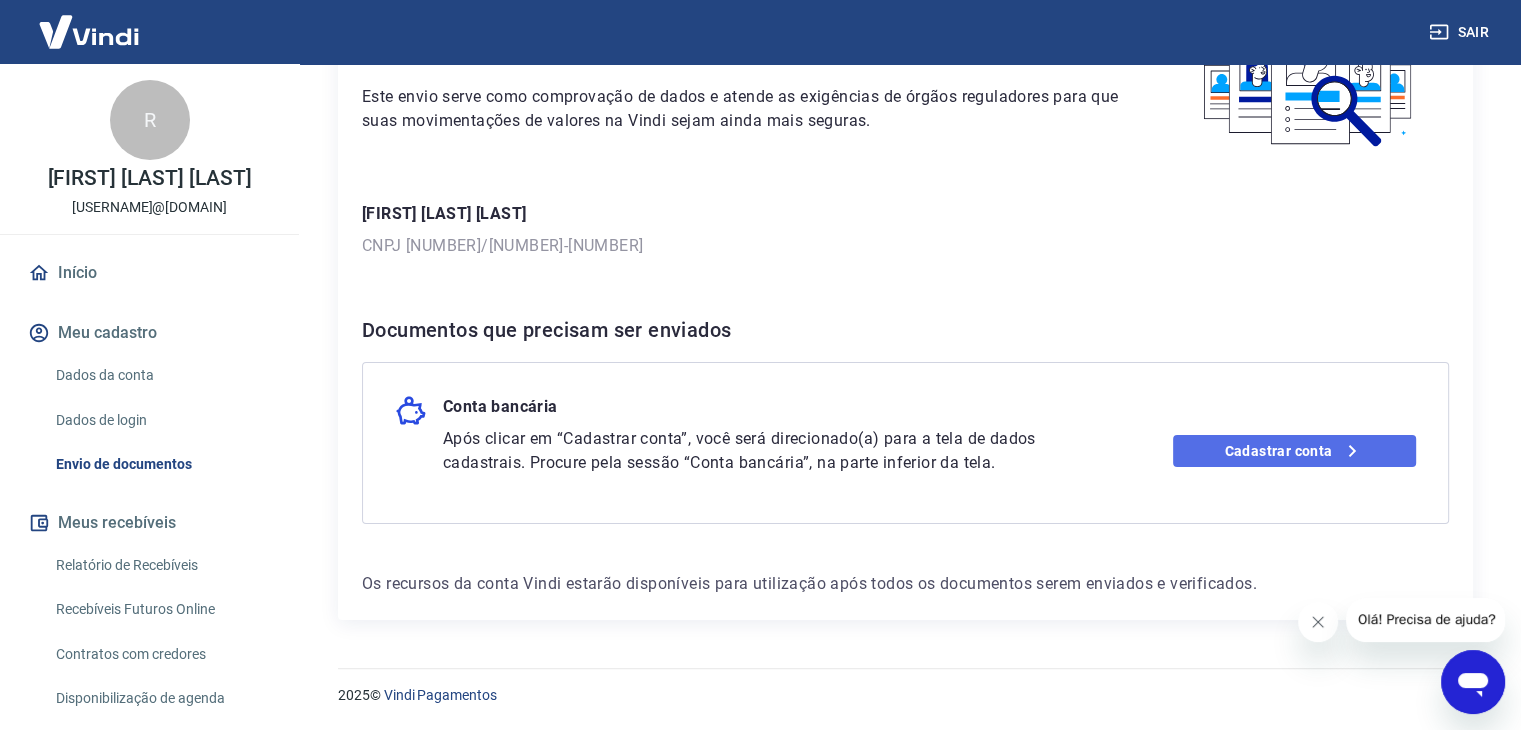 click on "Cadastrar conta" at bounding box center (1294, 451) 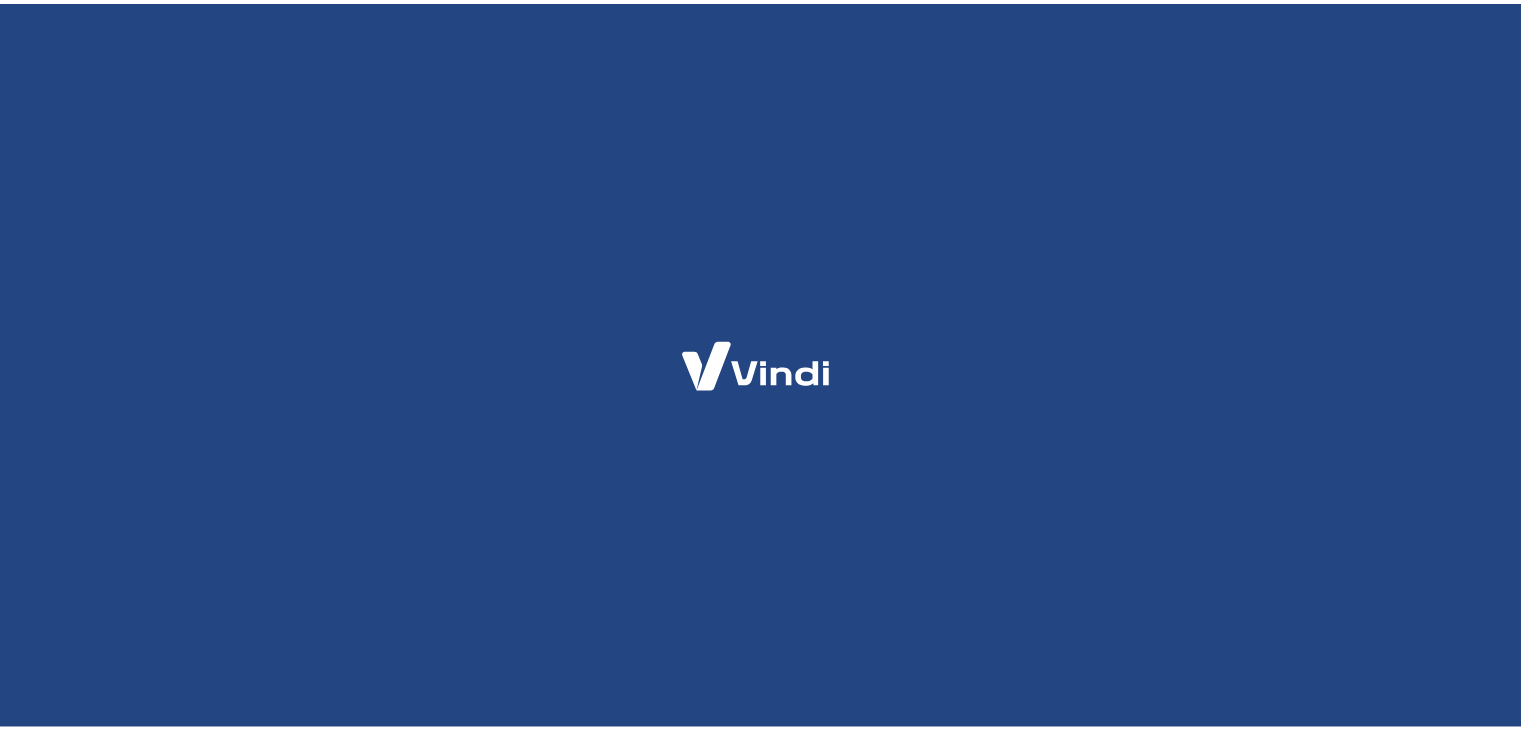 scroll, scrollTop: 0, scrollLeft: 0, axis: both 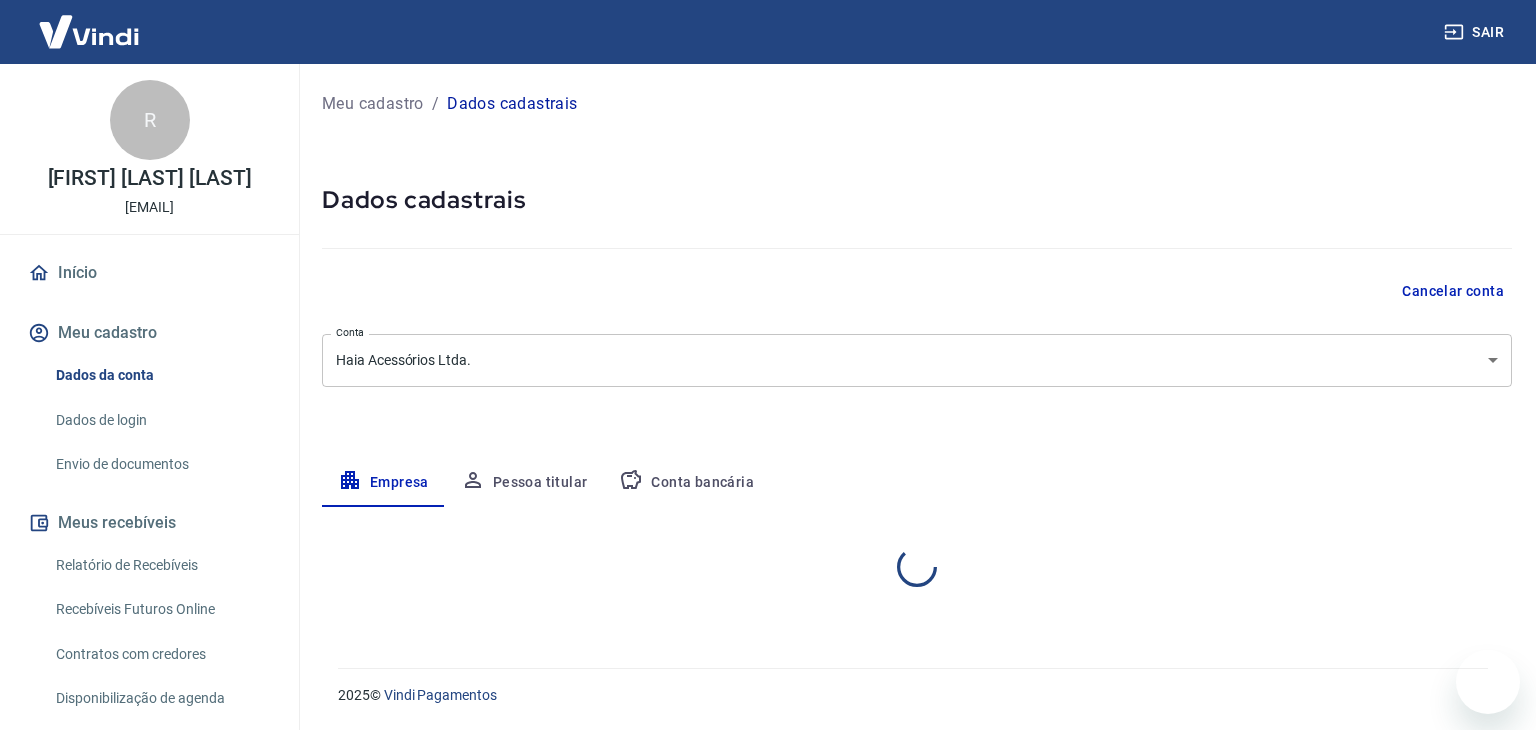 select on "SP" 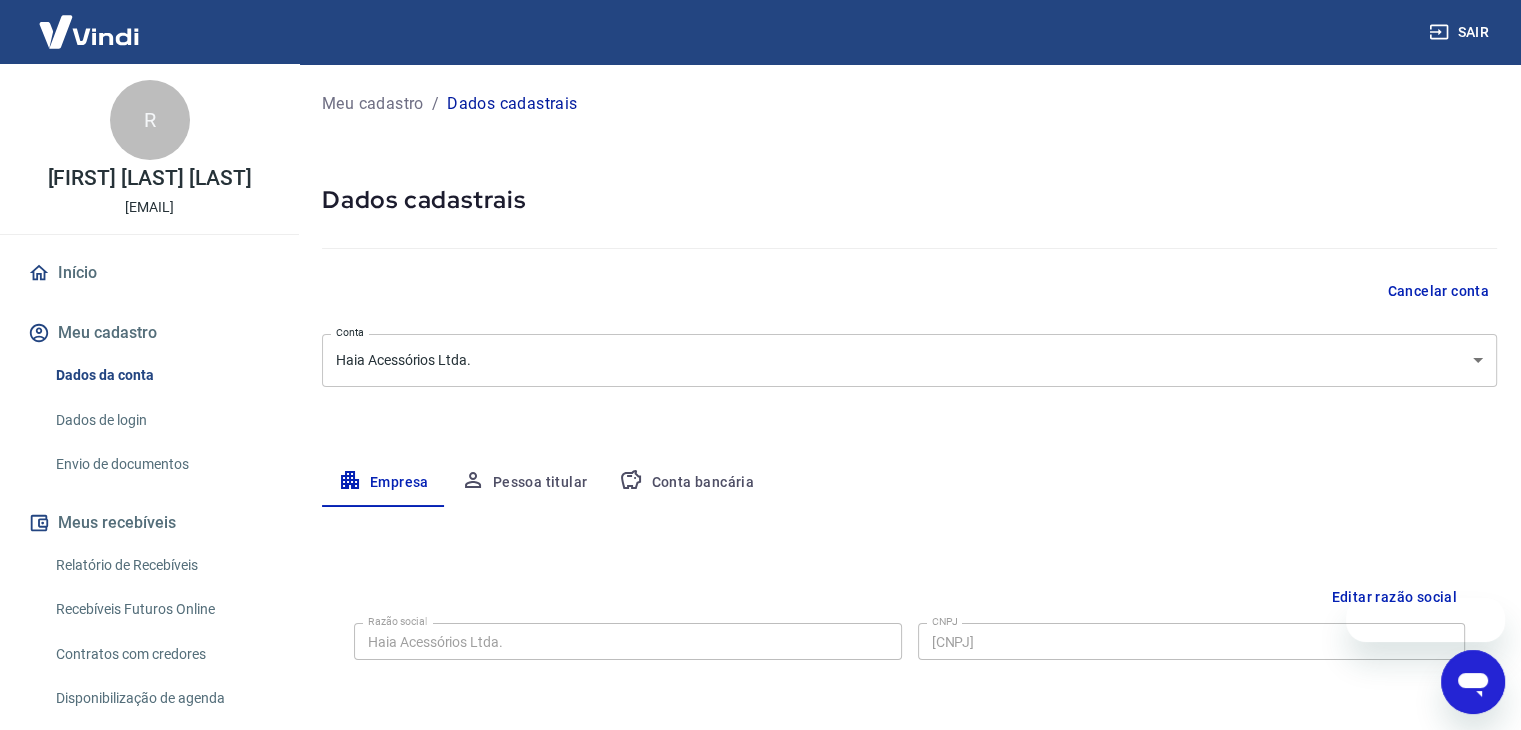 scroll, scrollTop: 0, scrollLeft: 0, axis: both 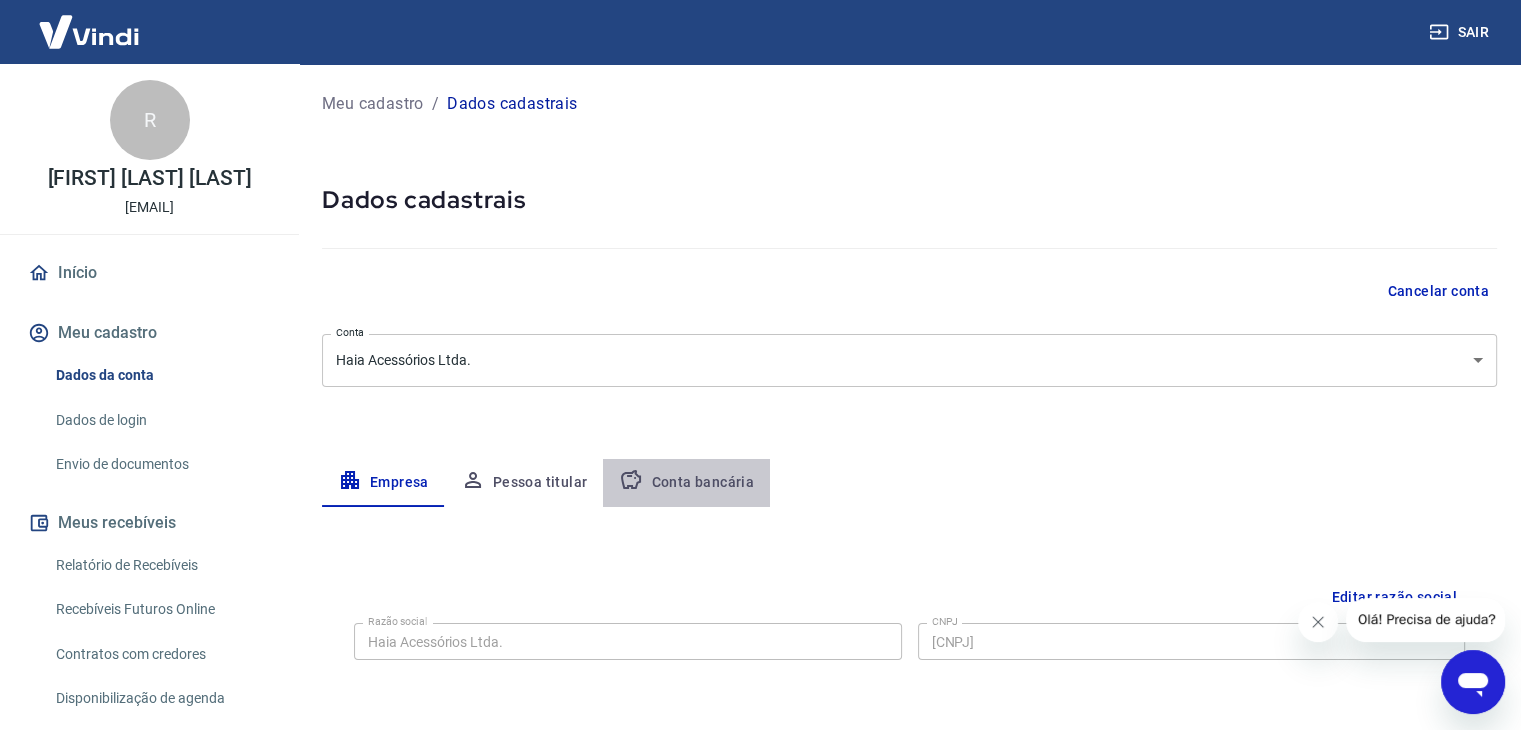 click on "Conta bancária" at bounding box center [686, 483] 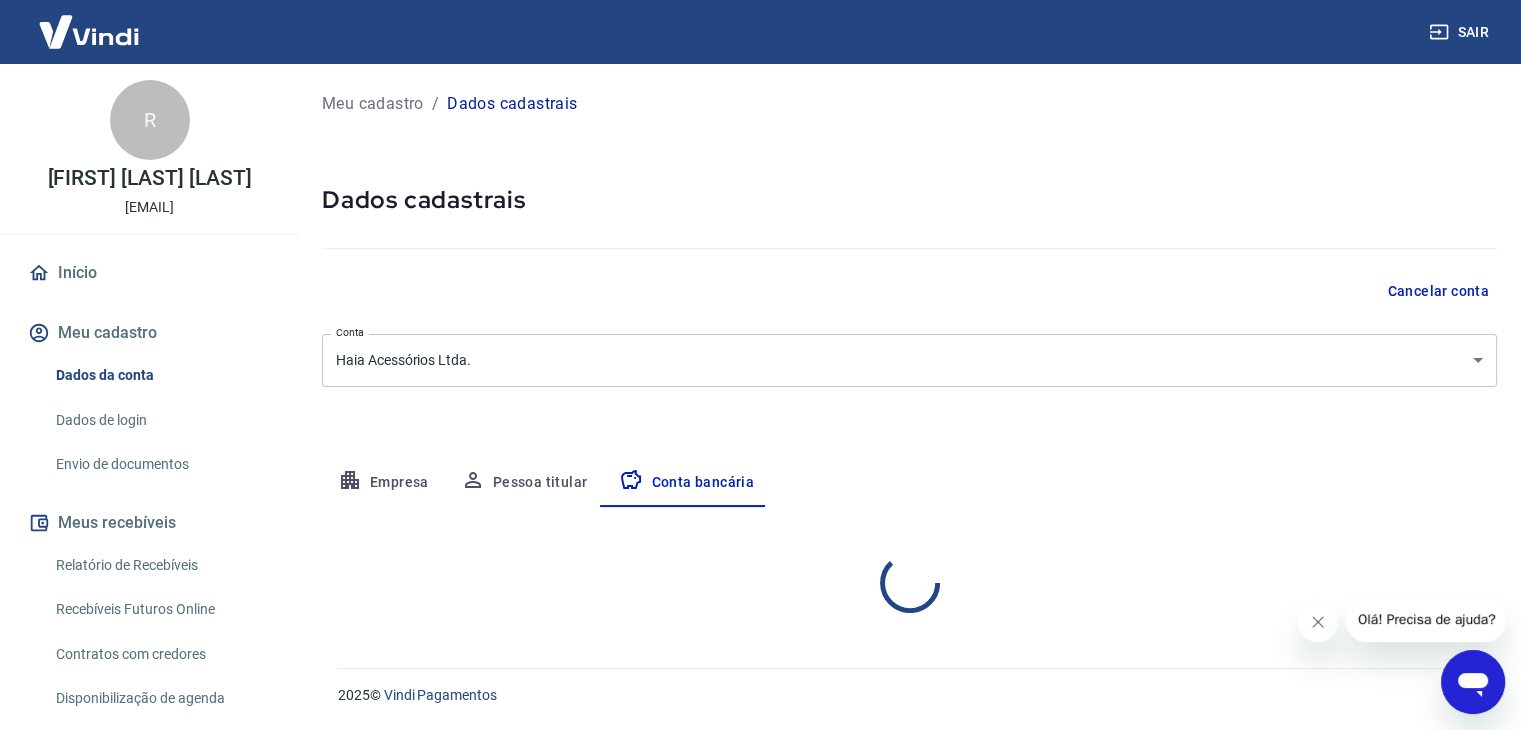 select on "1" 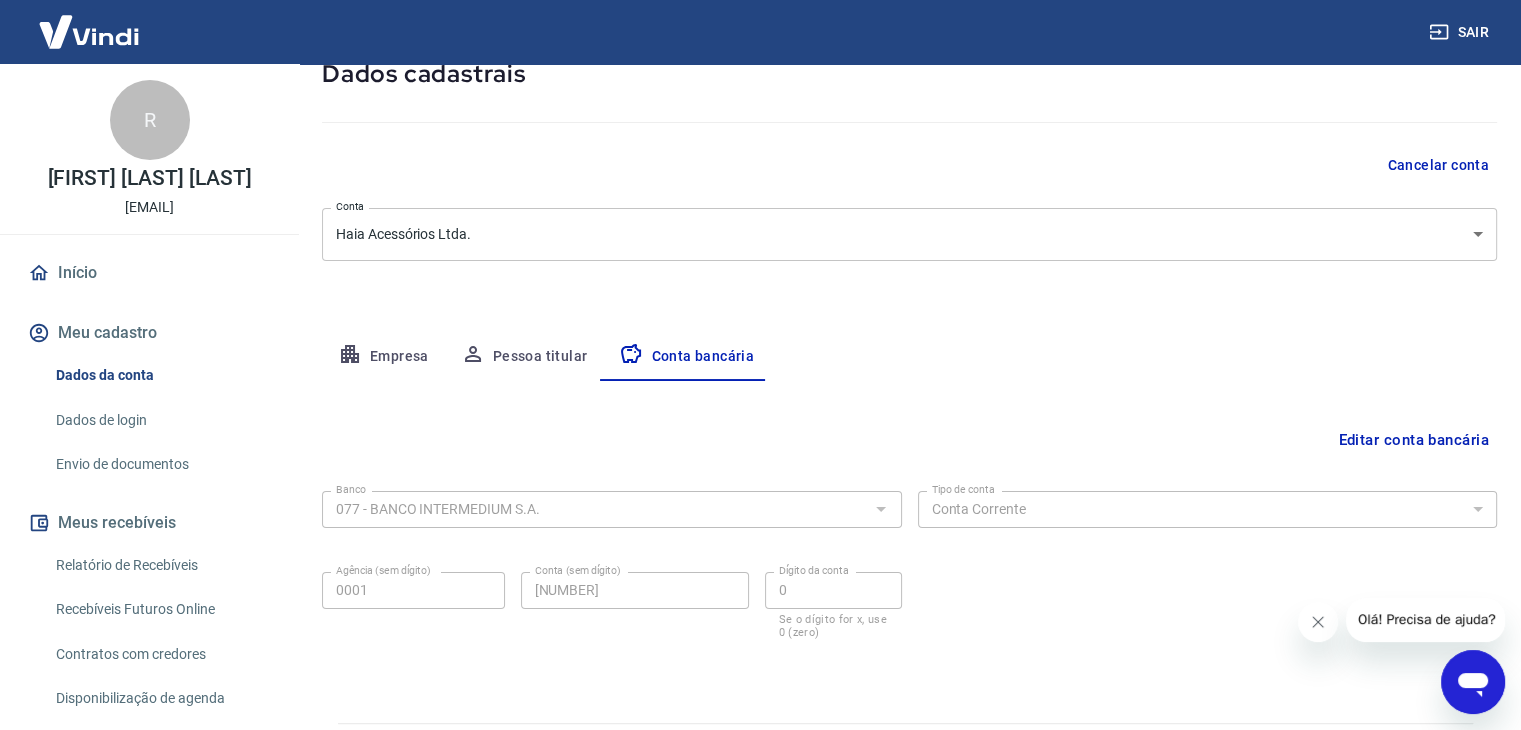 scroll, scrollTop: 180, scrollLeft: 0, axis: vertical 